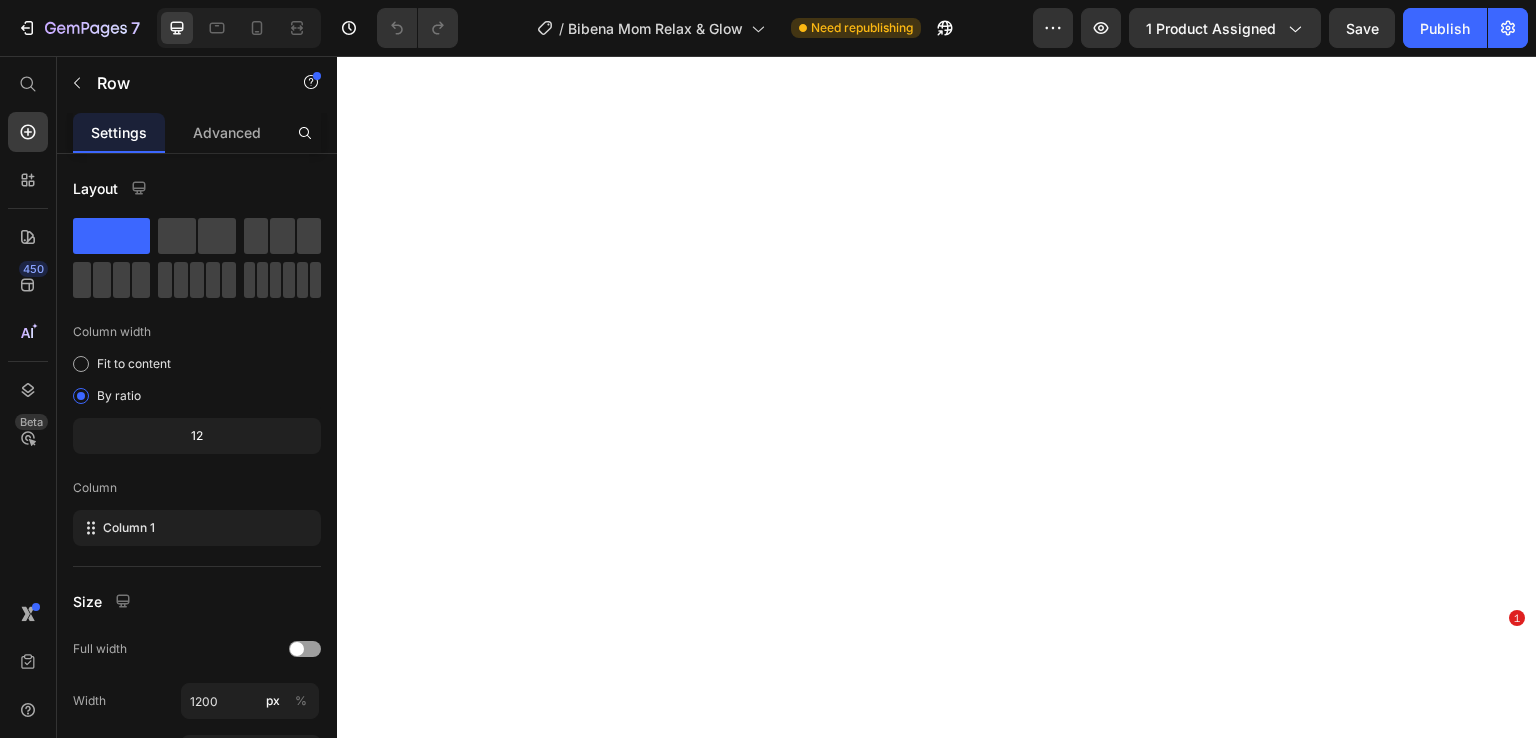 scroll, scrollTop: 0, scrollLeft: 0, axis: both 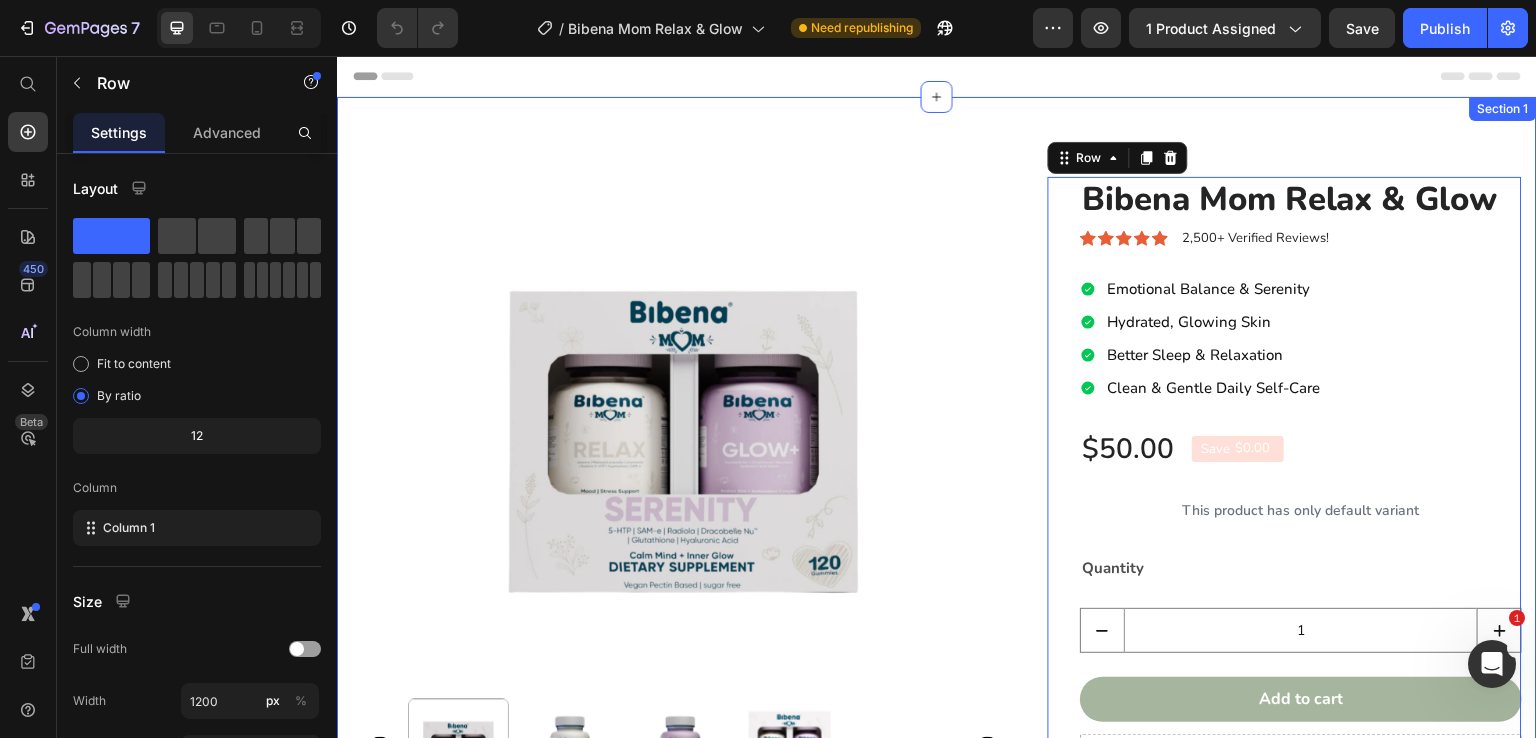 click on "Product Images Bibena Mom Relax & Glow Product Title Icon Icon Icon Icon Icon Icon List 2,500+ Verified Reviews! Text Block Row Emotional Balance & Serenity Hydrated, Glowing Skin Better Sleep & Relaxation Clean & Gentle Daily Self-Care Item List $50.00 Product Price Save $0.00 Discount Tag Row This product has only default variant Product Variants & Swatches Quantity Text Block 1 Product Quantity Add to cart Add to Cart
Drop element here Row Secure Checkout Text Block 100+ Happy Customers   Bibena® Mom Relax & Glow helps me unwind and feel radiant every day. Gentle, tasty, and the perfect self-care boost for busy moms!   Mike M. ⭐⭐⭐⭐⭐ Text Block Row   0 Product Section 1" at bounding box center (937, 615) 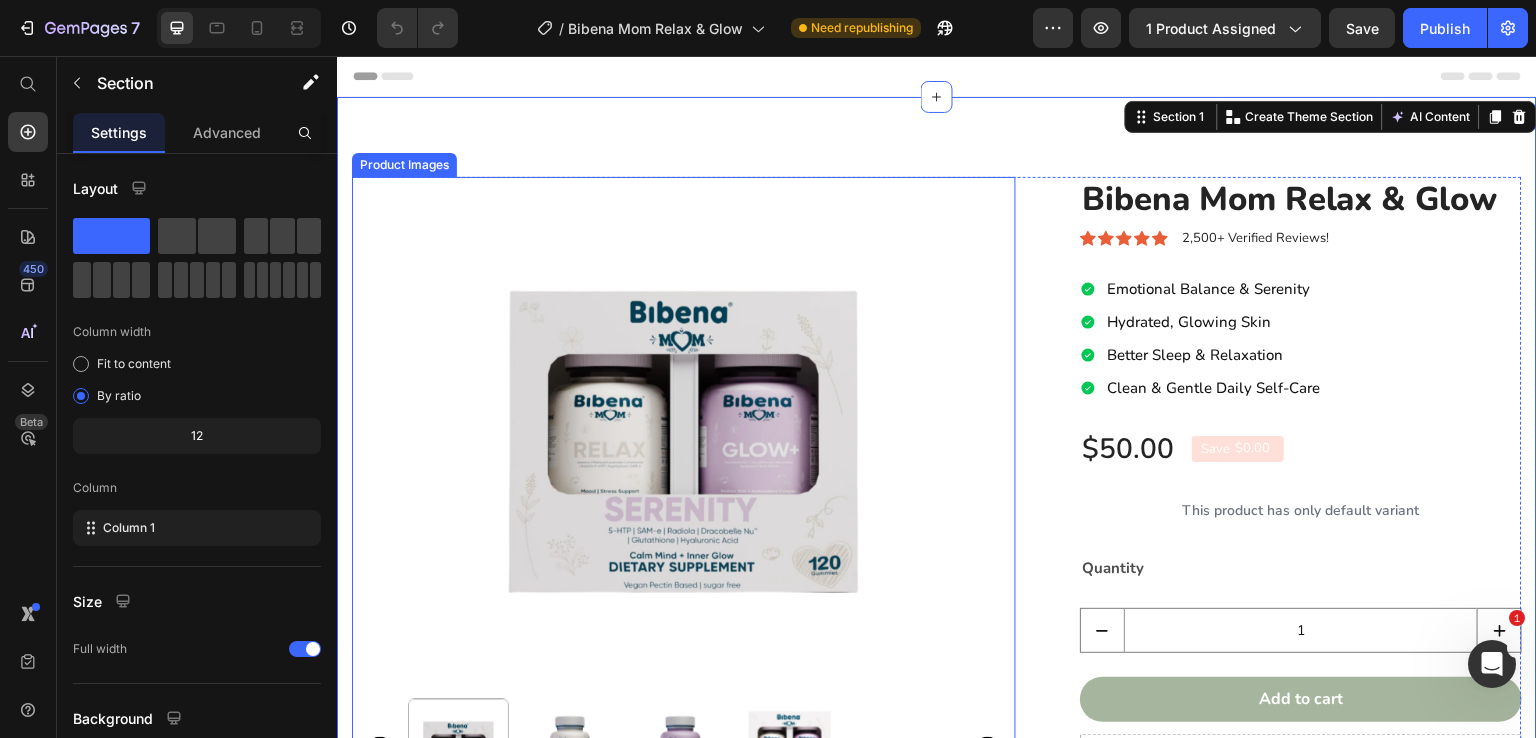 click on "Product Images Bibena Mom Relax & Glow Product Title Icon Icon Icon Icon Icon Icon List 2,500+ Verified Reviews! Text Block Row Emotional Balance & Serenity Hydrated, Glowing Skin Better Sleep & Relaxation Clean & Gentle Daily Self-Care Item List $50.00 Product Price Save $0.00 Discount Tag Row This product has only default variant Product Variants & Swatches Quantity Text Block 1 Product Quantity Add to cart Add to Cart
Drop element here Row Secure Checkout Text Block 100+ Happy Customers   Bibena® Mom Relax & Glow helps me unwind and feel radiant every day. Gentle, tasty, and the perfect self-care boost for busy moms!   Mike M. ⭐⭐⭐⭐⭐ Text Block Row Product" at bounding box center (937, 623) 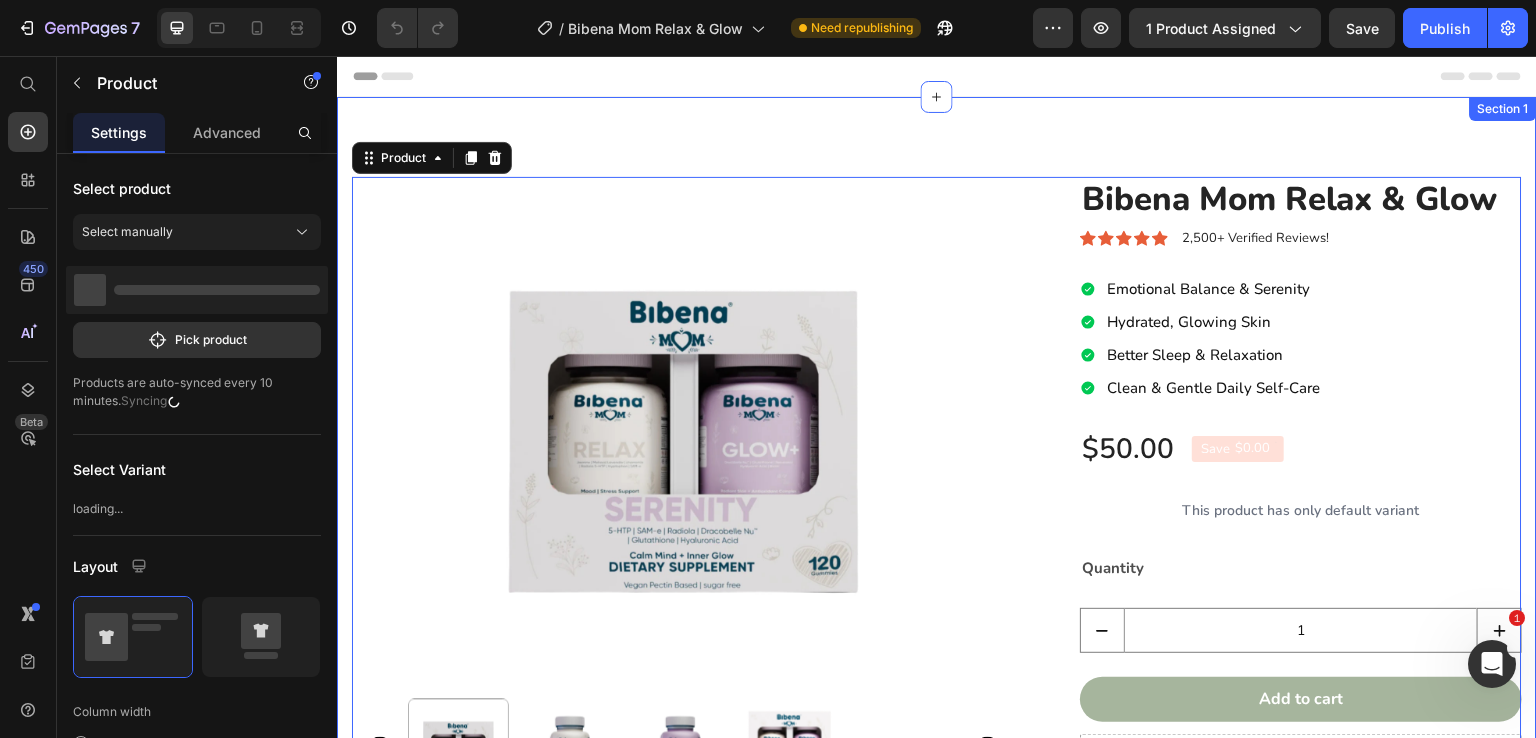 click on "Product Images Bibena Mom Relax & Glow Product Title Icon Icon Icon Icon Icon Icon List 2,500+ Verified Reviews! Text Block Row Emotional Balance & Serenity Hydrated, Glowing Skin Better Sleep & Relaxation Clean & Gentle Daily Self-Care Item List $50.00 Product Price Save $0.00 Discount Tag Row This product has only default variant Product Variants & Swatches Quantity Text Block 1 Product Quantity Add to cart Add to Cart
Drop element here Row Secure Checkout Text Block 100+ Happy Customers   Bibena® Mom Relax & Glow helps me unwind and feel radiant every day. Gentle, tasty, and the perfect self-care boost for busy moms!   Mike M. ⭐⭐⭐⭐⭐ Text Block Row Product   16 Section 1" at bounding box center (937, 615) 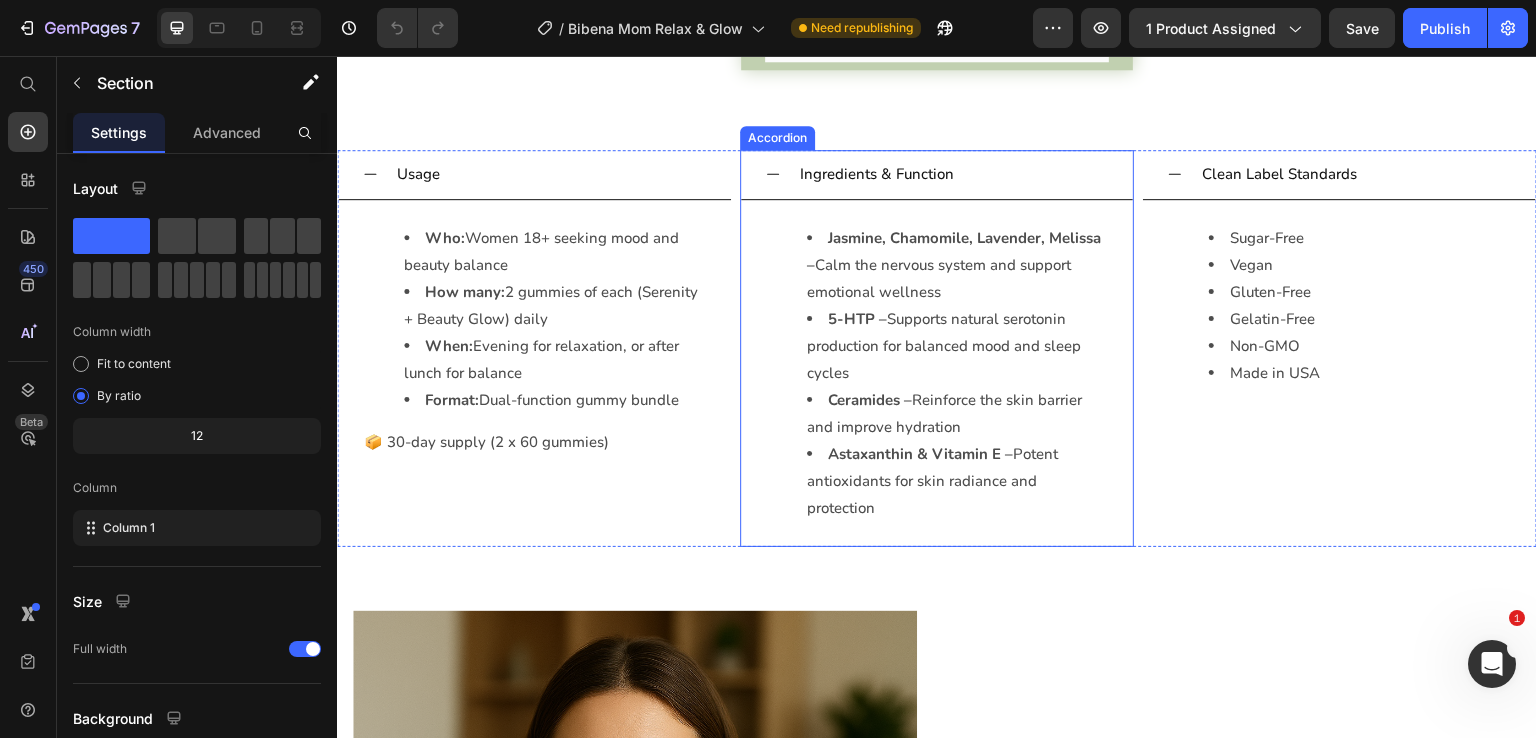scroll, scrollTop: 2600, scrollLeft: 0, axis: vertical 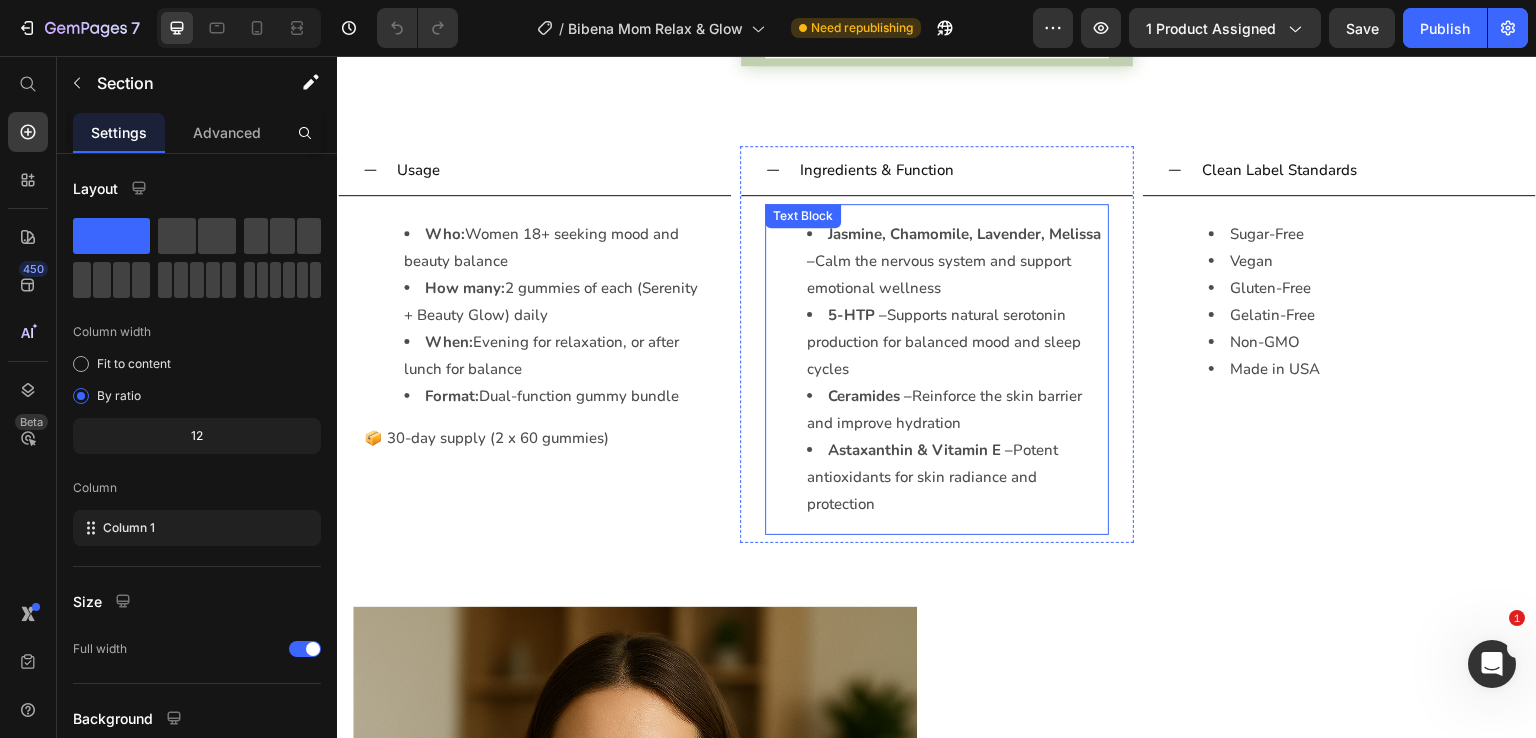 click on "Jasmine, Chamomile, Lavender, Melissa –  Calm the nervous system and support emotional wellness" at bounding box center [957, 261] 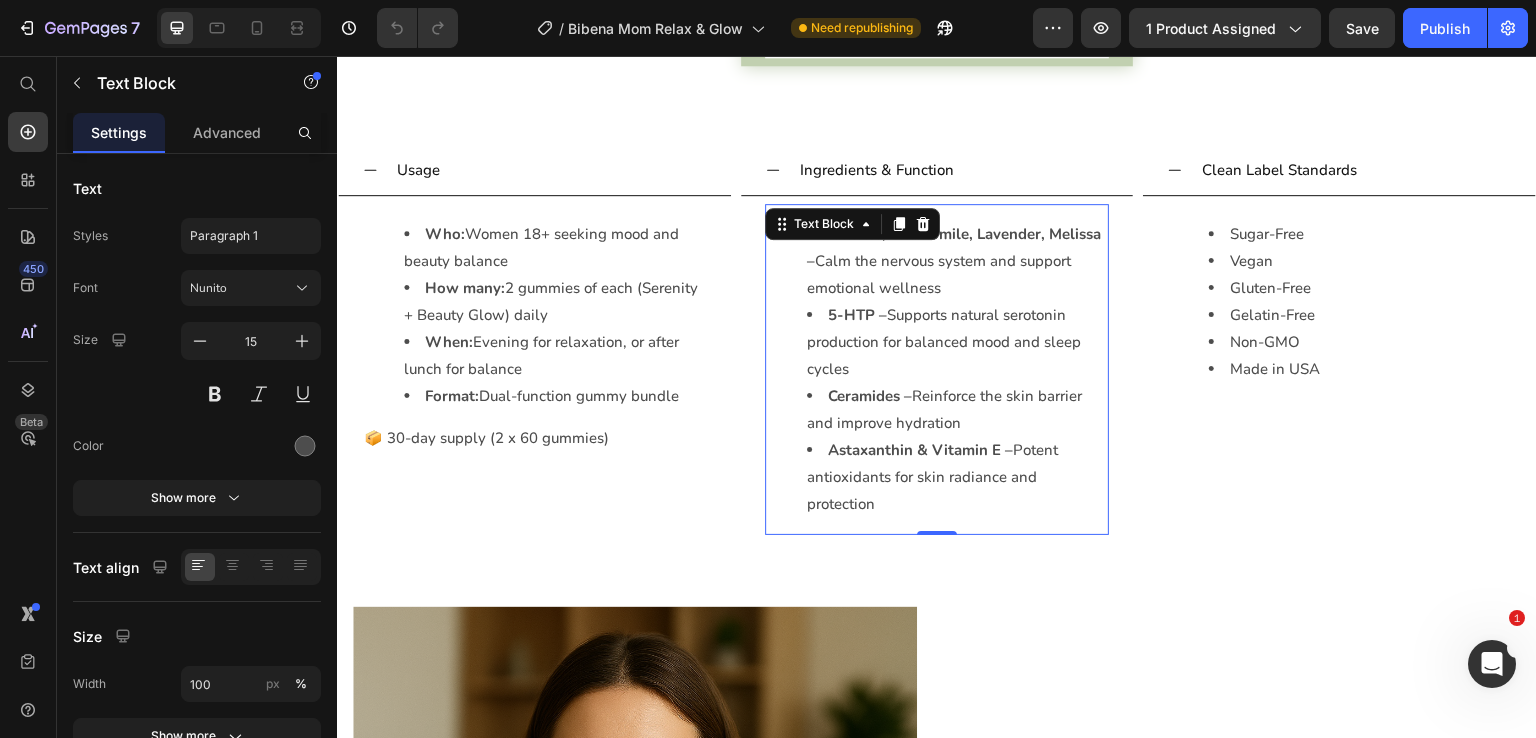 click on "Jasmine, Chamomile, Lavender, Melissa –  Calm the nervous system and support emotional wellness" at bounding box center [957, 261] 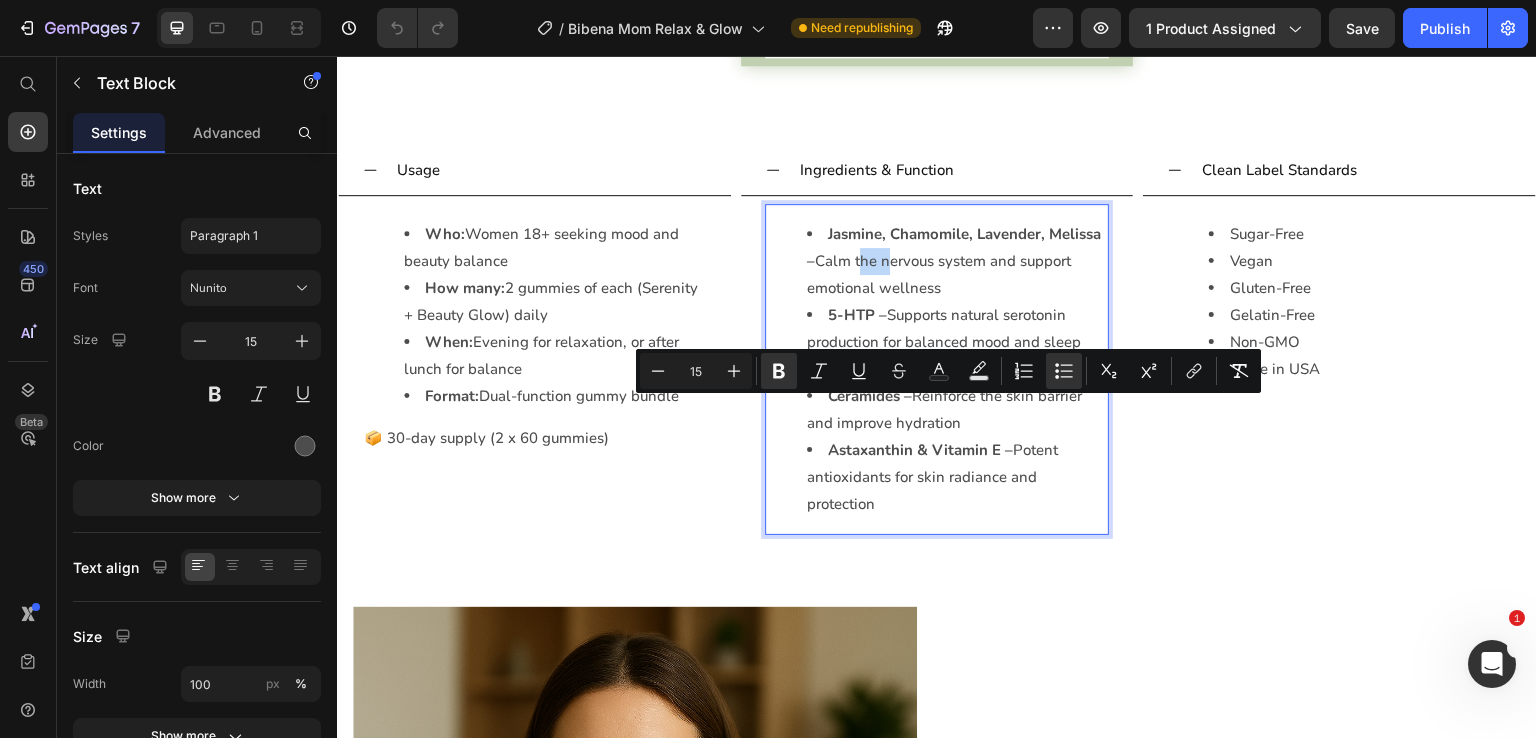 copy on "Jasmine, Chamomile, Lavender, Melissa –  Calm the nervous system and support emotional wellness 5-HTP –  Supports natural serotonin production for balanced mood and sleep cycles Ceramides –  Reinforce the skin barrier and improve hydration Astaxanthin & Vitamin E –  Potent antioxidants for skin radiance and protection" 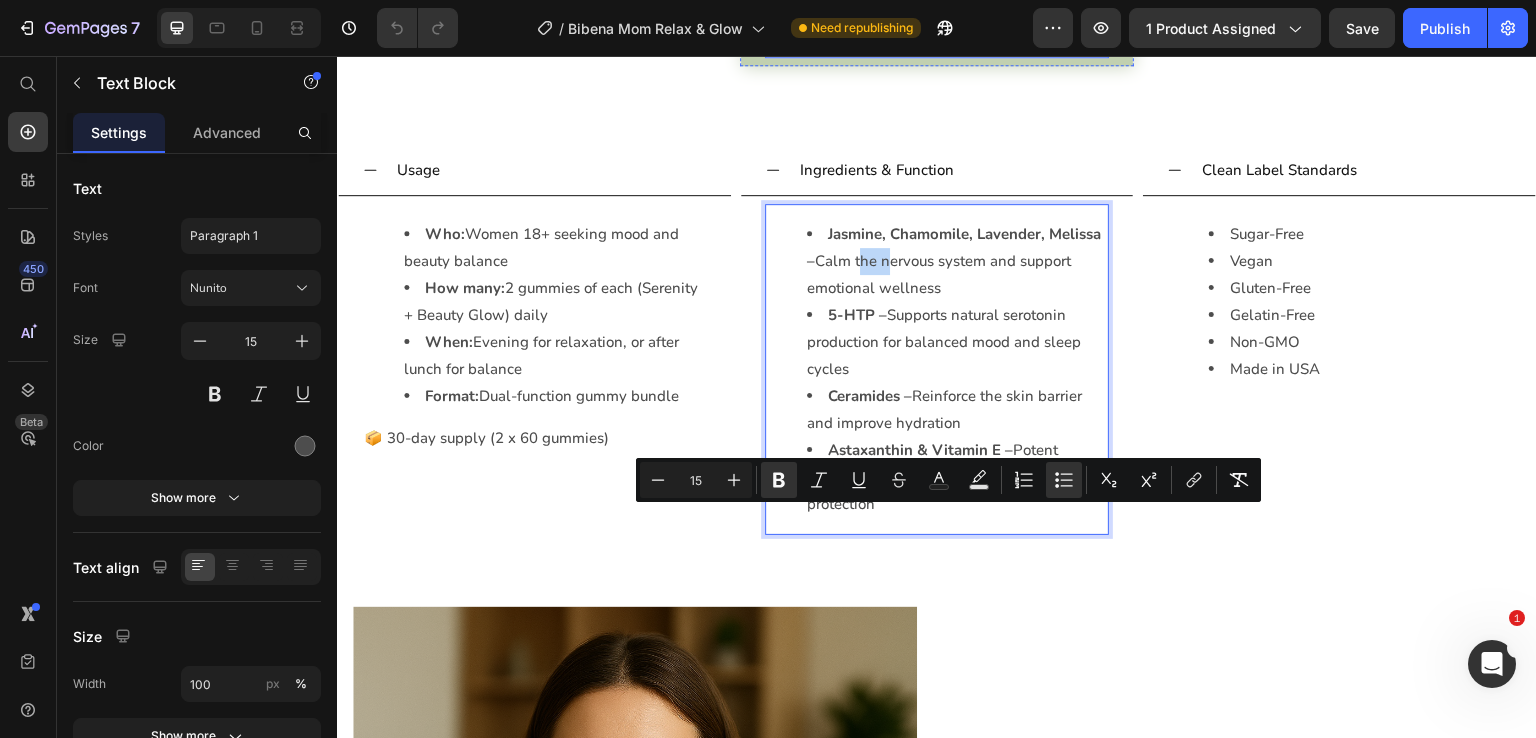 scroll, scrollTop: 2400, scrollLeft: 0, axis: vertical 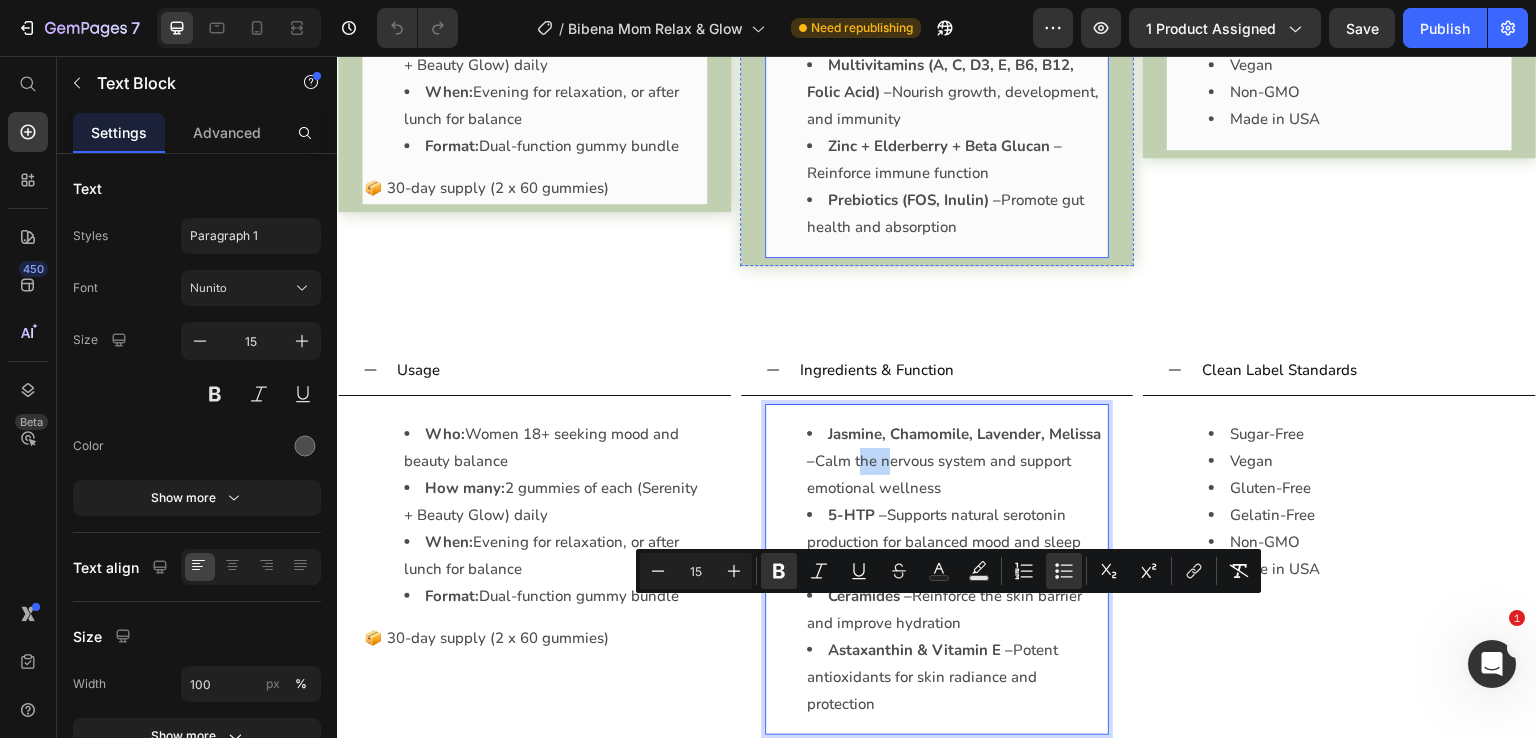 click on "Multivitamins (A, C, D3, E, B6, B12, Folic Acid) –" at bounding box center (940, 78) 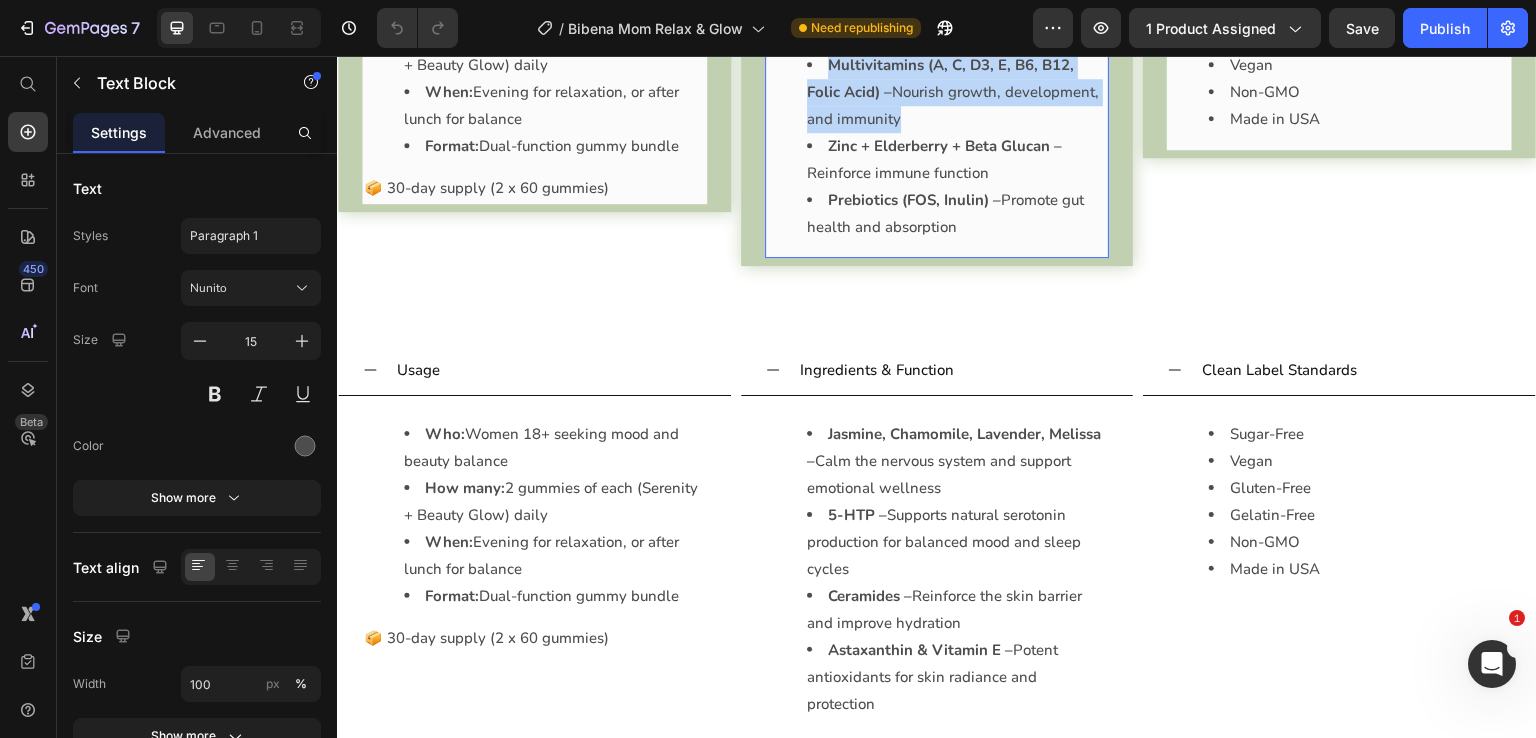 click on "Multivitamins (A, C, D3, E, B6, B12, Folic Acid) –" at bounding box center (940, 78) 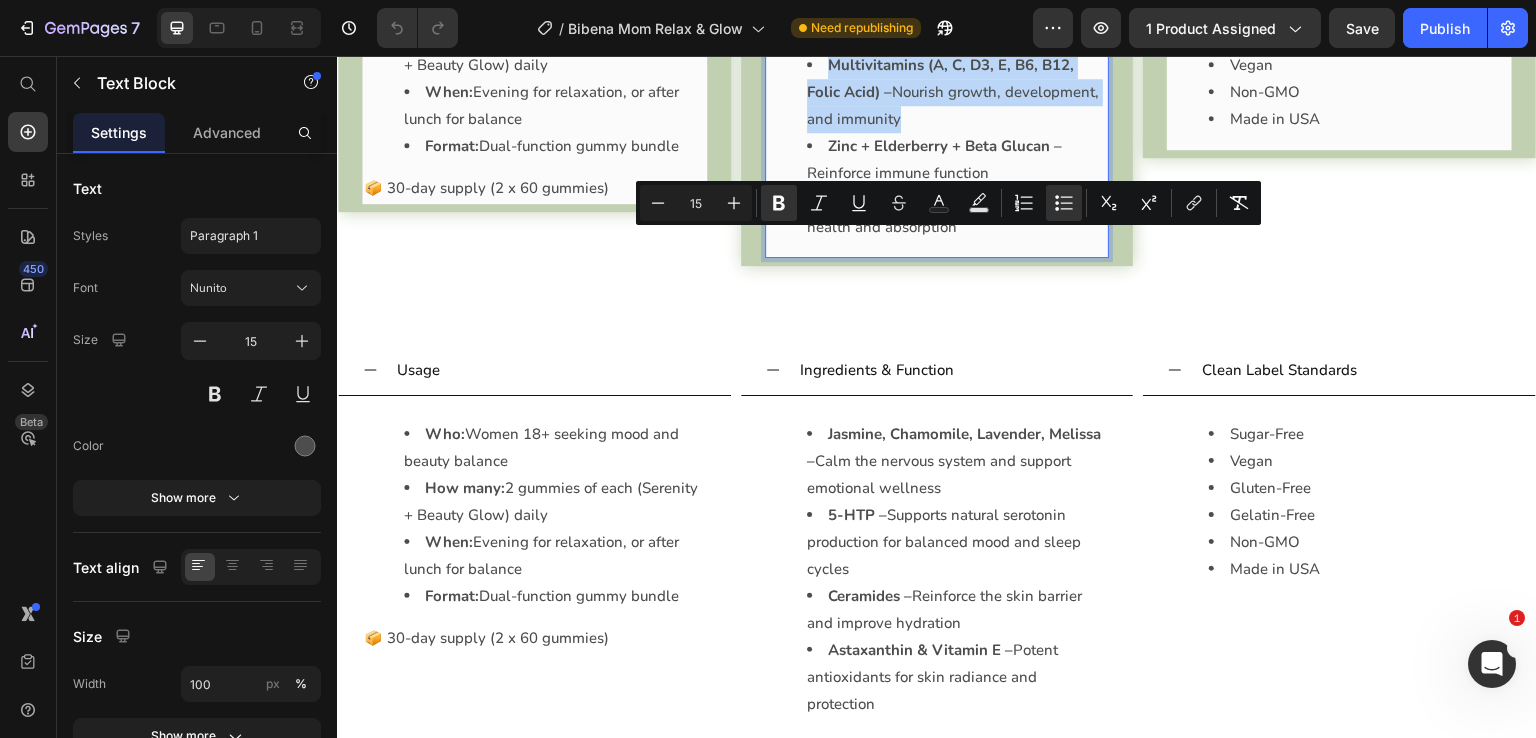 click on "Multivitamins (A, C, D3, E, B6, B12, Folic Acid) –" at bounding box center [940, 78] 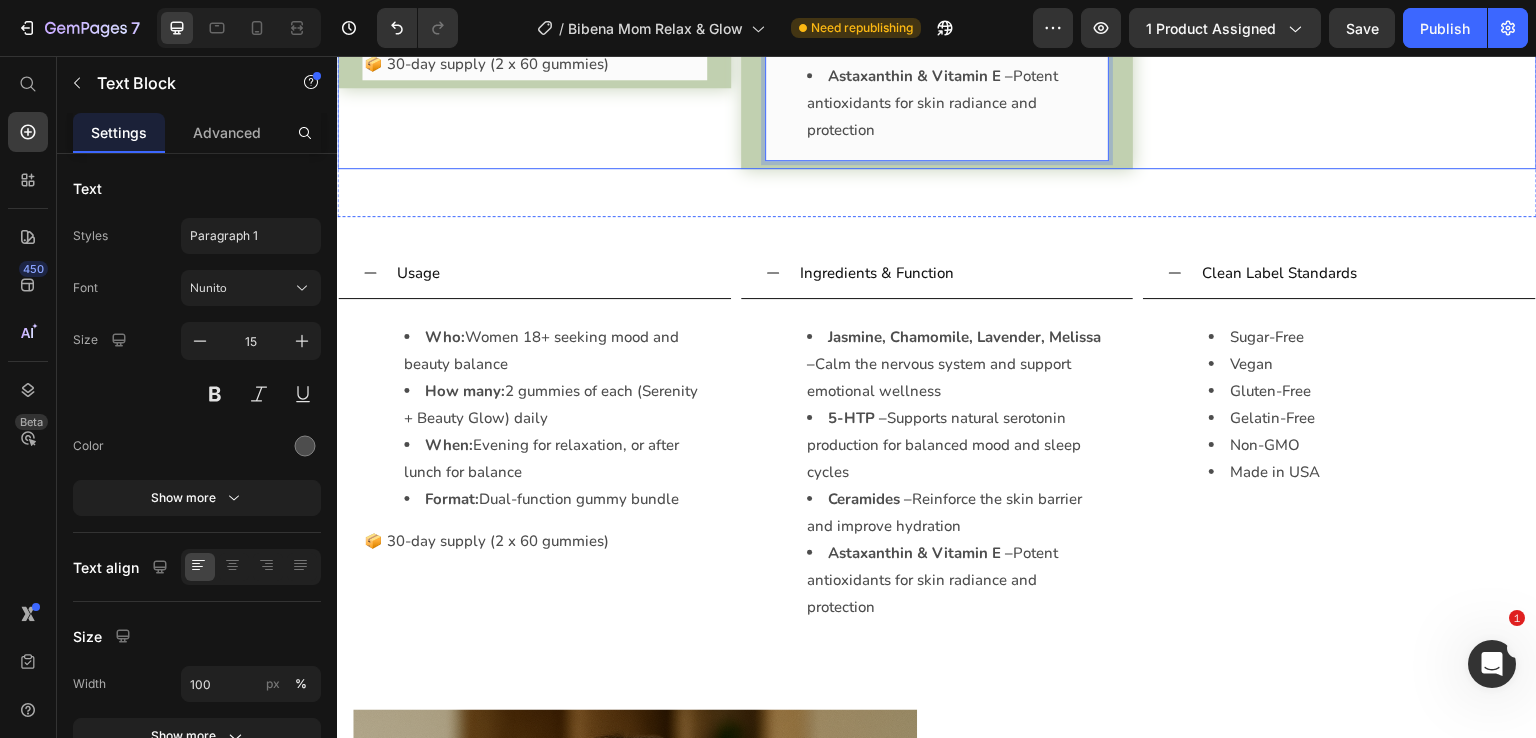 scroll, scrollTop: 2700, scrollLeft: 0, axis: vertical 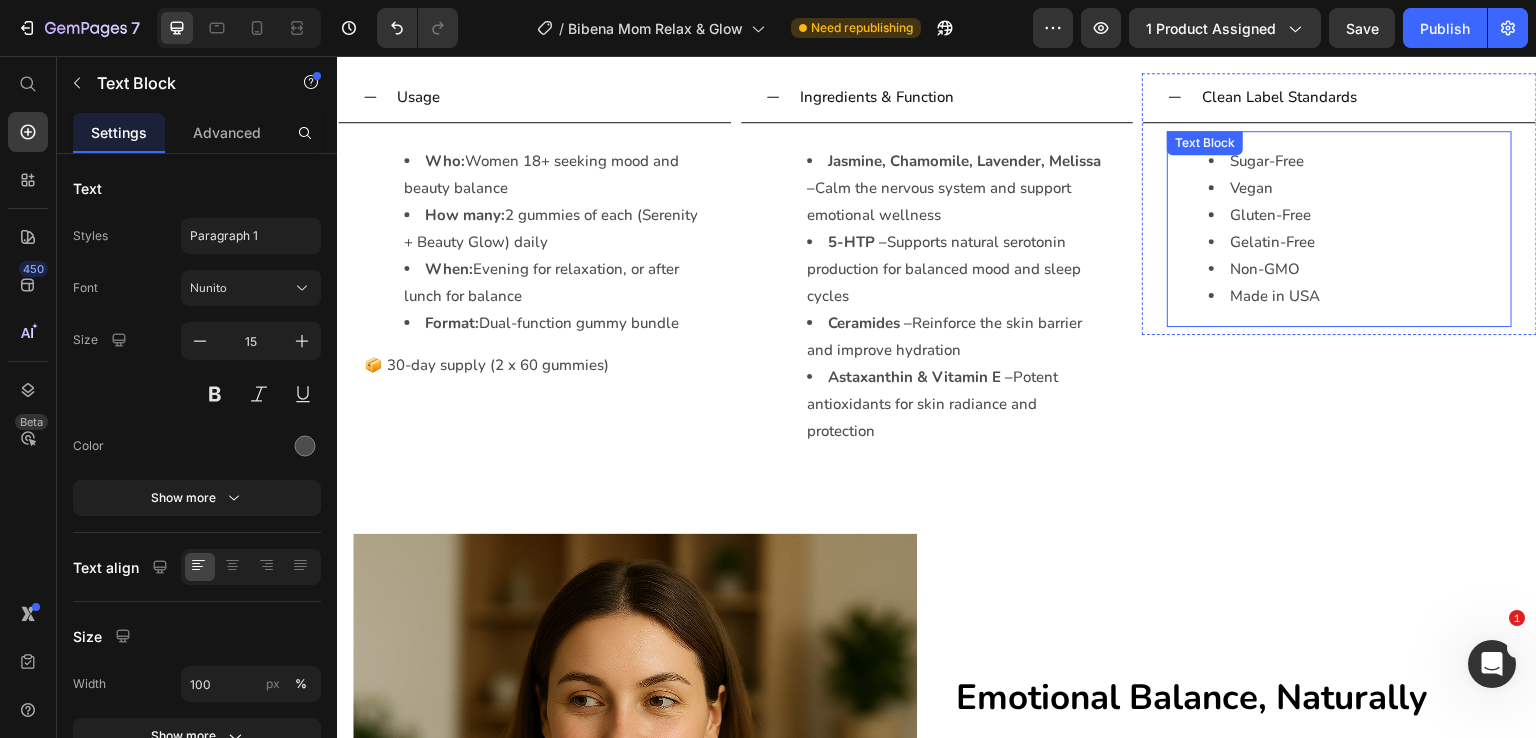 click on "Sugar-Free" at bounding box center (1359, 161) 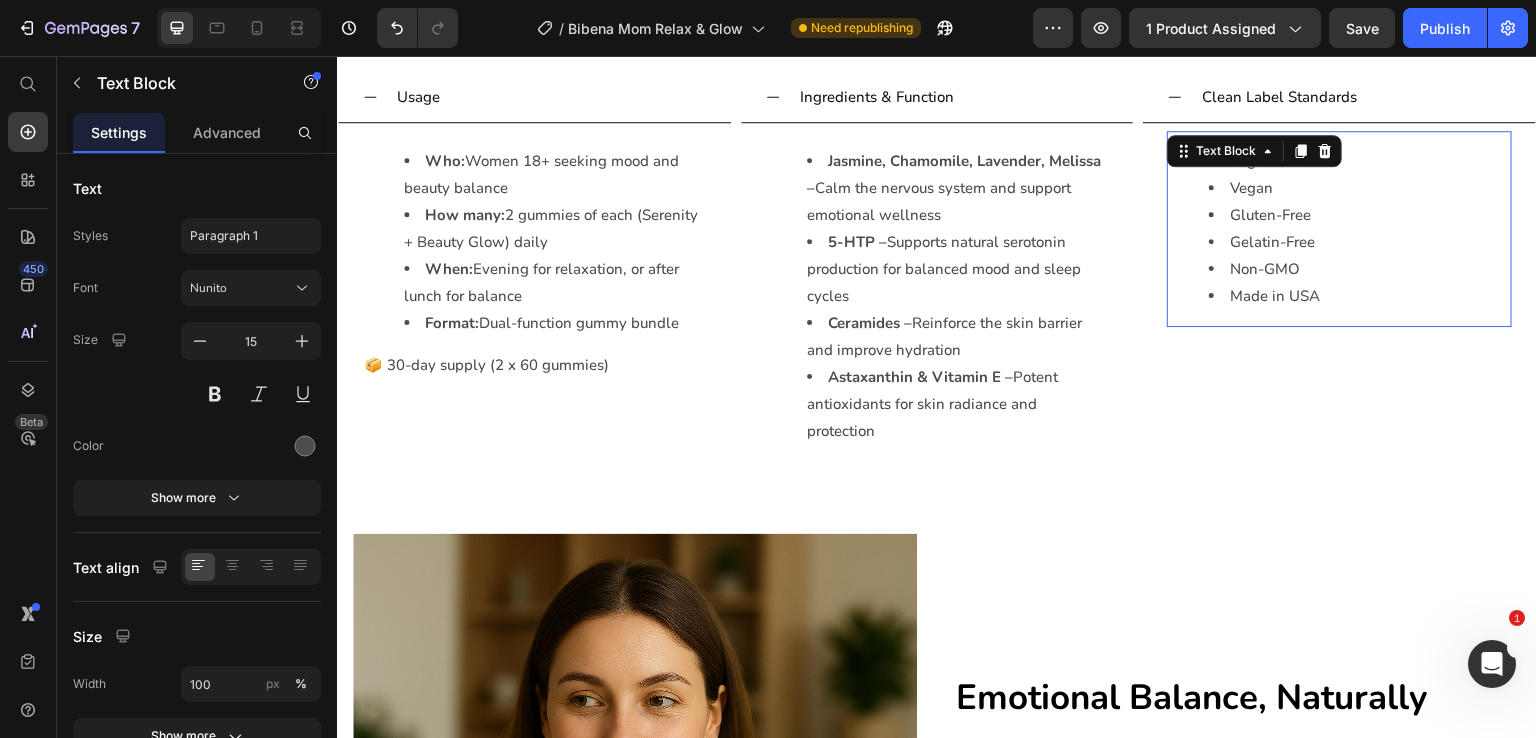 click on "Sugar-Free" at bounding box center (1359, 161) 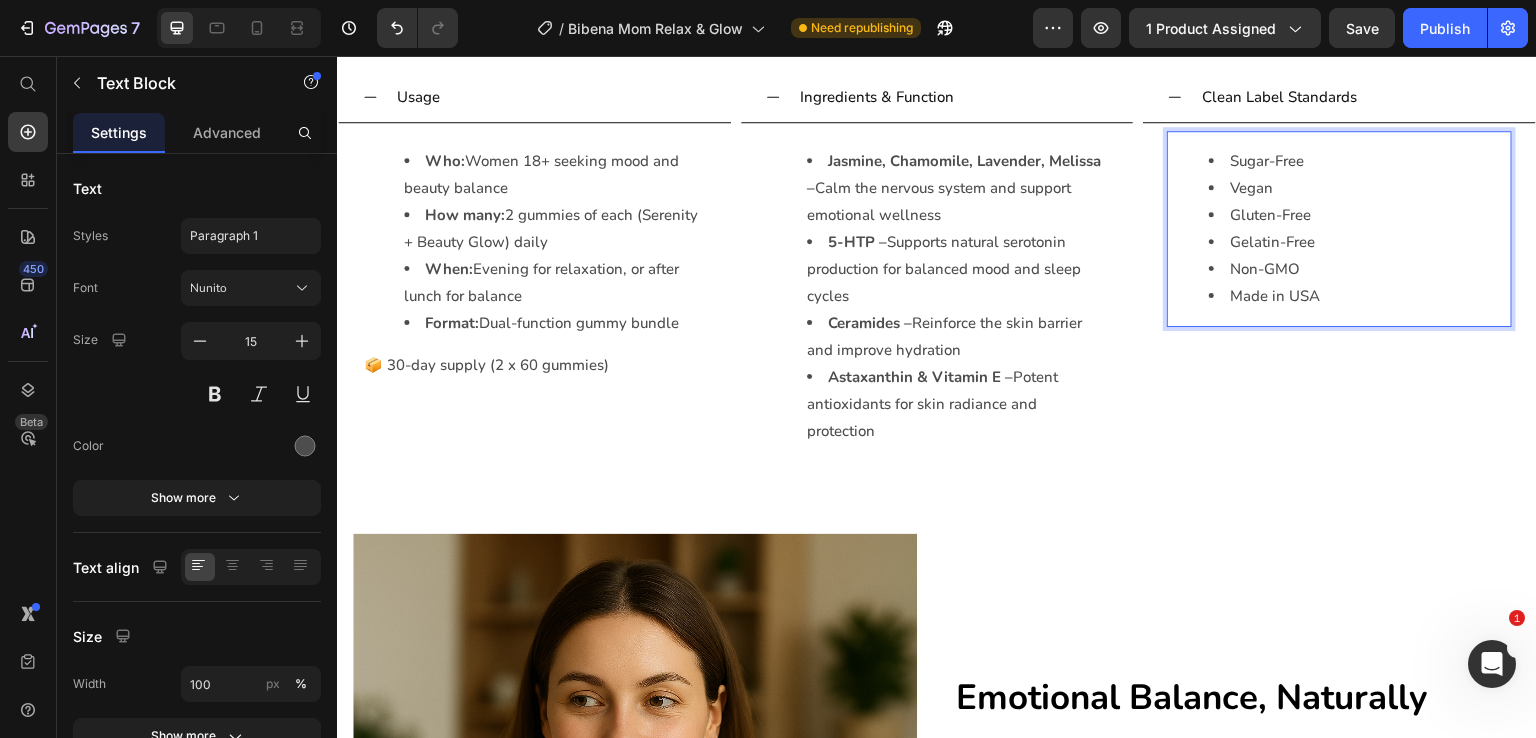 drag, startPoint x: 1243, startPoint y: 380, endPoint x: 1348, endPoint y: 425, distance: 114.236595 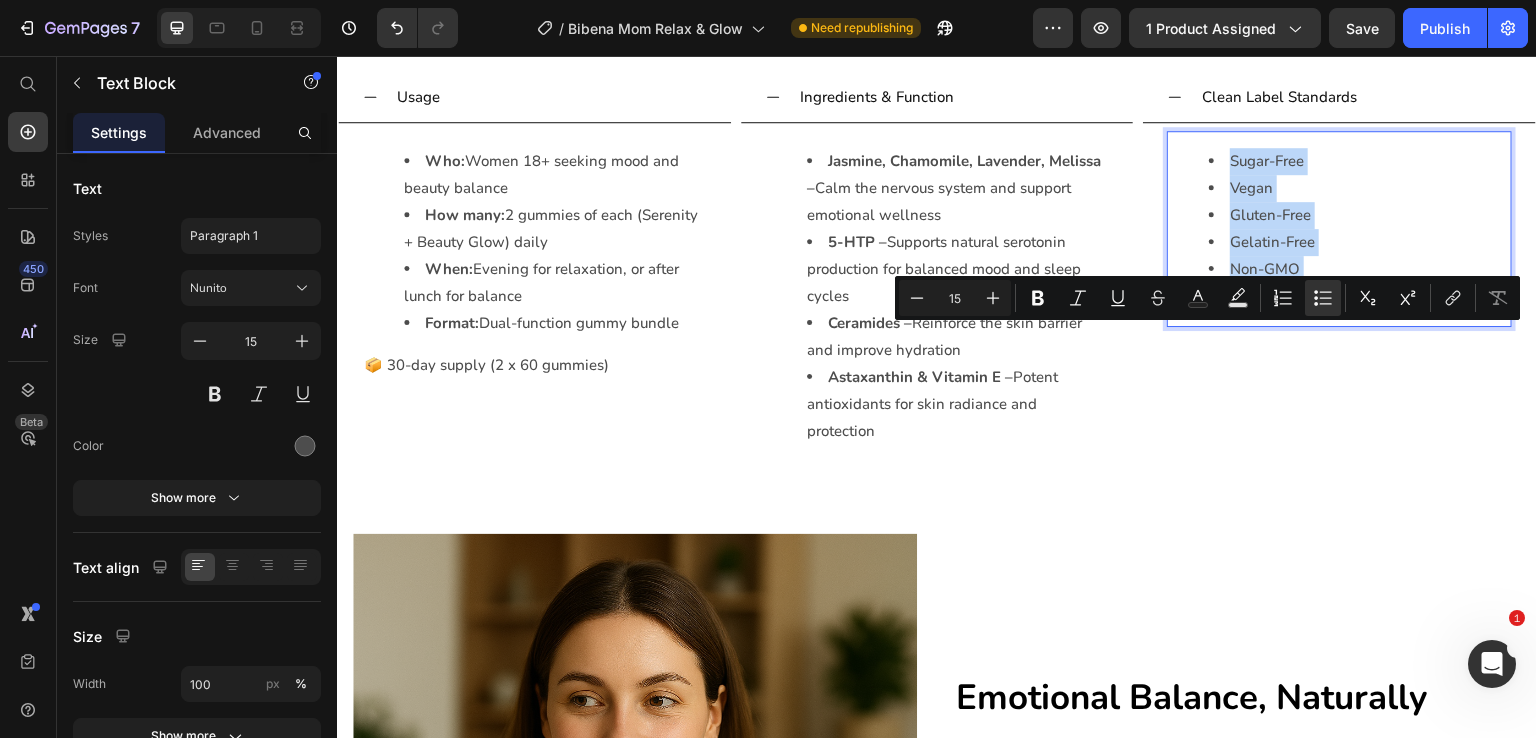 copy on "Sugar-Free Vegan Gluten-Free Gelatin-Free Non-GMO Made in USA" 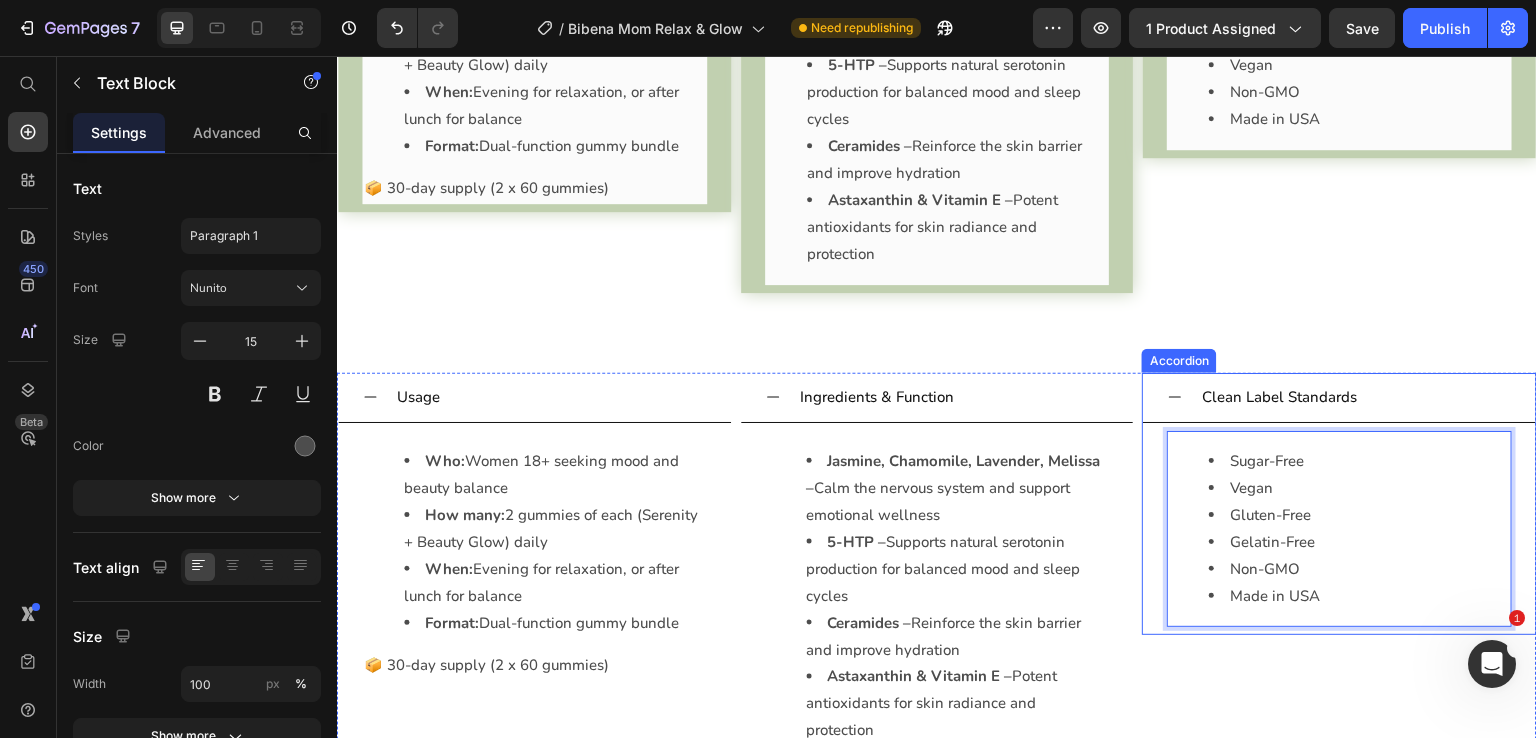 scroll, scrollTop: 2400, scrollLeft: 0, axis: vertical 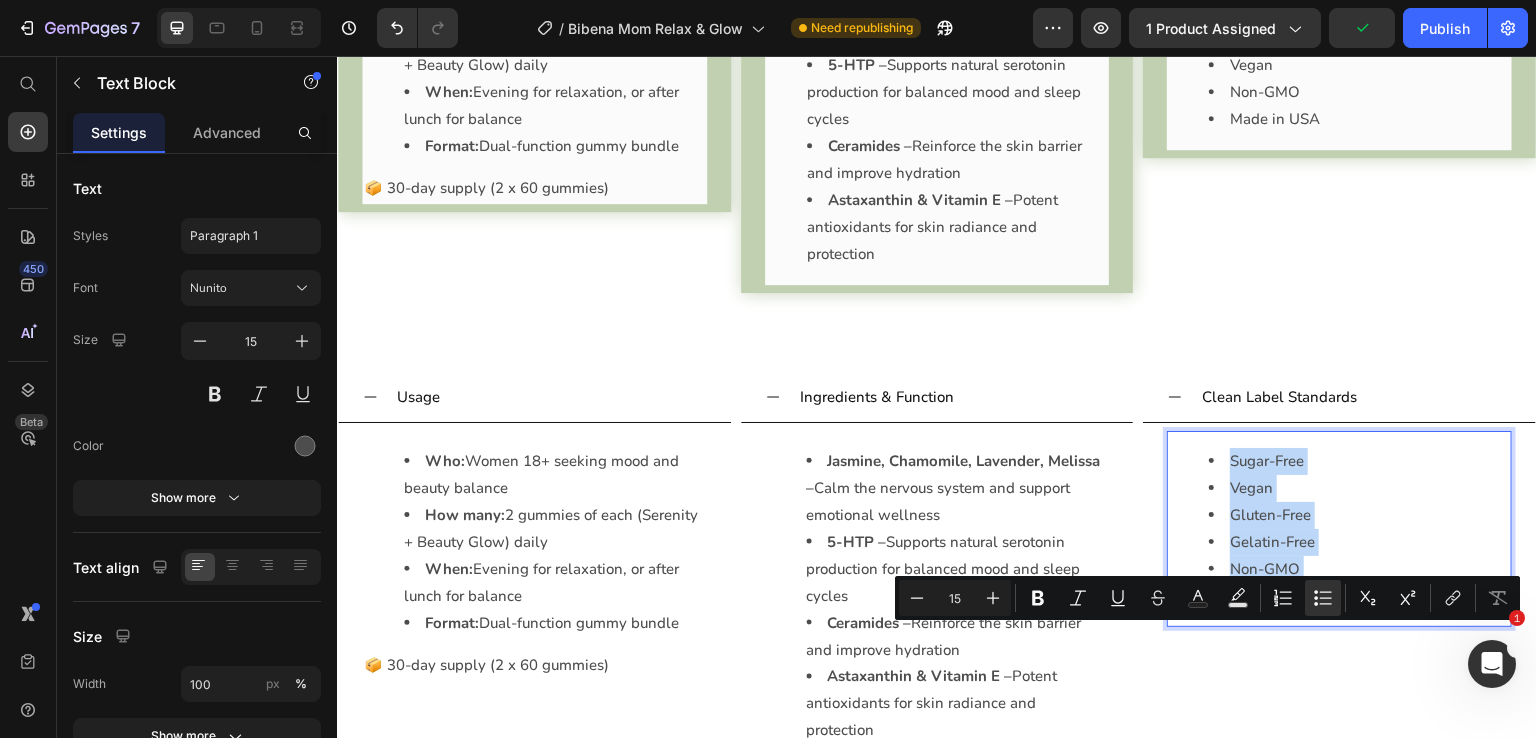click on "Gluten-Free" at bounding box center [1359, 515] 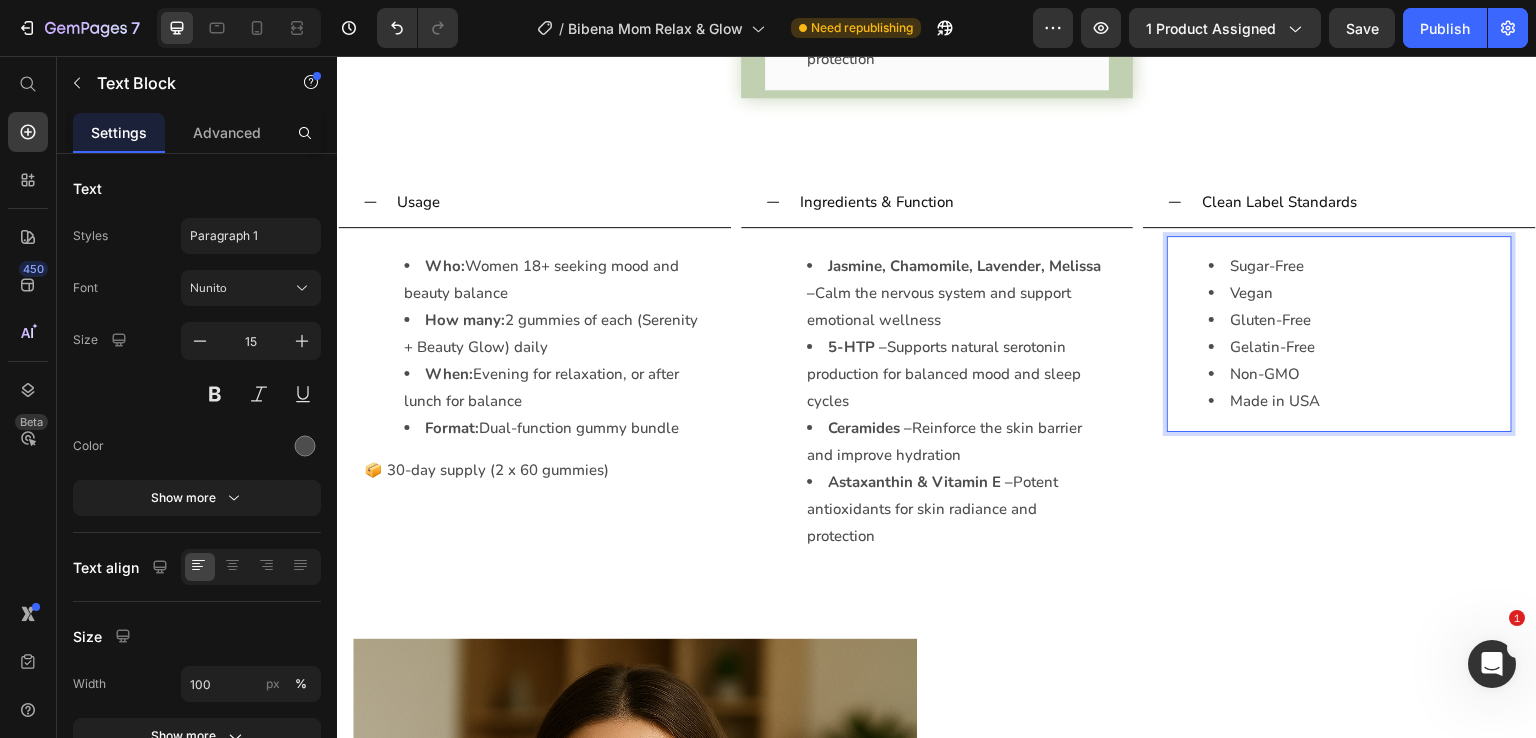 scroll, scrollTop: 2600, scrollLeft: 0, axis: vertical 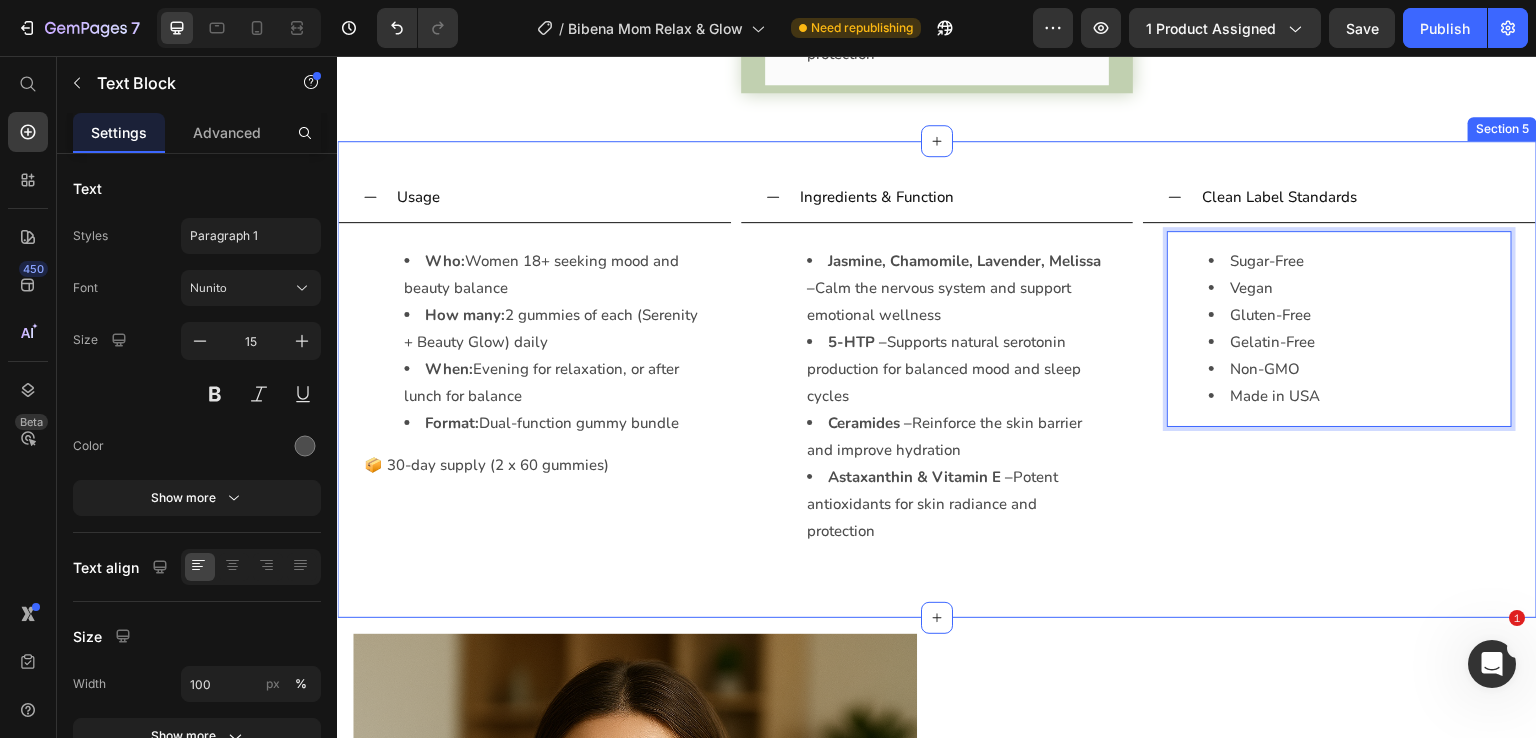 click on "Usage Who:  Women 18+ seeking mood and beauty balance How many:  2 gummies of each (Serenity + Beauty Glow) daily When:  Evening for relaxation, or after lunch for balance Format:  Dual-function gummy bundle  📦 30-day supply (2 x 60 gummies) Text Block Accordion
Ingredients & Function Jasmine, Chamomile, Lavender, Melissa –  Calm the nervous system and support emotional wellness 5-HTP –  Supports natural serotonin production for balanced mood and sleep cycles Ceramides –  Reinforce the skin barrier and improve hydration Astaxanthin & Vitamin E –  Potent antioxidants for skin radiance and protection Text Block Accordion
Clean Label Standards Sugar-Free Vegan Gluten-Free Gelatin-Free Non-GMO Made in USA Text Block   0 Accordion Row Section 5" at bounding box center [937, 379] 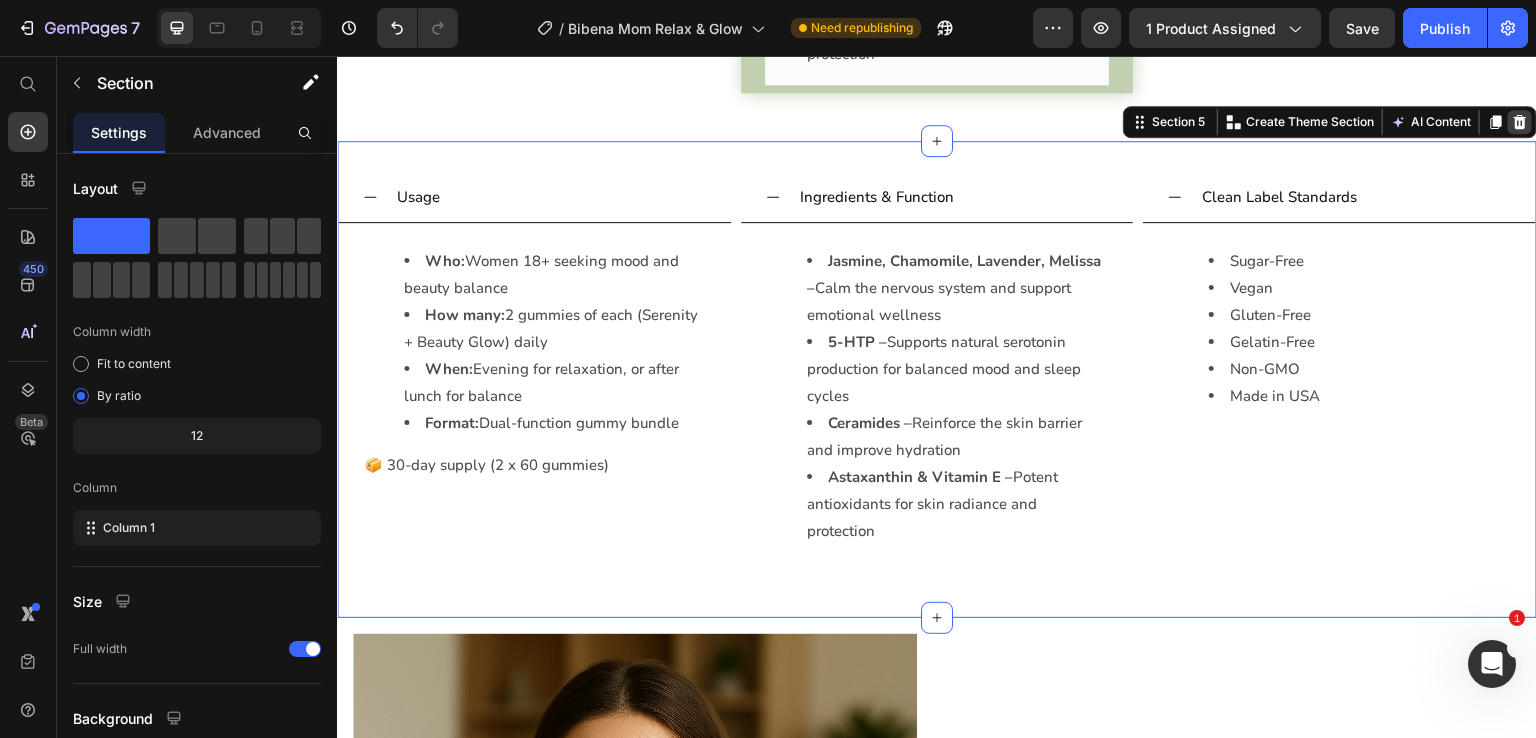 click 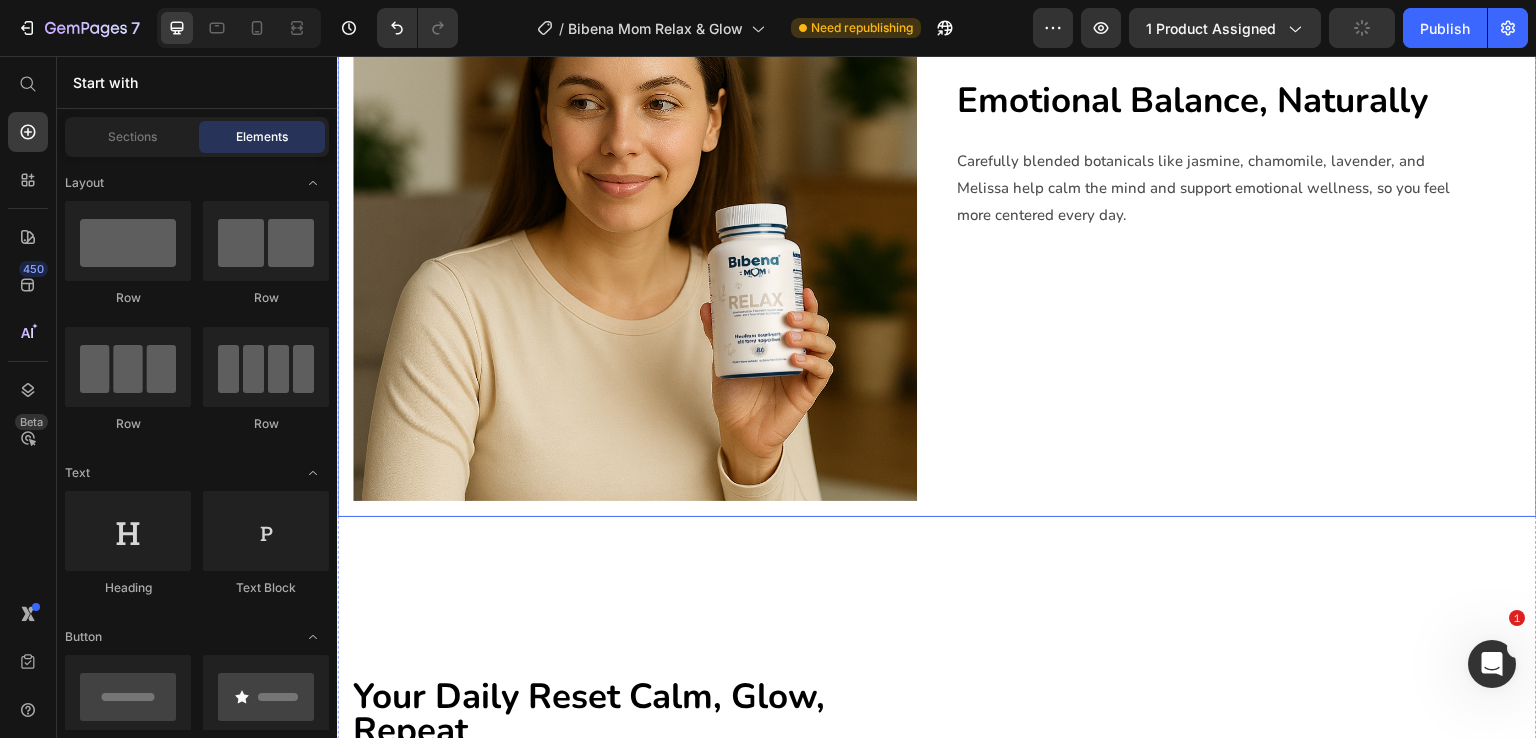 scroll, scrollTop: 3400, scrollLeft: 0, axis: vertical 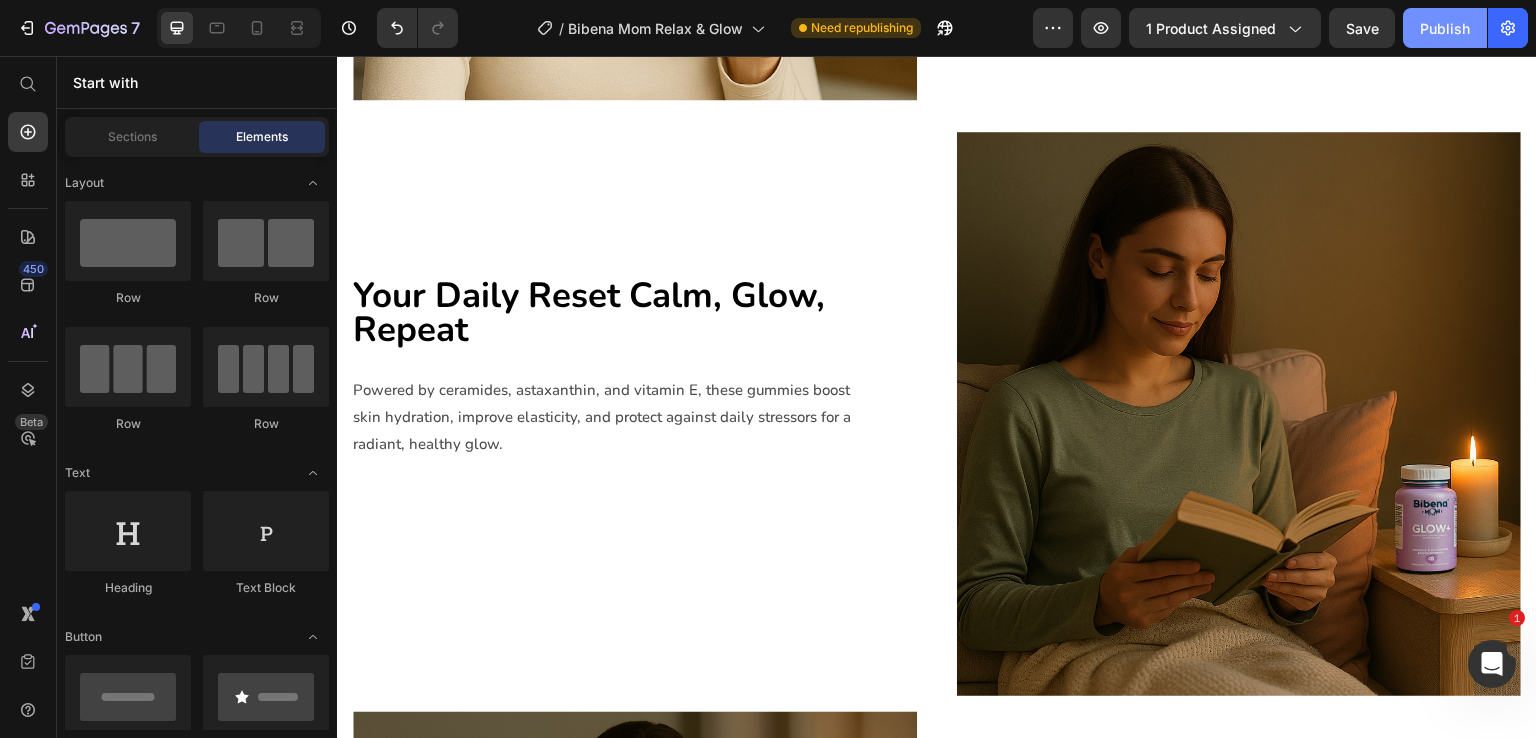click on "Publish" at bounding box center [1445, 28] 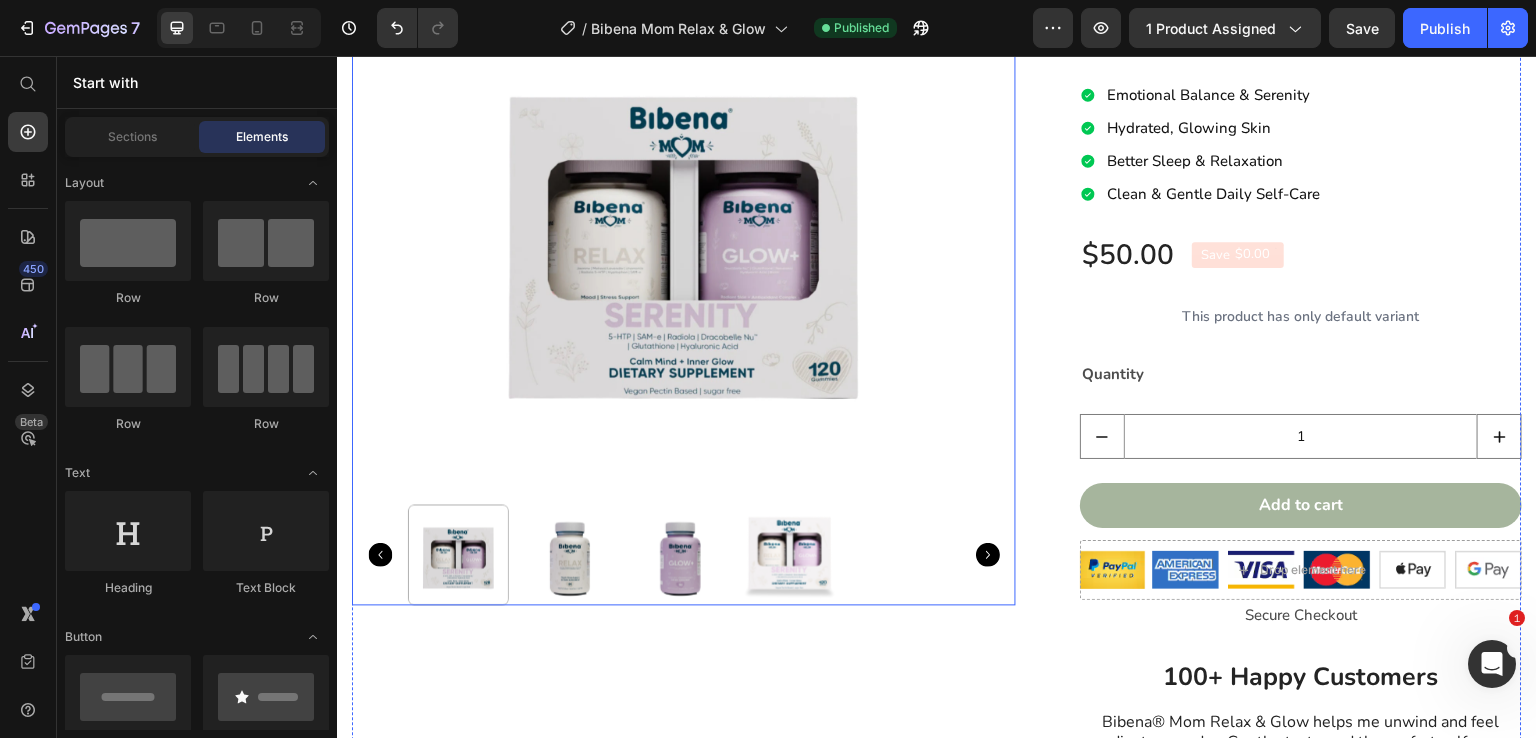 scroll, scrollTop: 0, scrollLeft: 0, axis: both 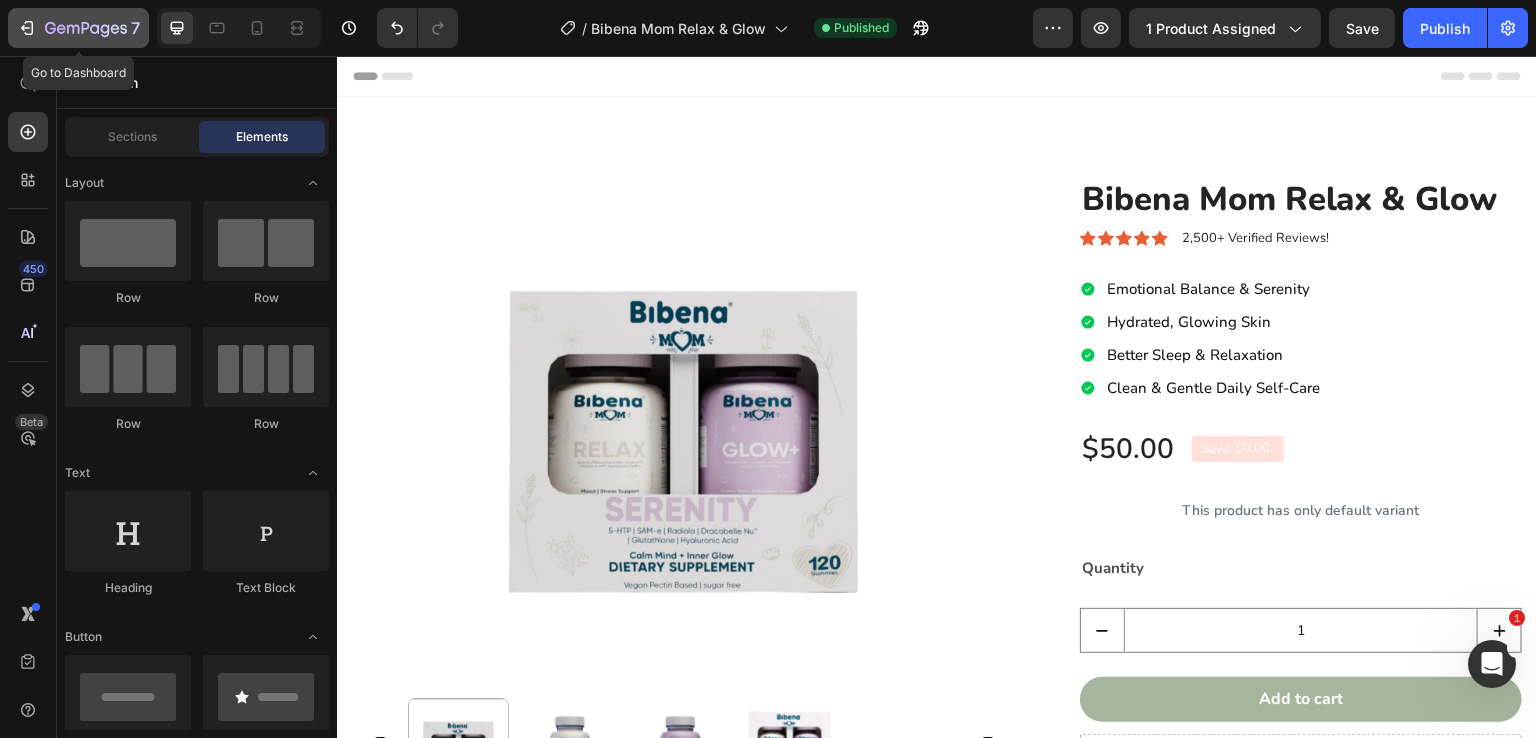 click on "7" 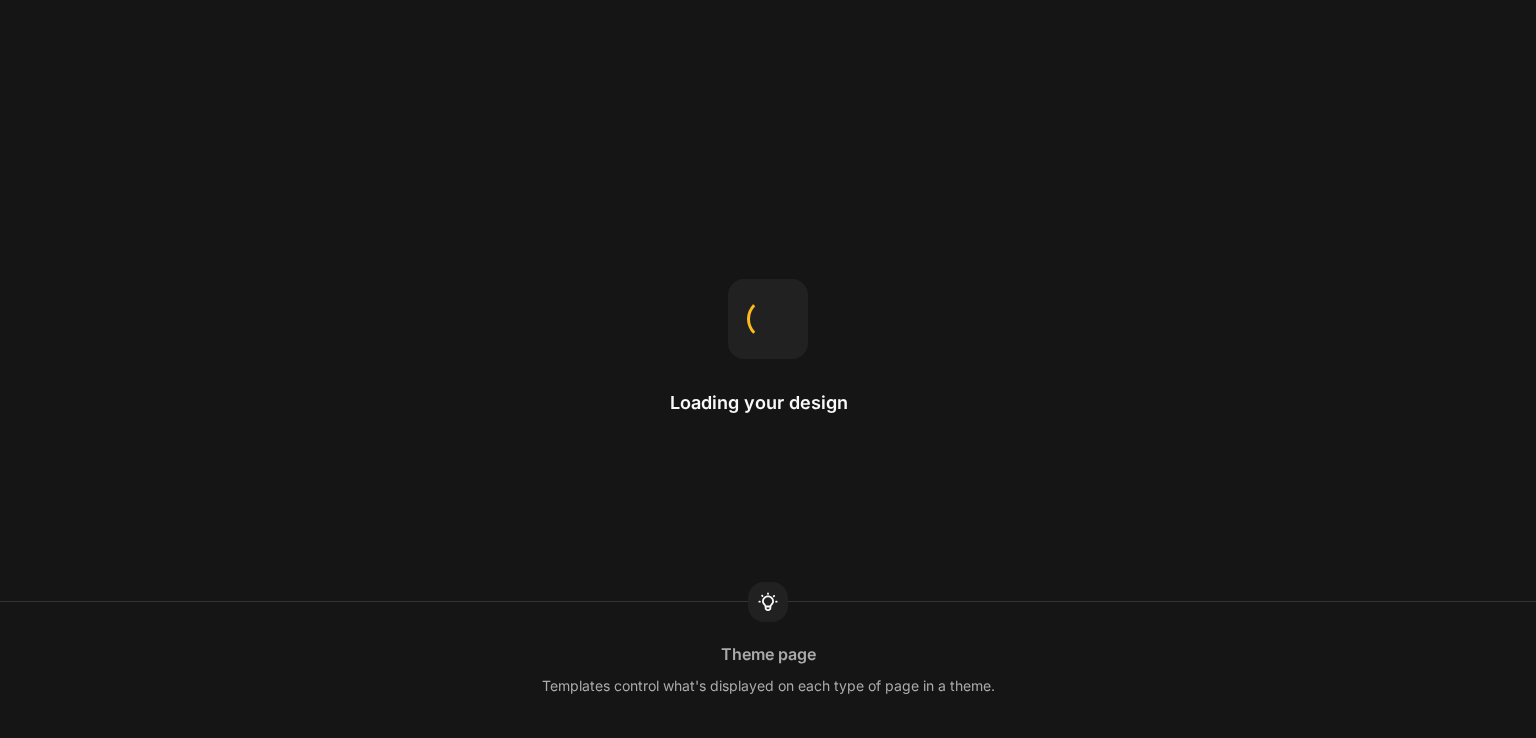 scroll, scrollTop: 0, scrollLeft: 0, axis: both 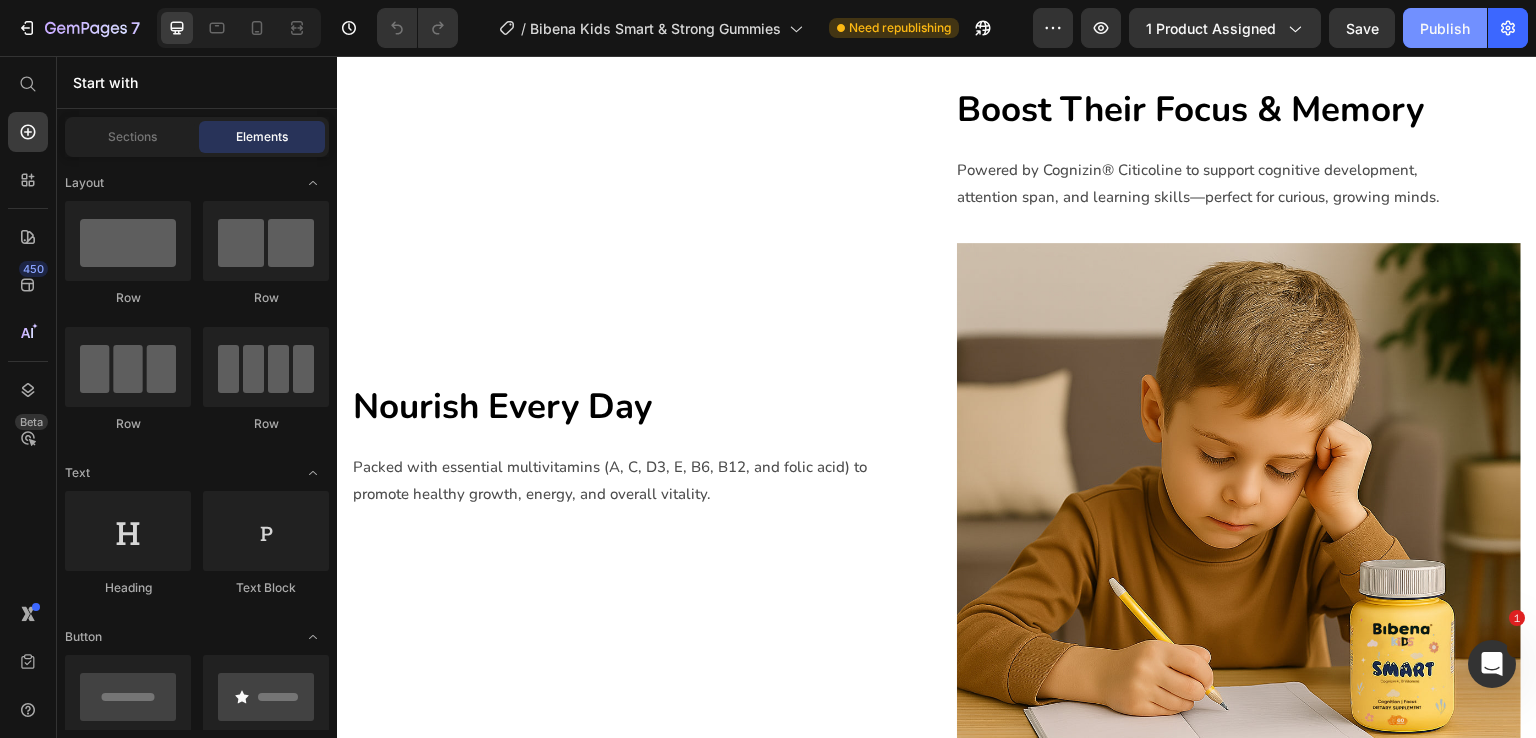 click on "Publish" at bounding box center [1445, 28] 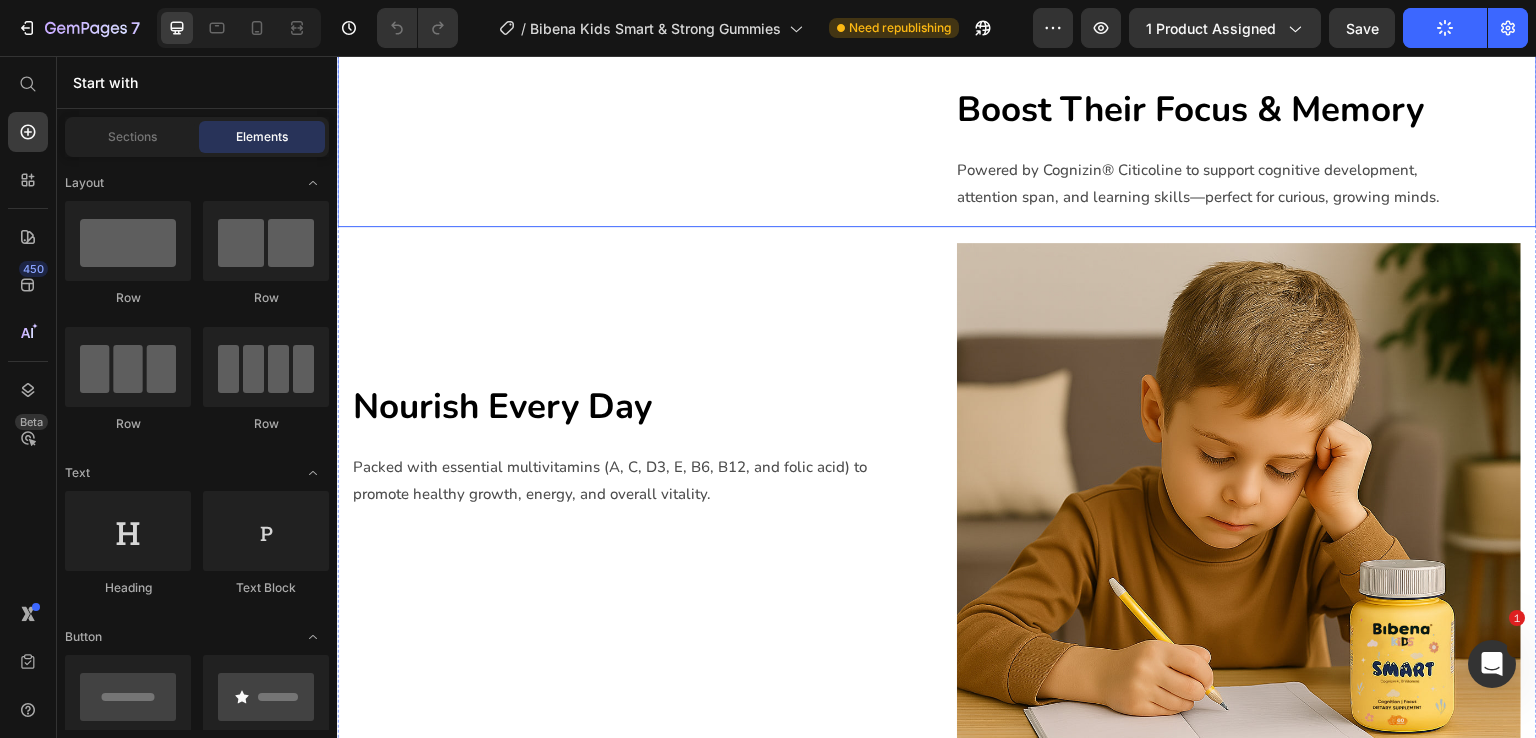 scroll, scrollTop: 3300, scrollLeft: 0, axis: vertical 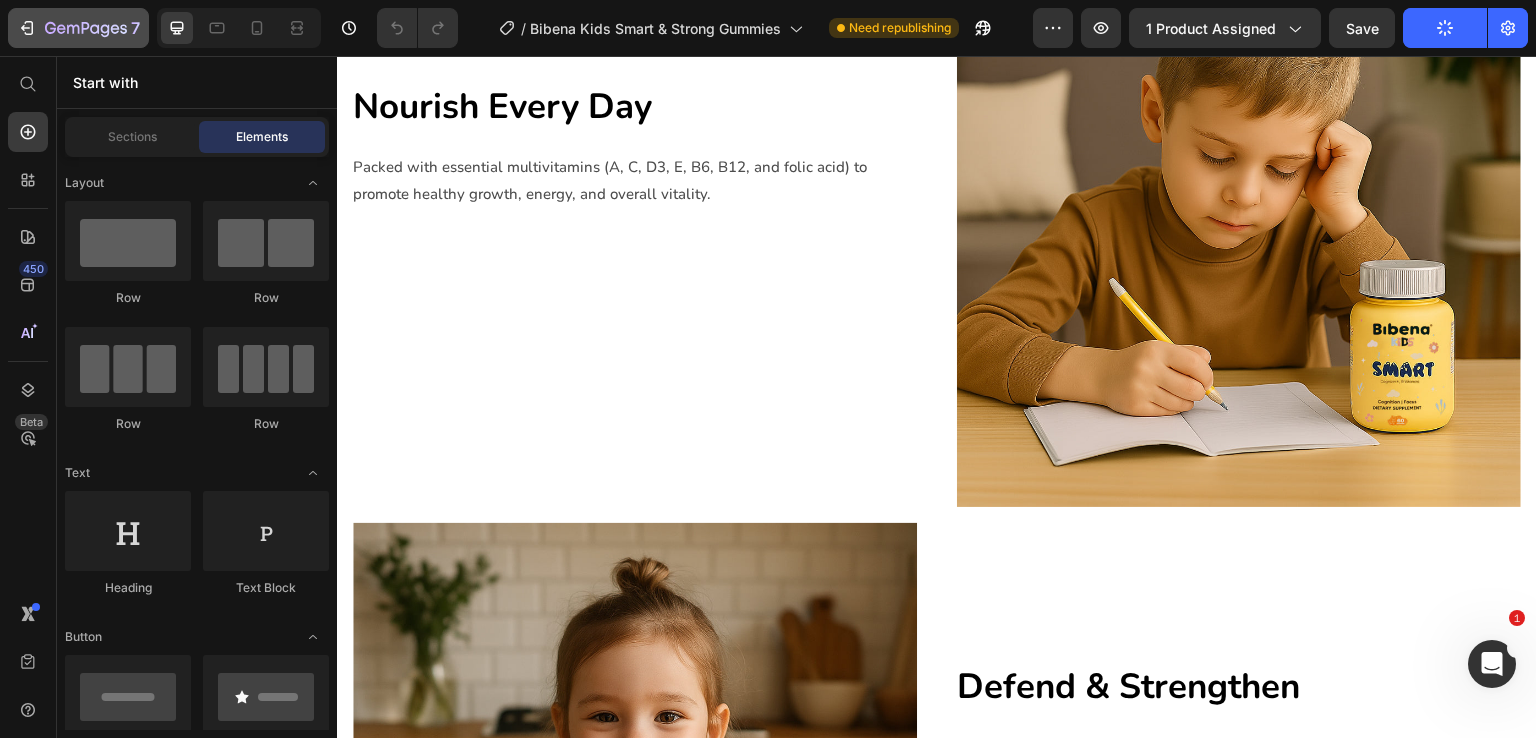 click on "7  Version history  /  Bibena Kids Smart & Strong Gummies Need republishing Preview 1 product assigned  Save   Publish" 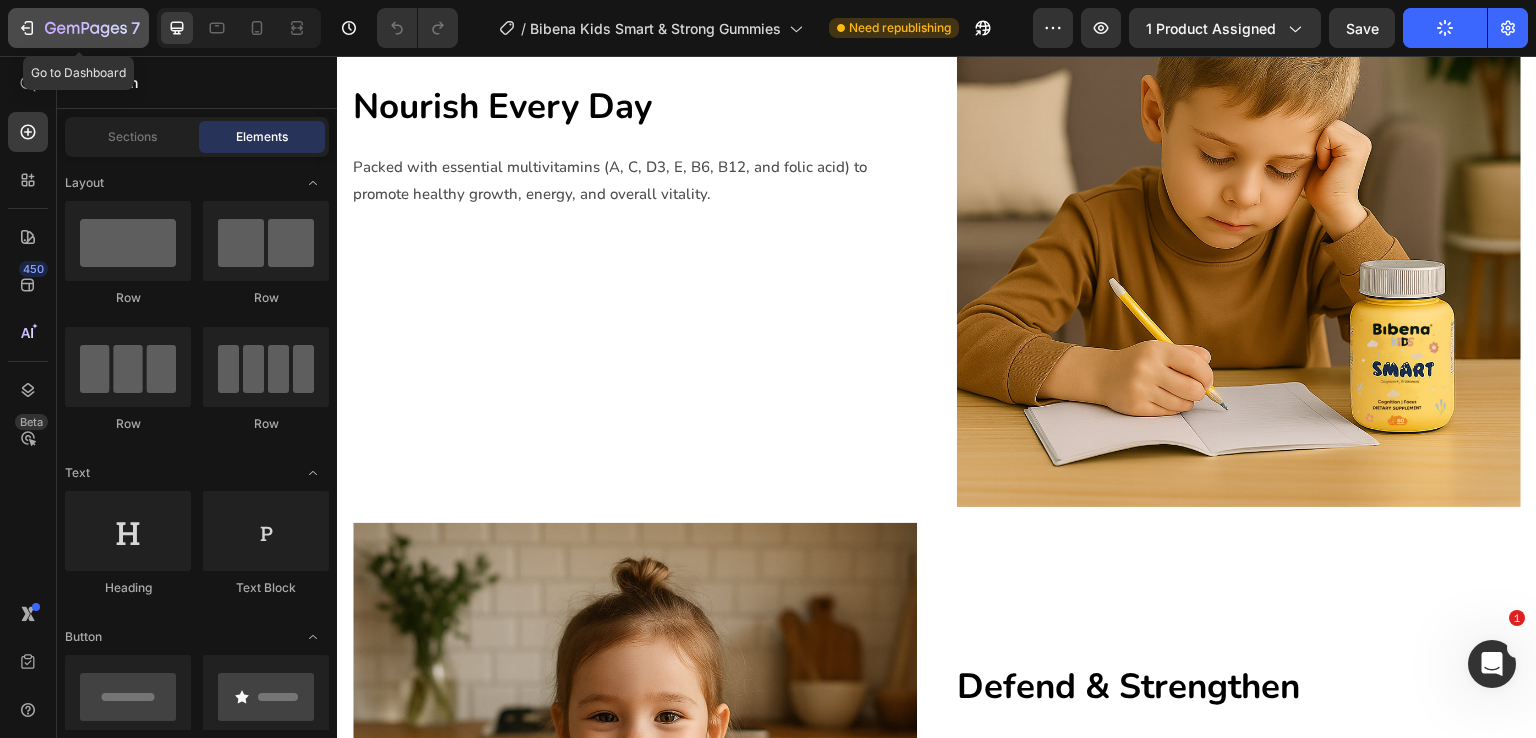 click 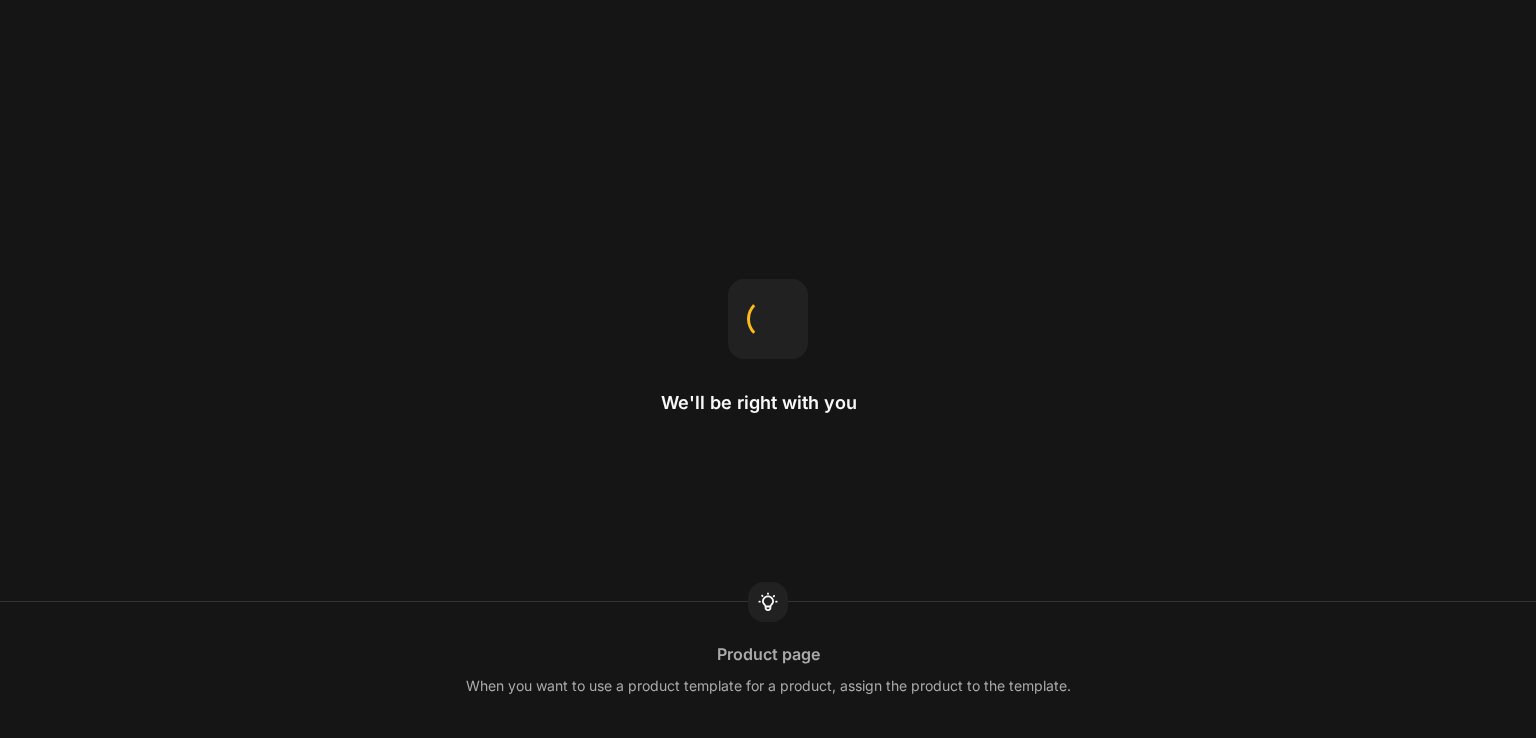 scroll, scrollTop: 0, scrollLeft: 0, axis: both 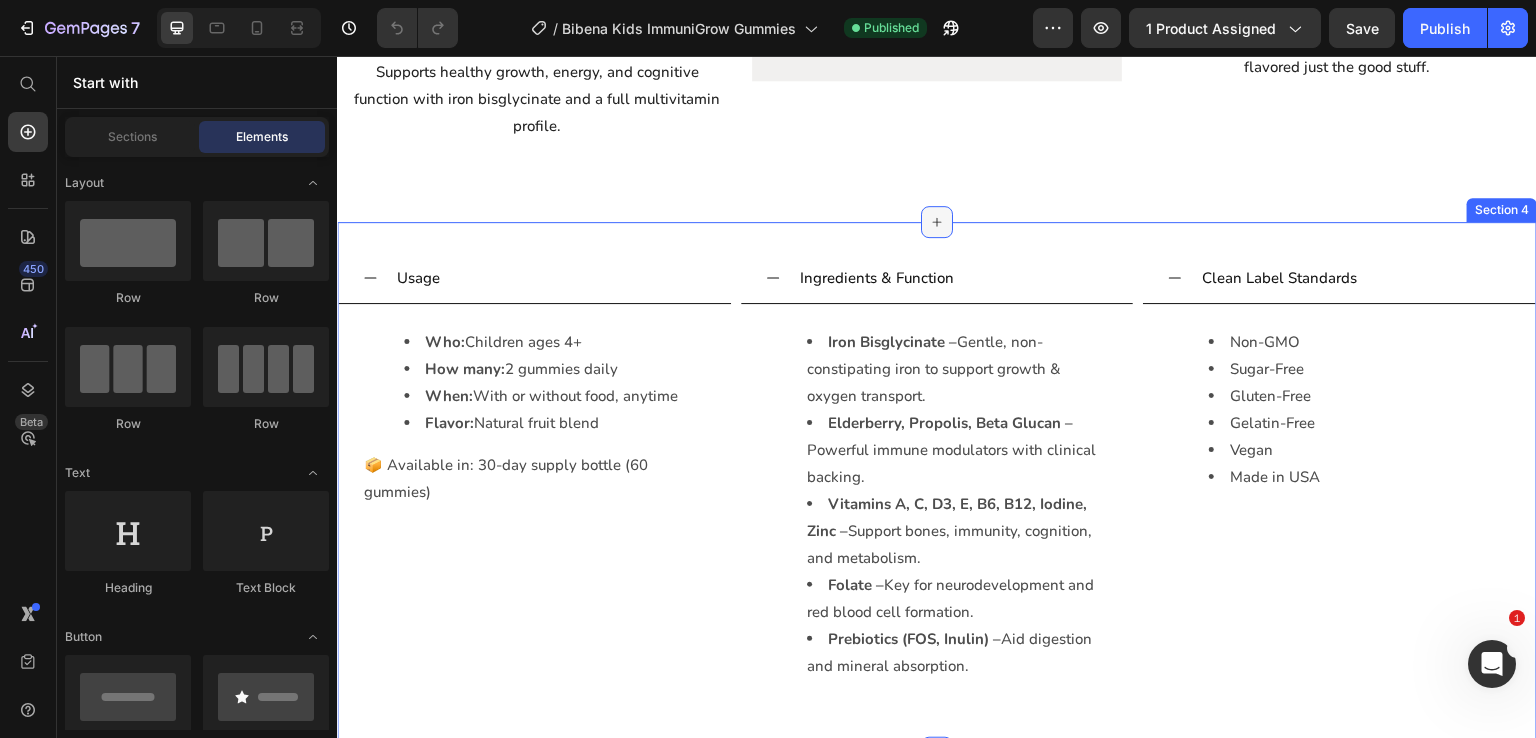 click 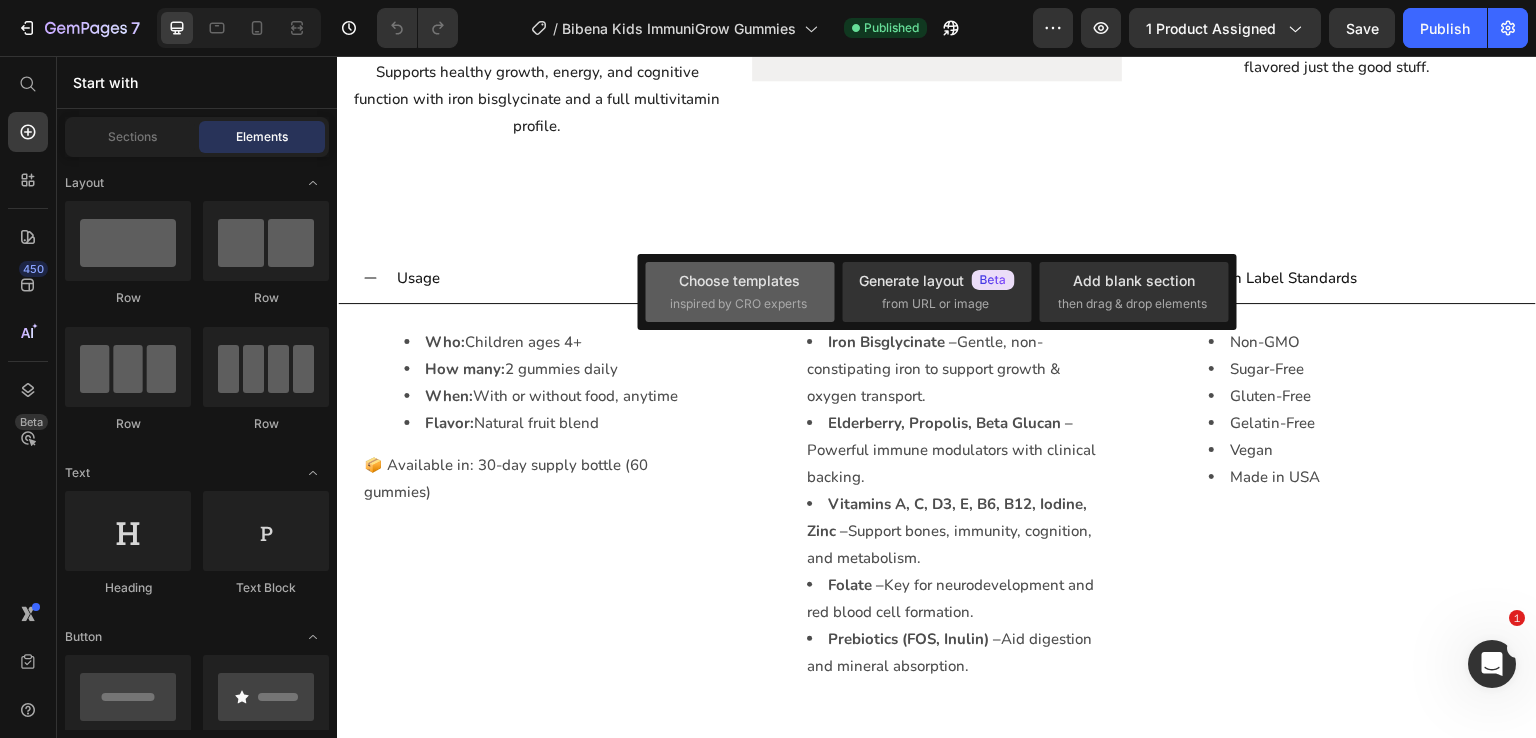 click on "Choose templates" at bounding box center [739, 280] 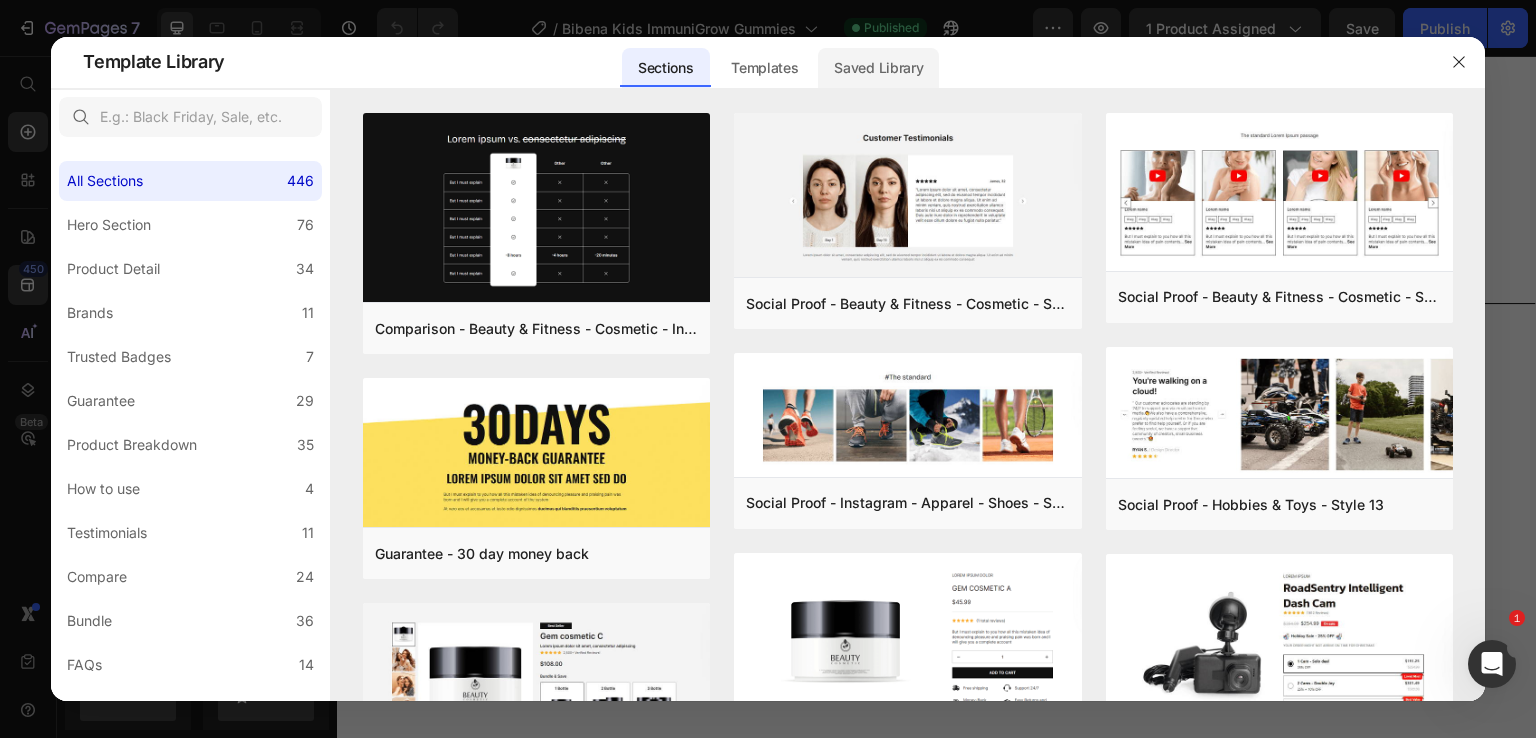 click on "Saved Library" 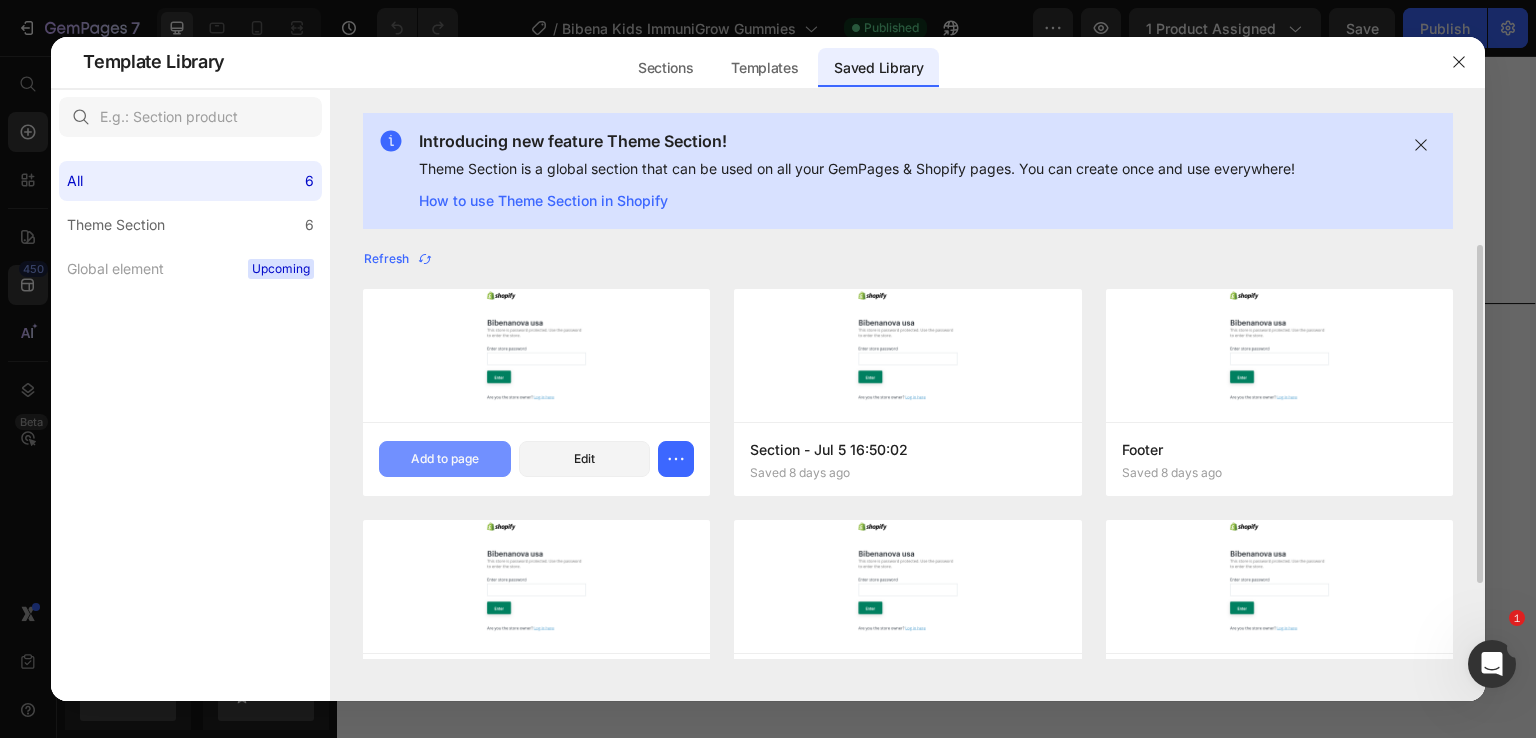 click on "Add to page" at bounding box center [445, 459] 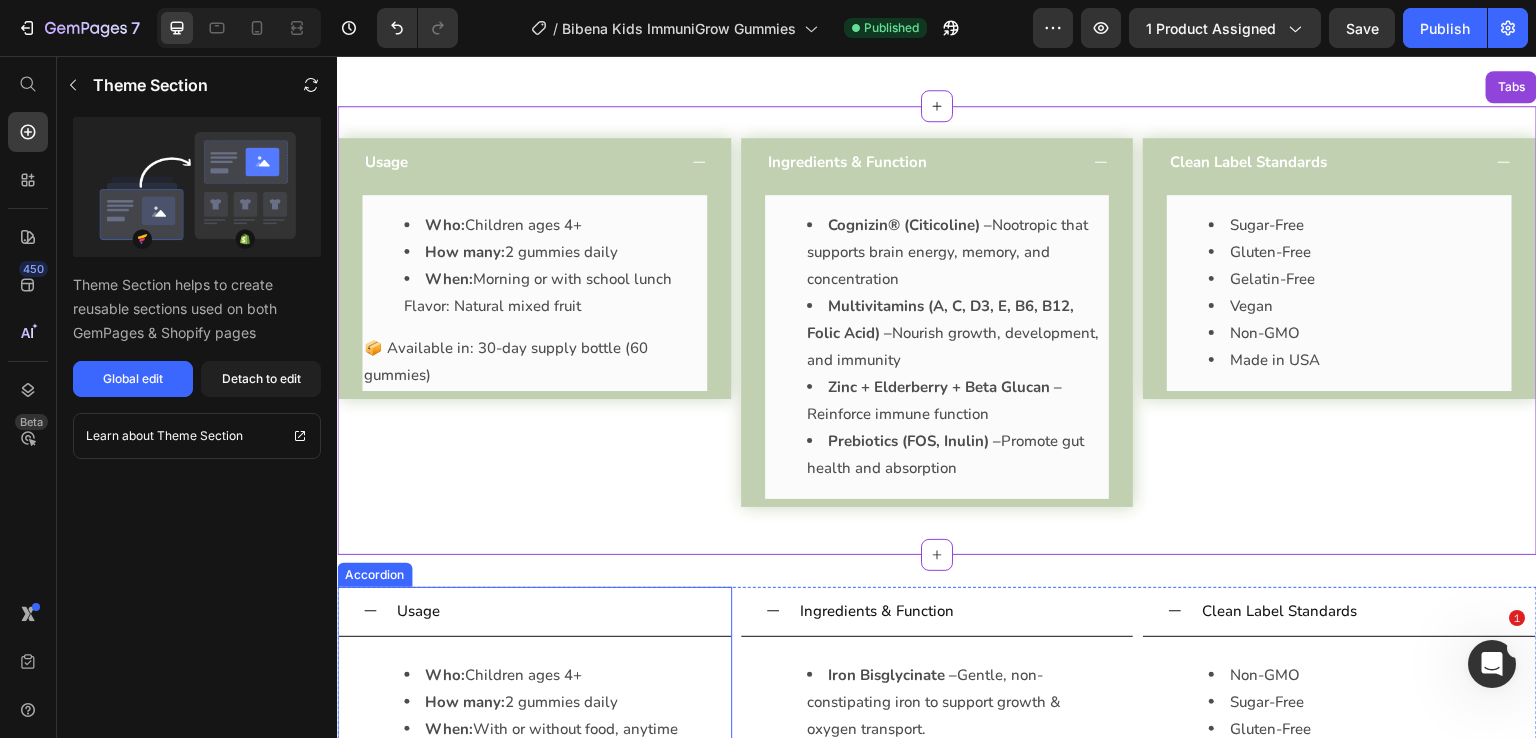 scroll, scrollTop: 2465, scrollLeft: 0, axis: vertical 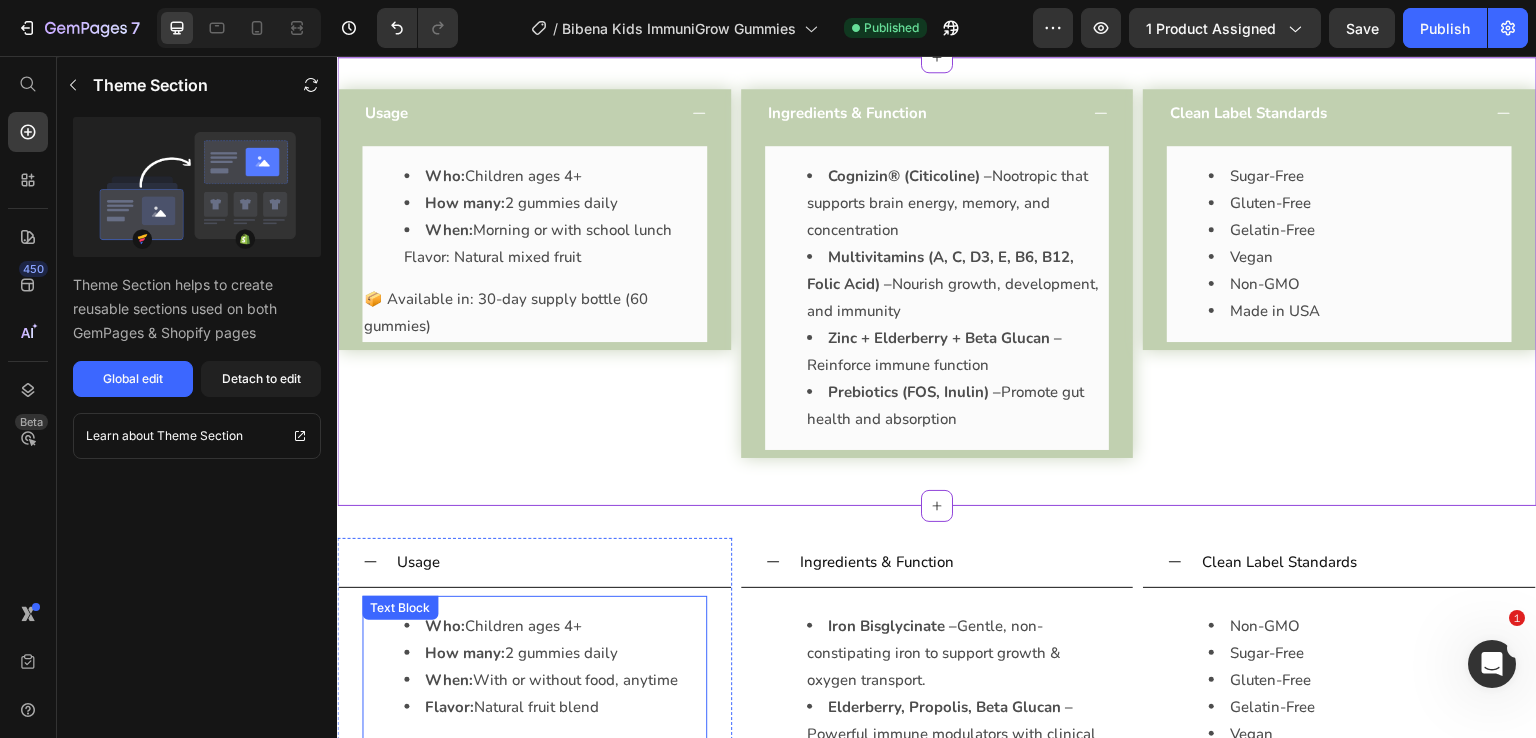 click on "How many:" at bounding box center [465, 653] 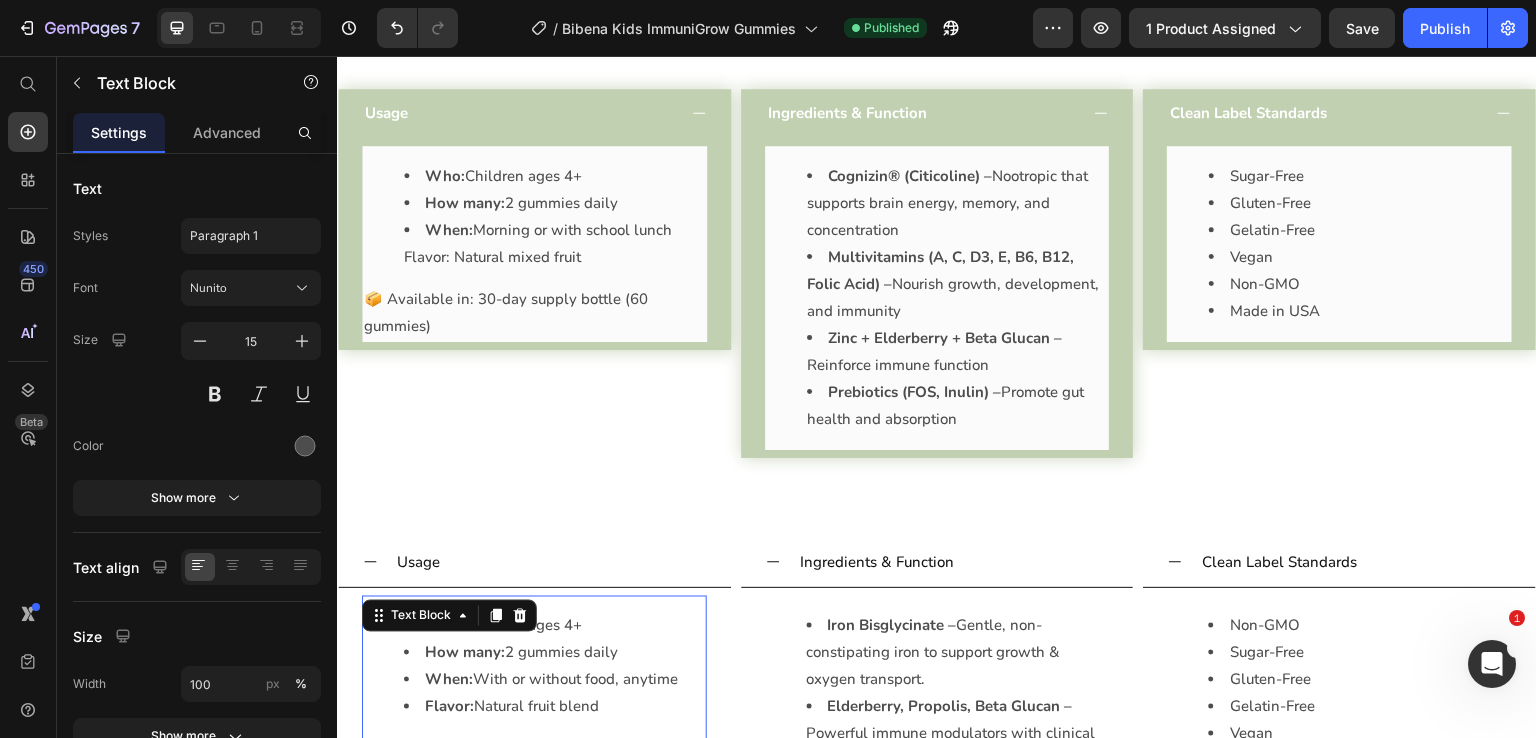 click on "How many:  2 gummies daily" at bounding box center [554, 653] 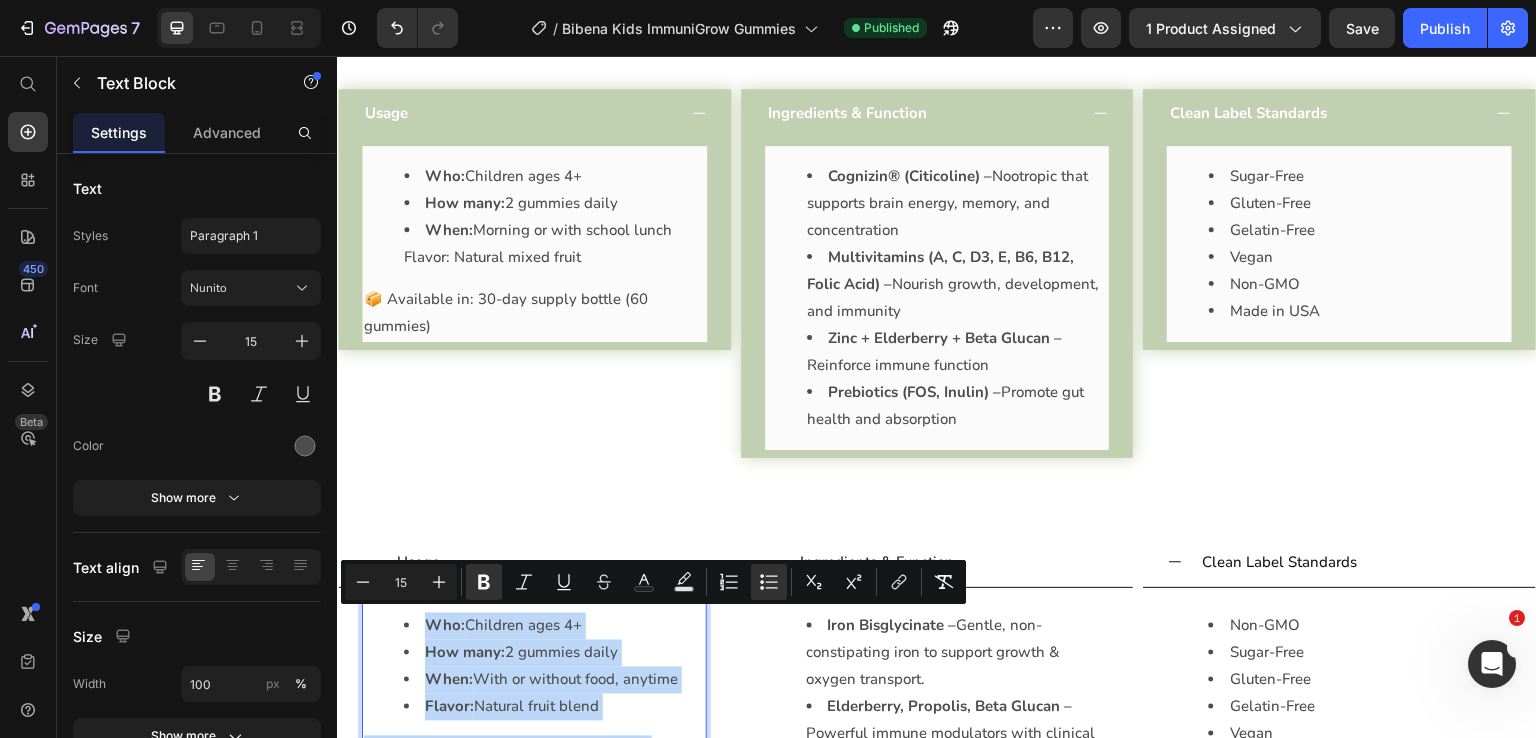 copy on "Who:  Children ages 4+ How many:  2 gummies daily When:  With or without food, anytime Flavor:  Natural fruit blend  📦 Available in: 30-day supply bottle (60 gummies)" 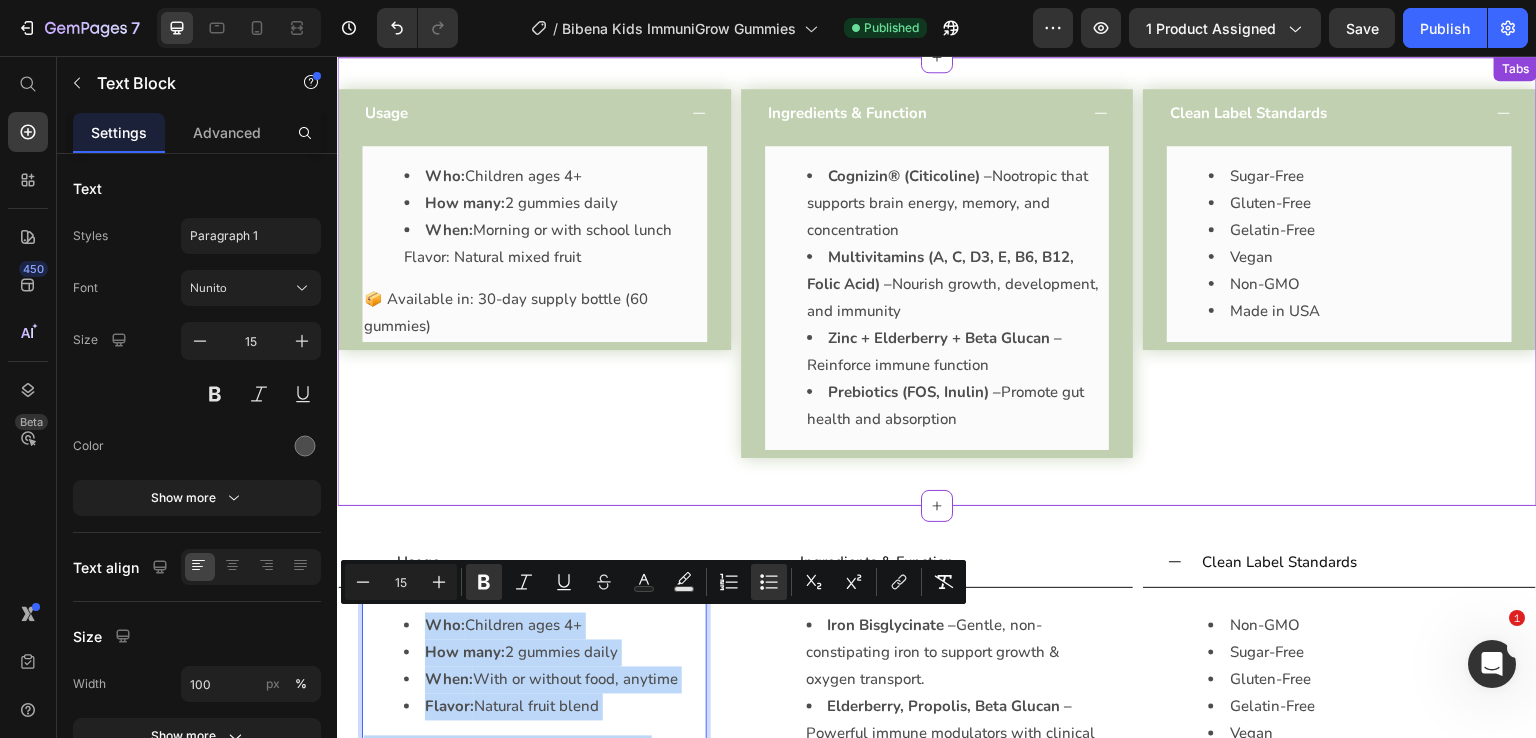 click on "When:  Morning or with school lunch Flavor: Natural mixed fruit" at bounding box center [554, 244] 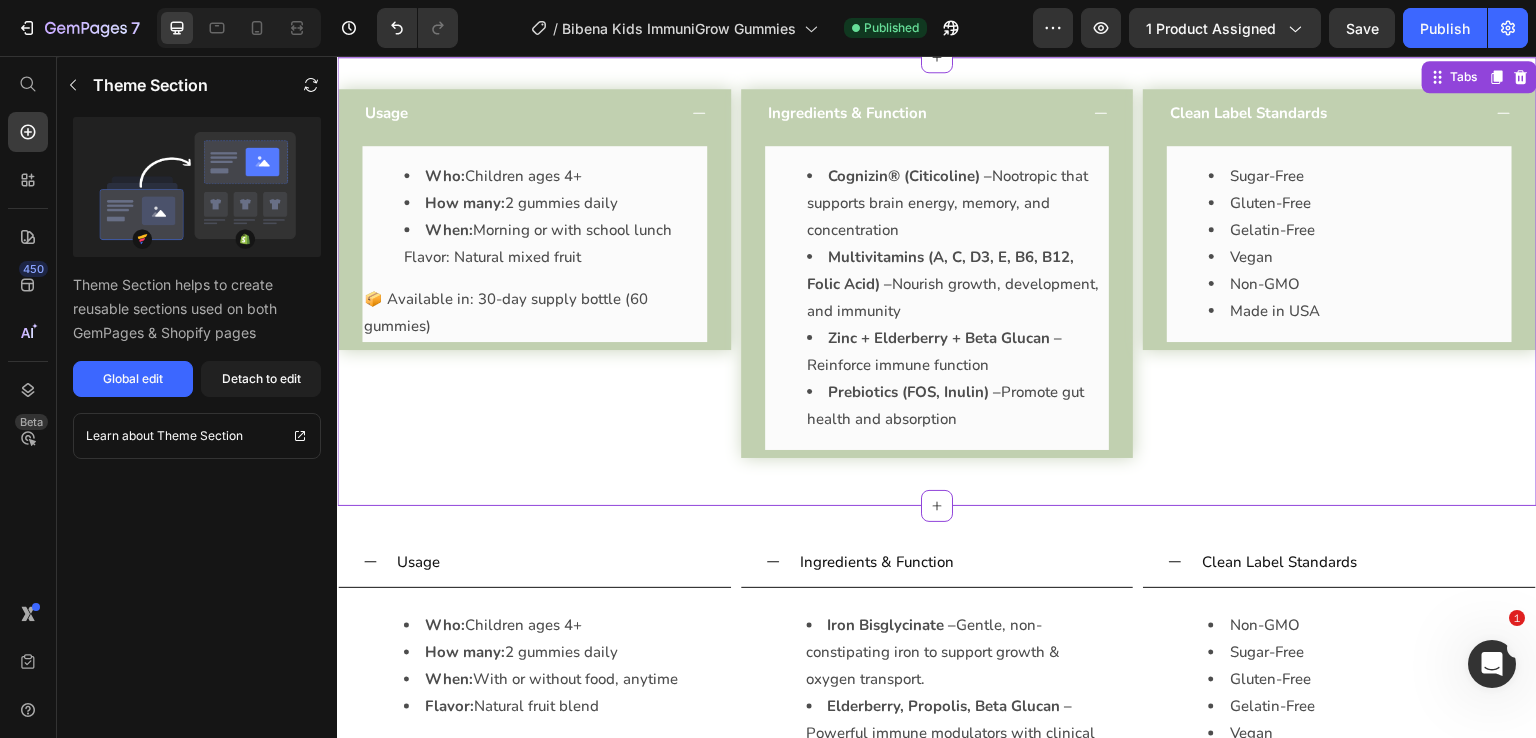 click on "When:  Morning or with school lunch Flavor: Natural mixed fruit" at bounding box center [554, 244] 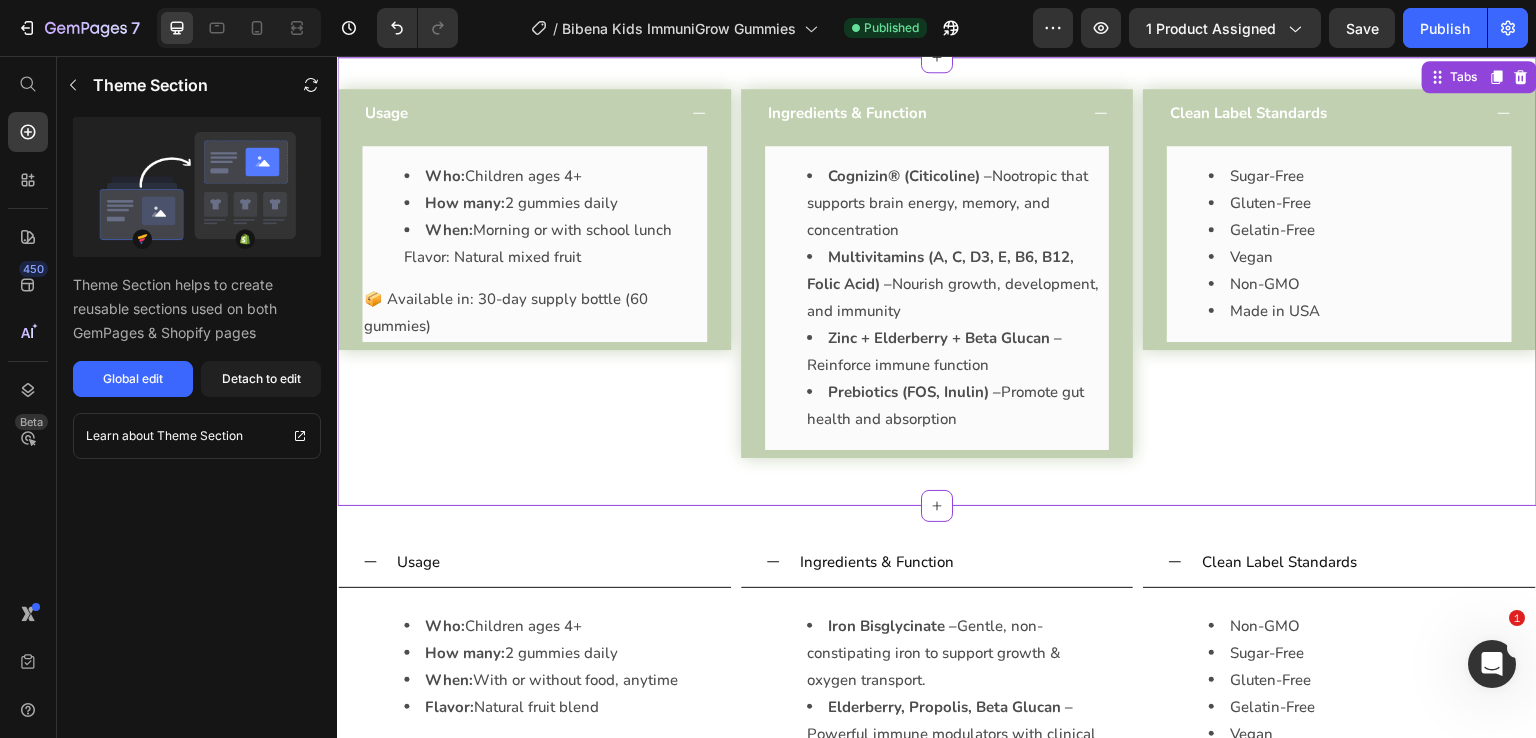 click on "When:  Morning or with school lunch Flavor: Natural mixed fruit" at bounding box center (554, 244) 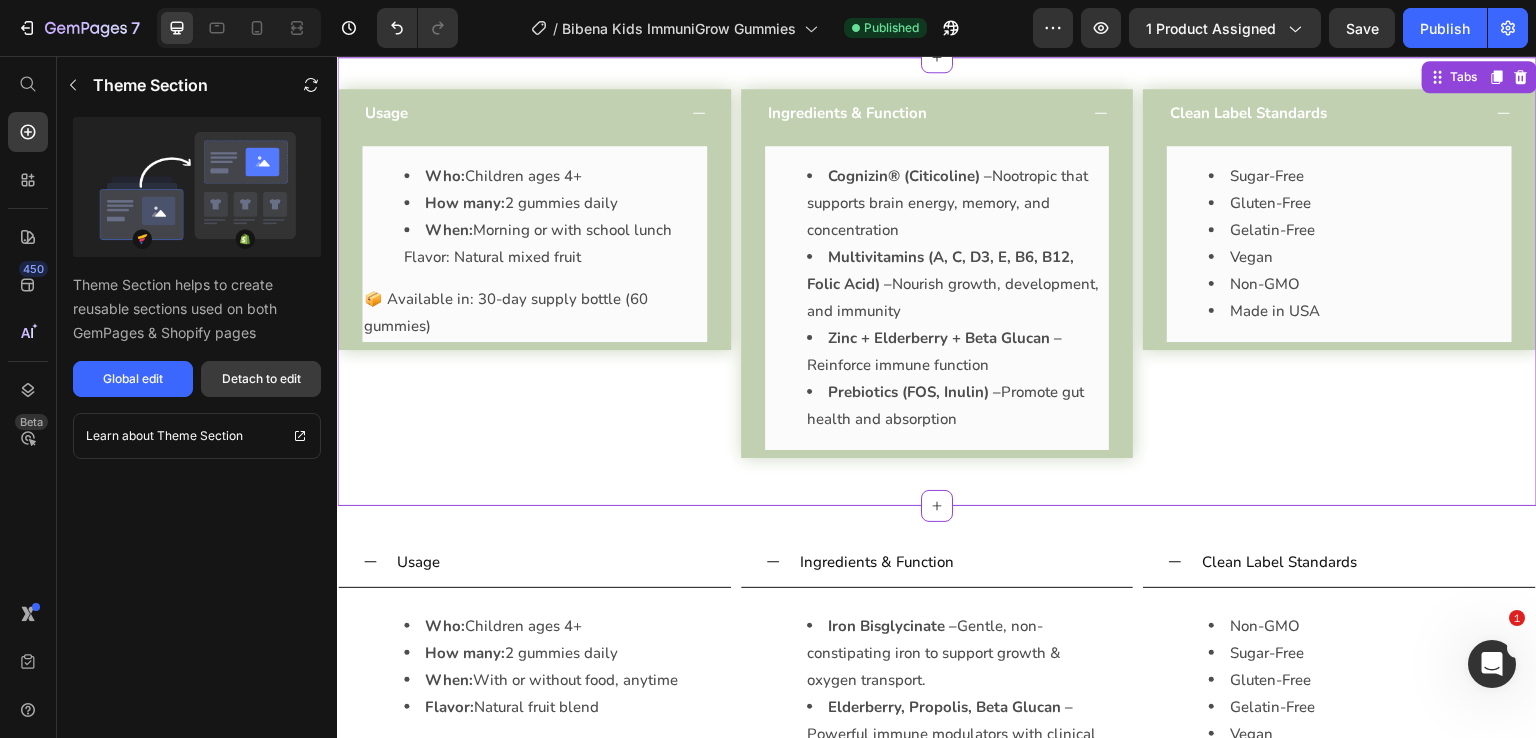 drag, startPoint x: 269, startPoint y: 384, endPoint x: 248, endPoint y: 161, distance: 223.9866 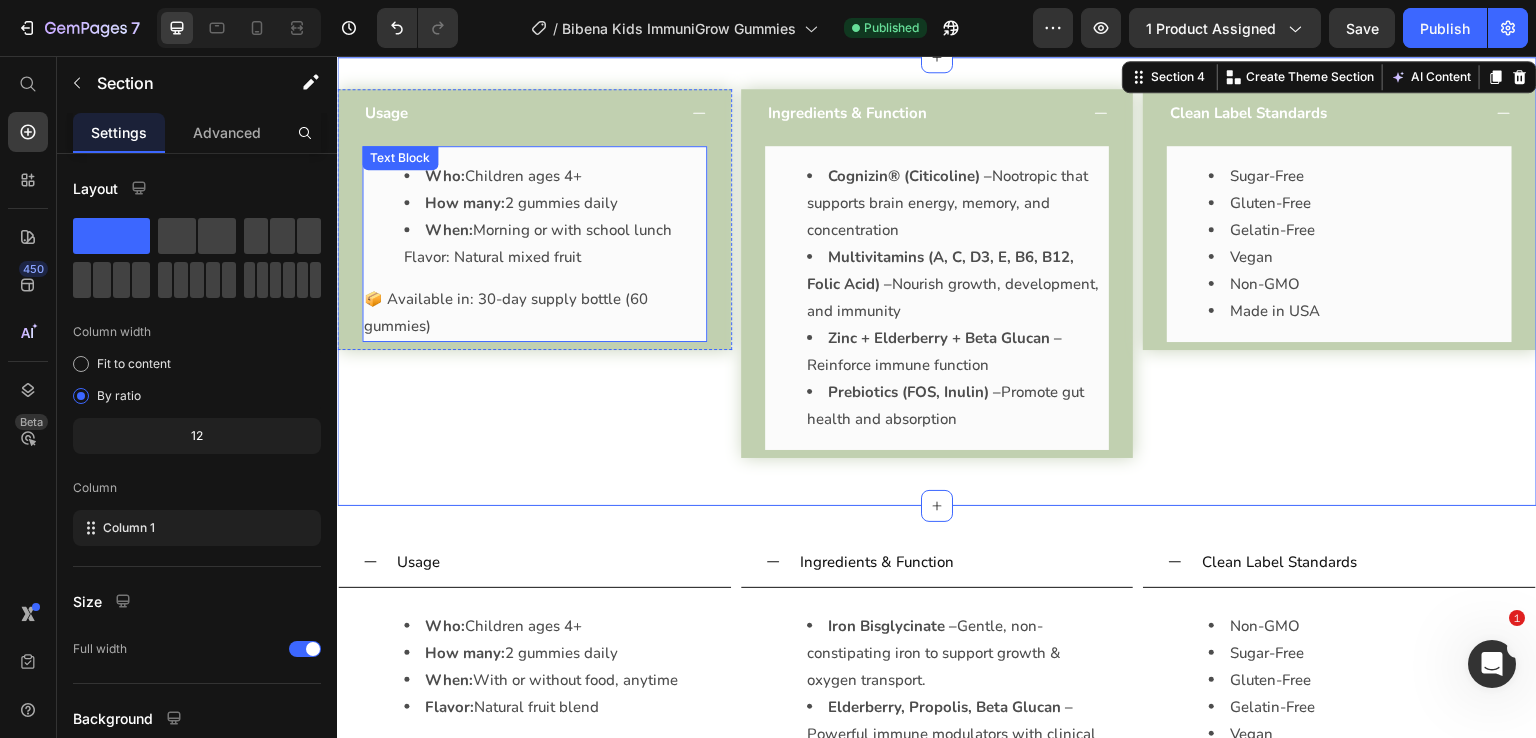 click on "When:  Morning or with school lunch Flavor: Natural mixed fruit" at bounding box center (554, 244) 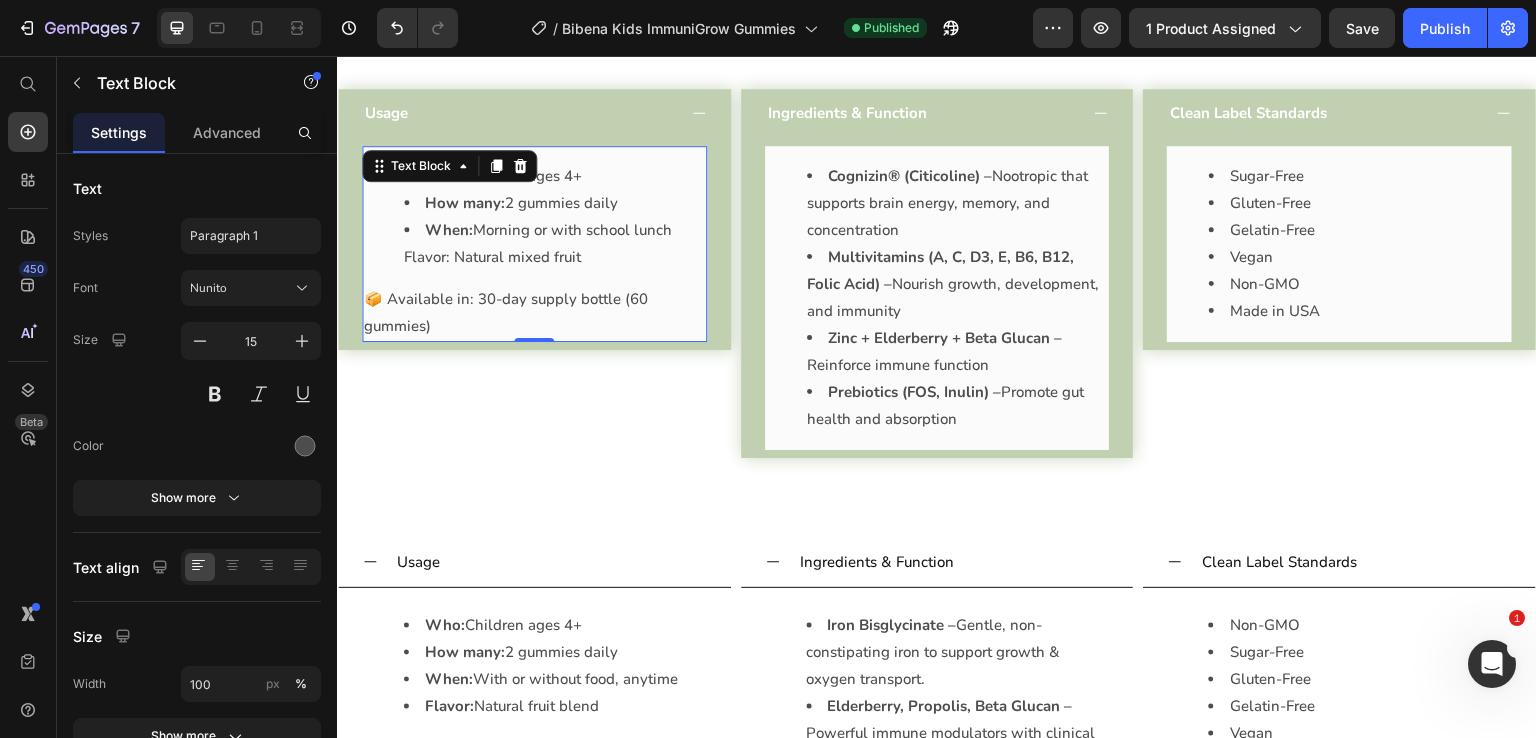 click on "How many:  2 gummies daily" at bounding box center [554, 203] 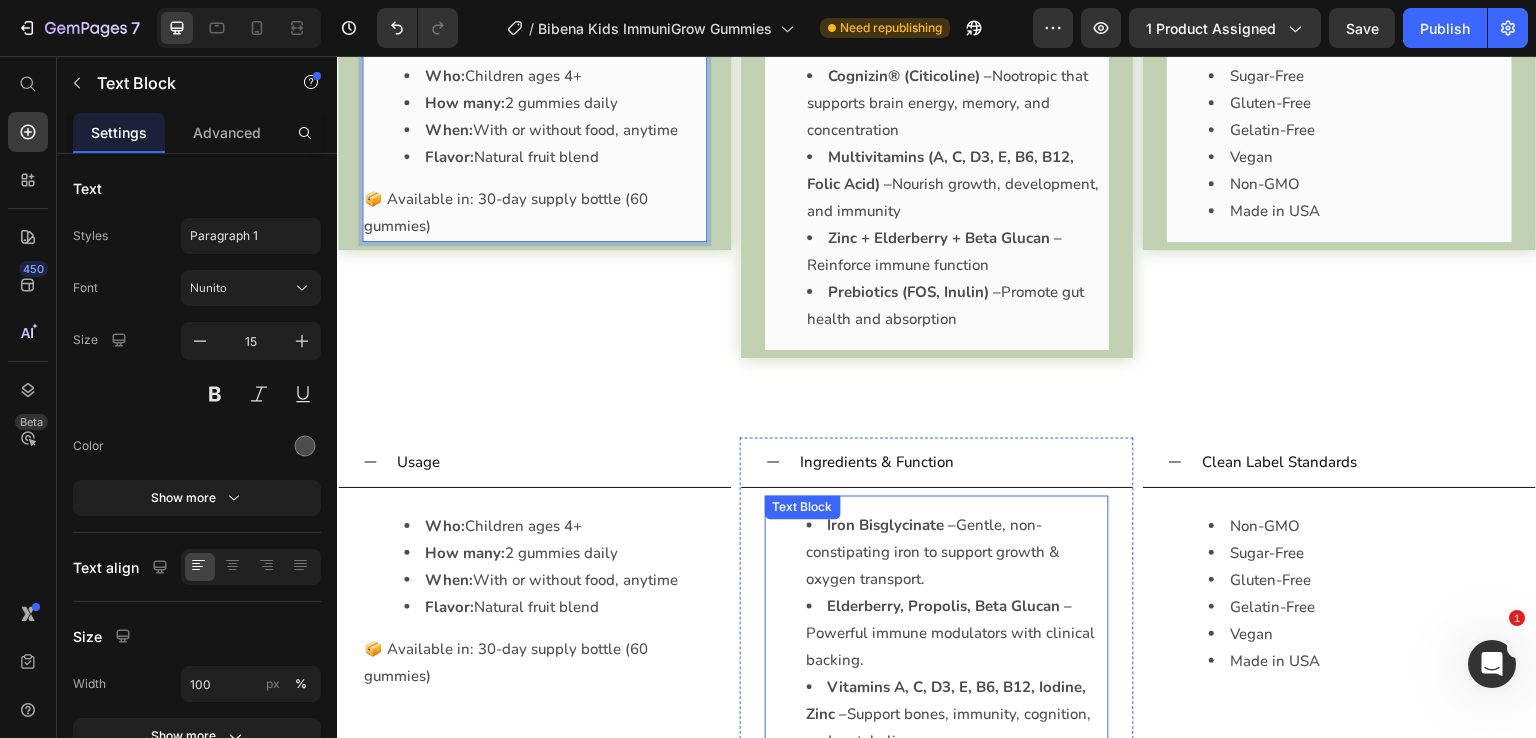 scroll, scrollTop: 2865, scrollLeft: 0, axis: vertical 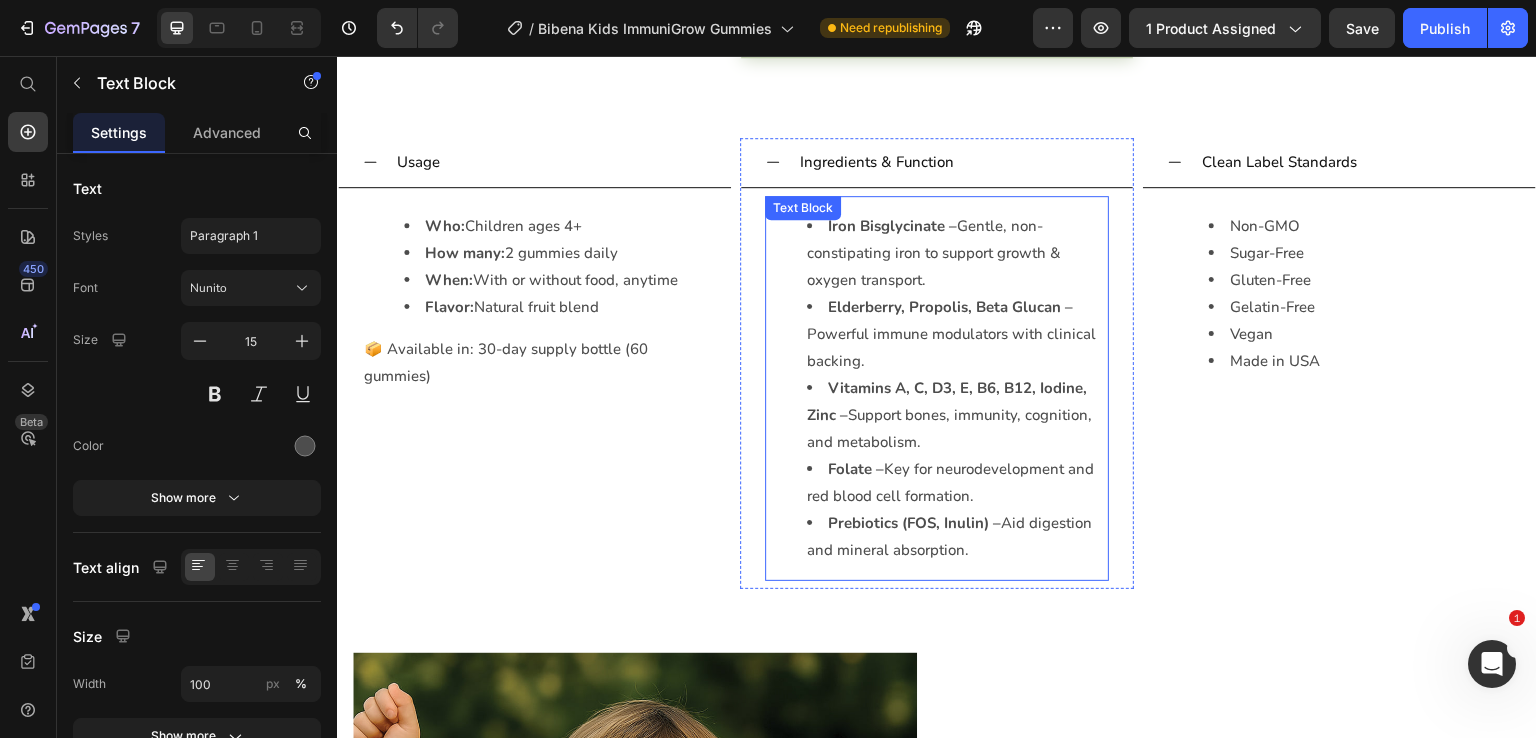 click on "Folate –  Key for neurodevelopment and red blood cell formation." at bounding box center [957, 483] 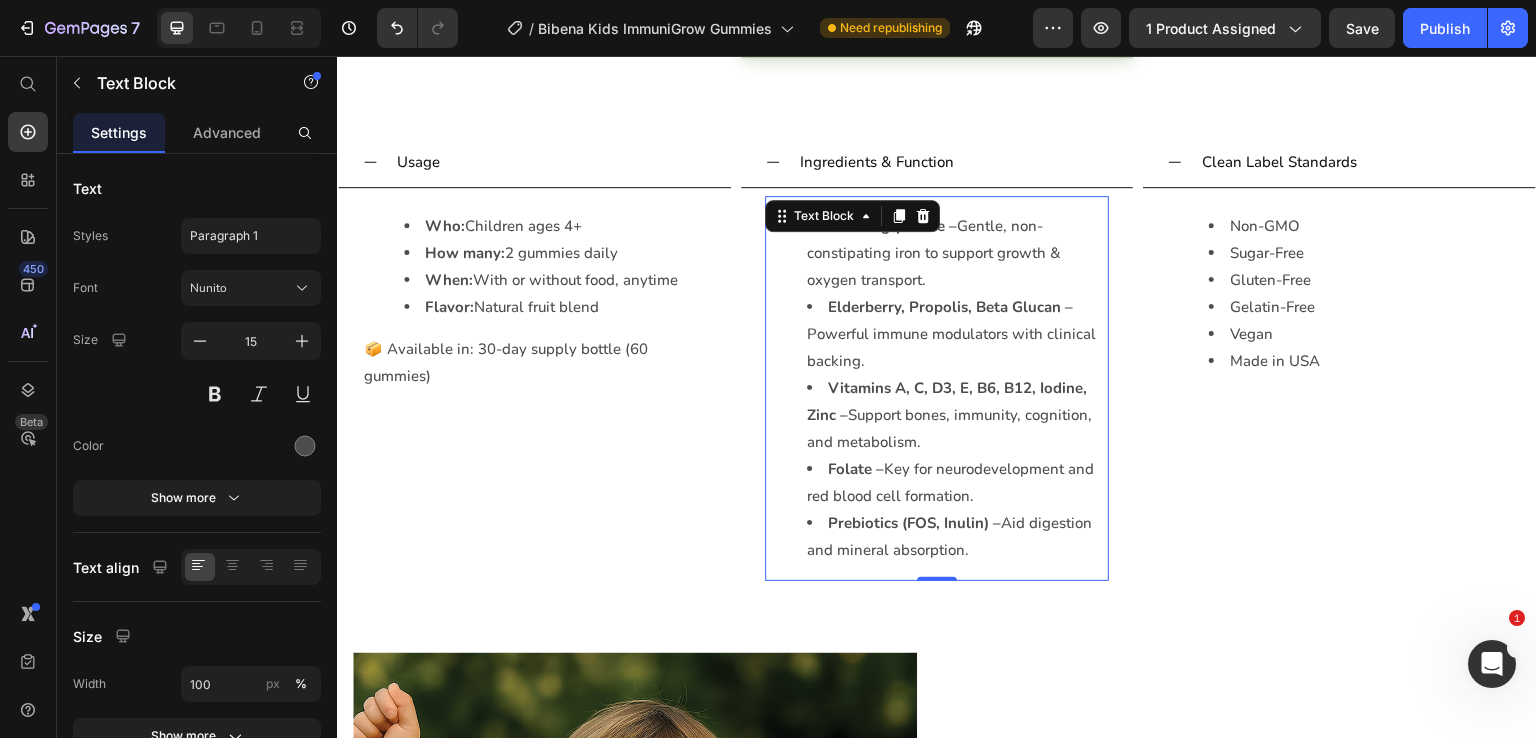 click on "Folate –  Key for neurodevelopment and red blood cell formation." at bounding box center [957, 483] 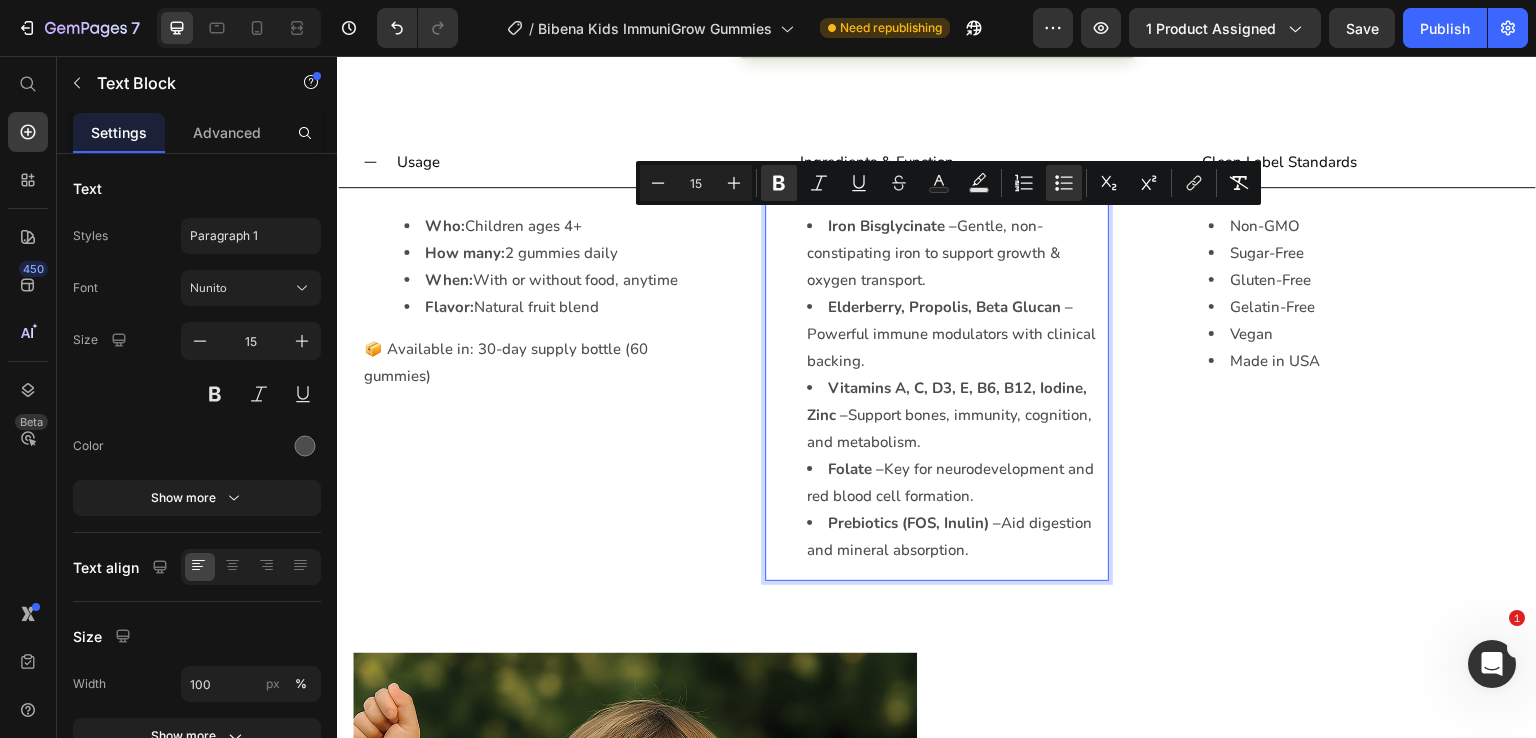 copy on "Iron Bisglycinate –  Gentle, non-constipating iron to support growth & oxygen transport. Elderberry, Propolis, Beta Glucan –  Powerful immune modulators with clinical backing. Vitamins A, C, D3, E, B6, B12, Iodine, Zinc –  Support bones, immunity, cognition, and metabolism. Folate –  Key for neurodevelopment and red blood cell formation. Prebiotics (FOS, Inulin) –  Aid digestion and mineral absorption." 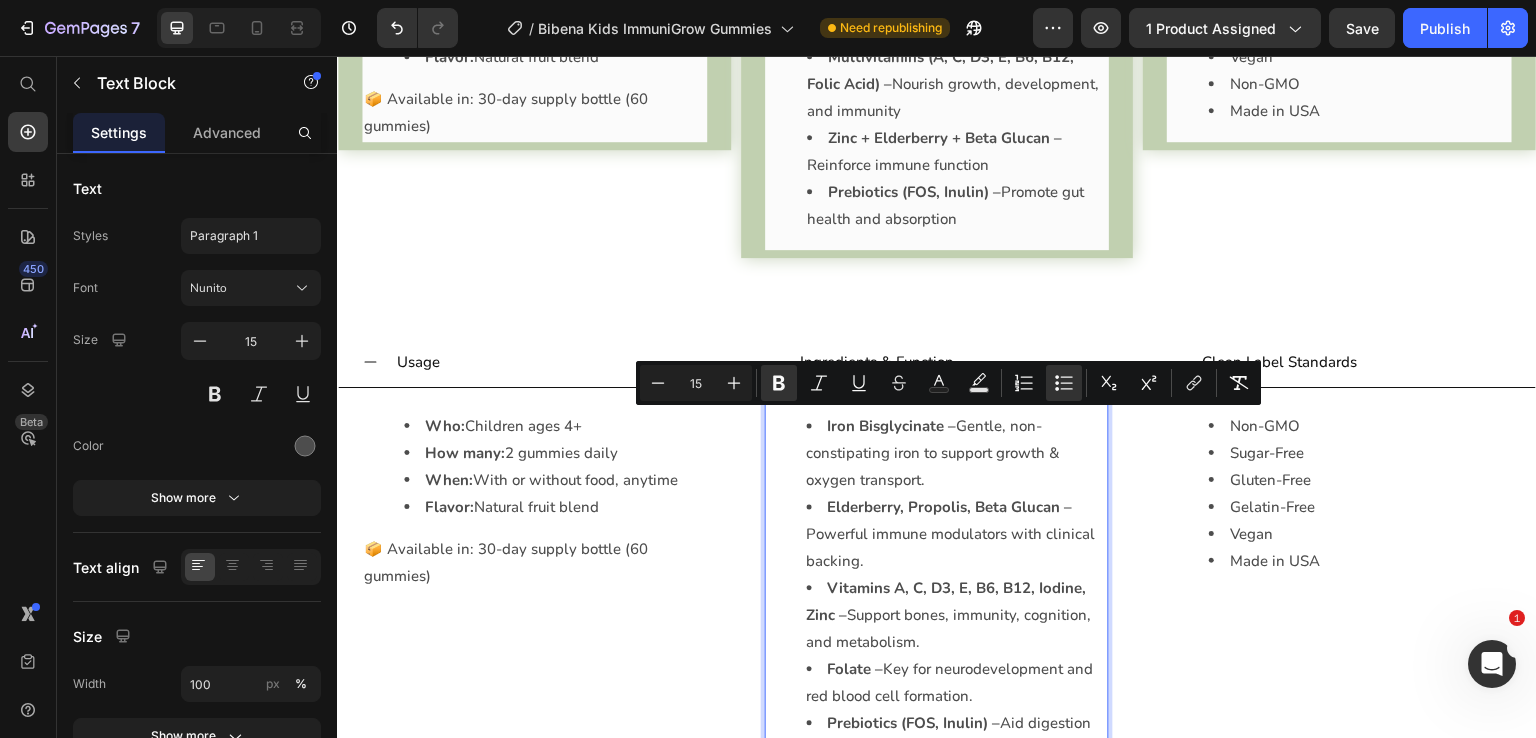 scroll, scrollTop: 2465, scrollLeft: 0, axis: vertical 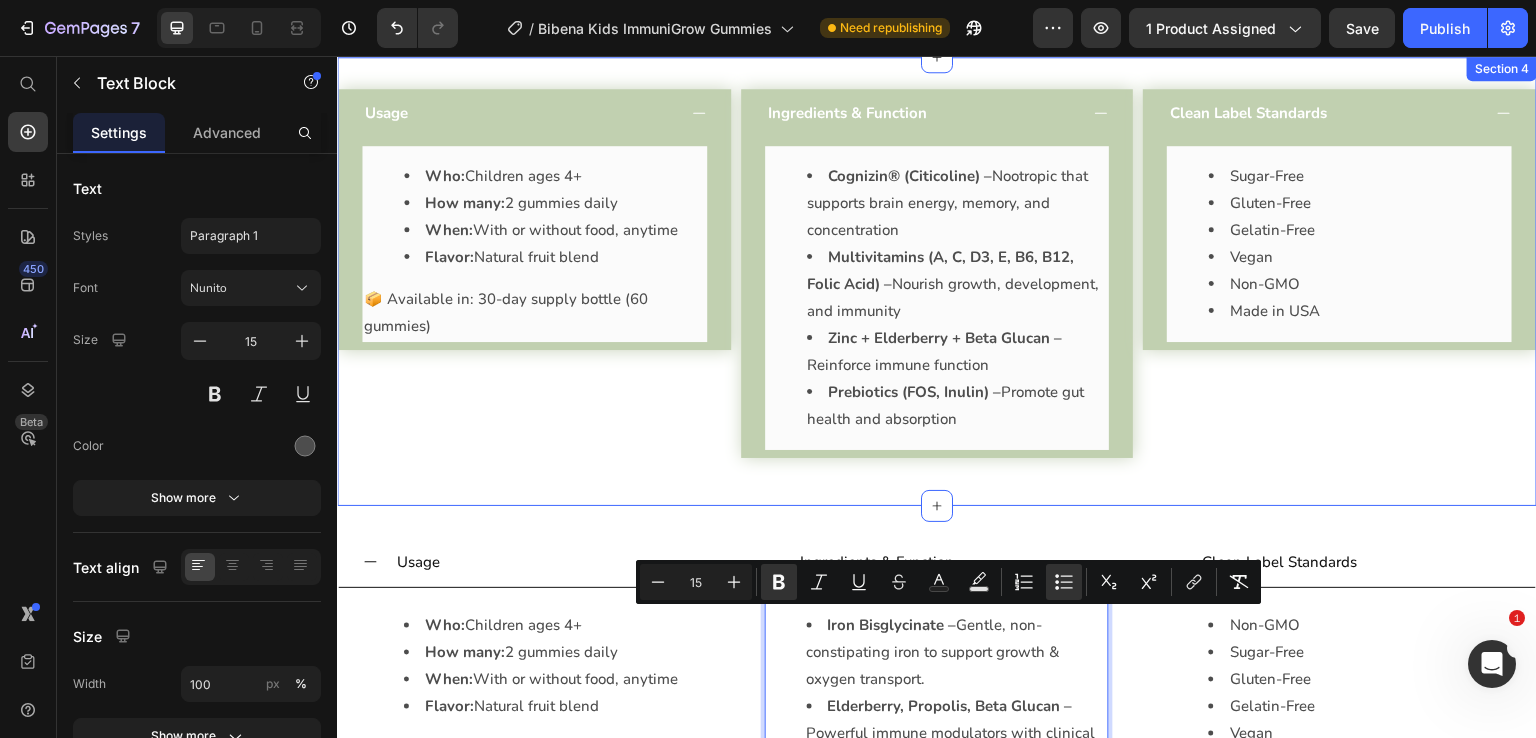 click on "Cognizin® (Citicoline) –  Nootropic that supports brain energy, memory, and concentration Multivitamins (A, C, D3, E, B6, B12, Folic Acid) –  Nourish growth, development, and immunity Zinc + Elderberry + Beta Glucan –  Reinforce immune function  Prebiotics (FOS, Inulin) –  Promote gut health and absorption" at bounding box center [937, 298] 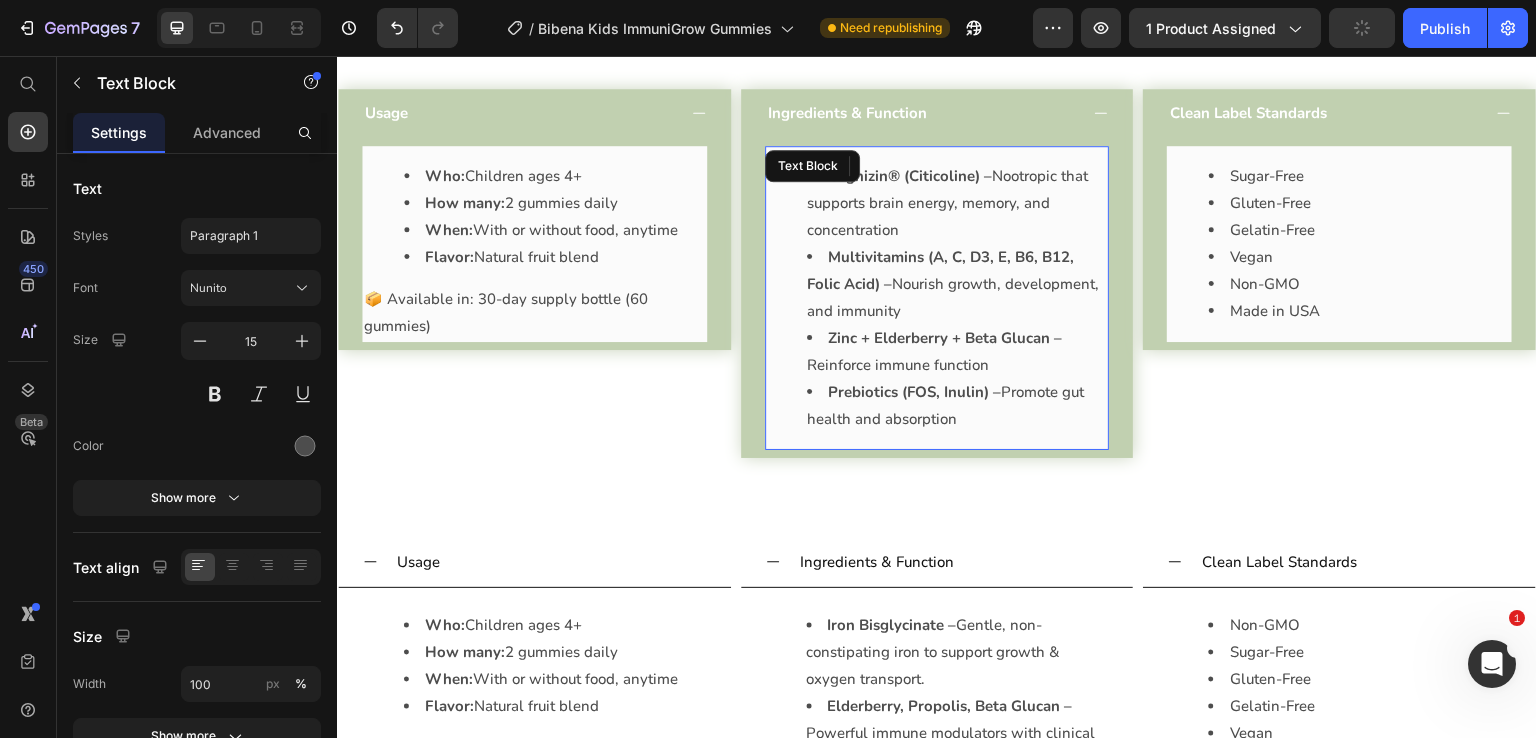 click on "Cognizin® (Citicoline) –  Nootropic that supports brain energy, memory, and concentration Multivitamins (A, C, D3, E, B6, B12, Folic Acid) –  Nourish growth, development, and immunity Zinc + Elderberry + Beta Glucan –  Reinforce immune function  Prebiotics (FOS, Inulin) –  Promote gut health and absorption" at bounding box center [937, 298] 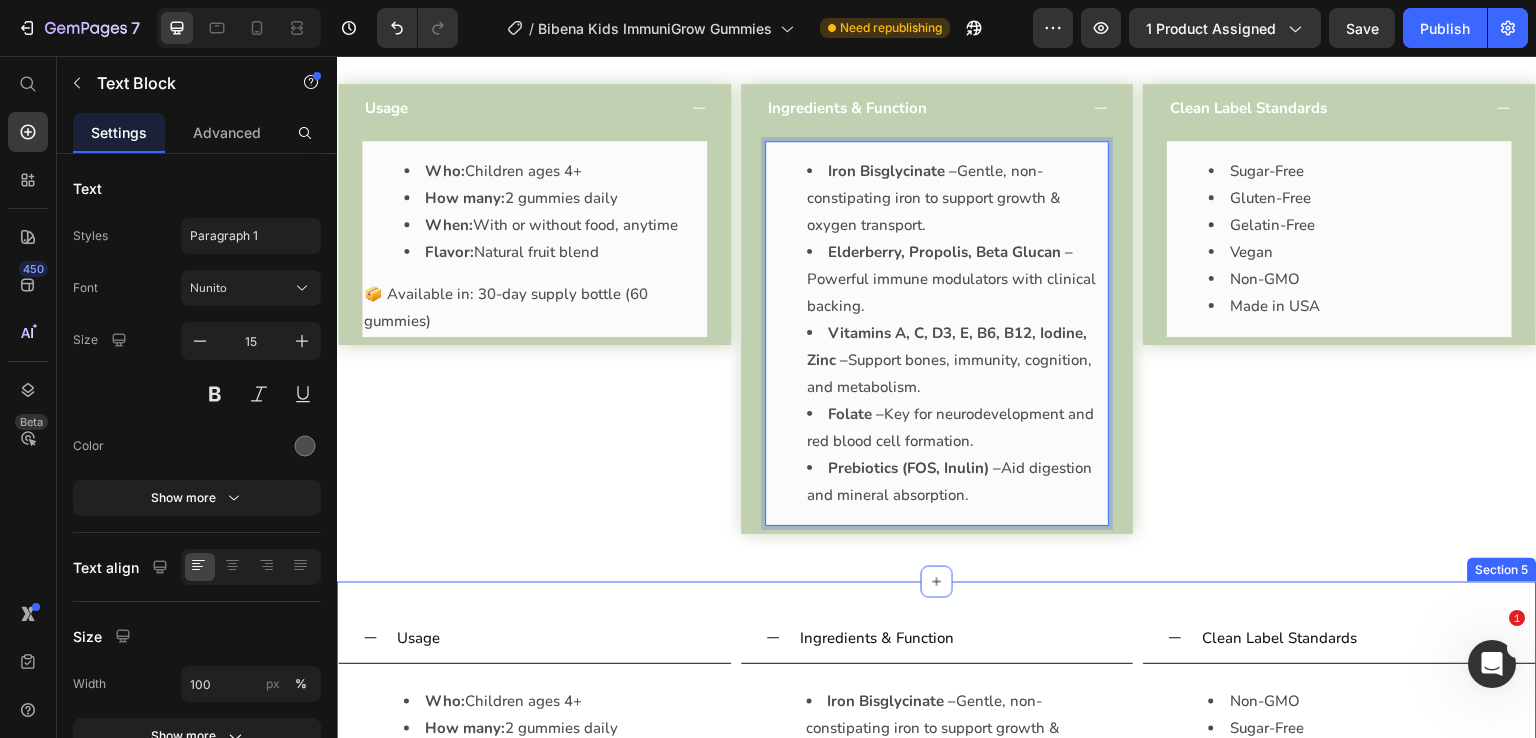 scroll, scrollTop: 2465, scrollLeft: 0, axis: vertical 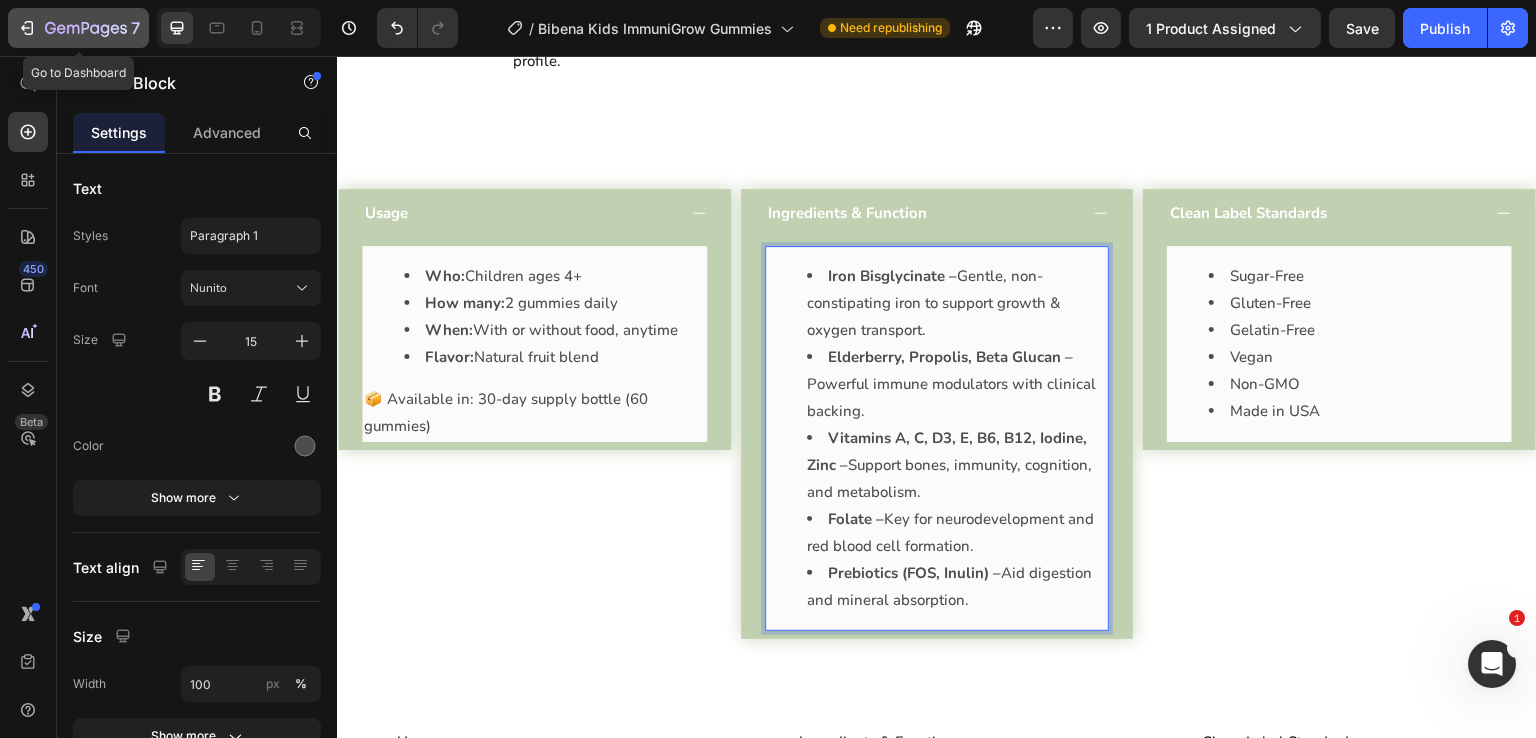 drag, startPoint x: 64, startPoint y: 25, endPoint x: 78, endPoint y: 15, distance: 17.20465 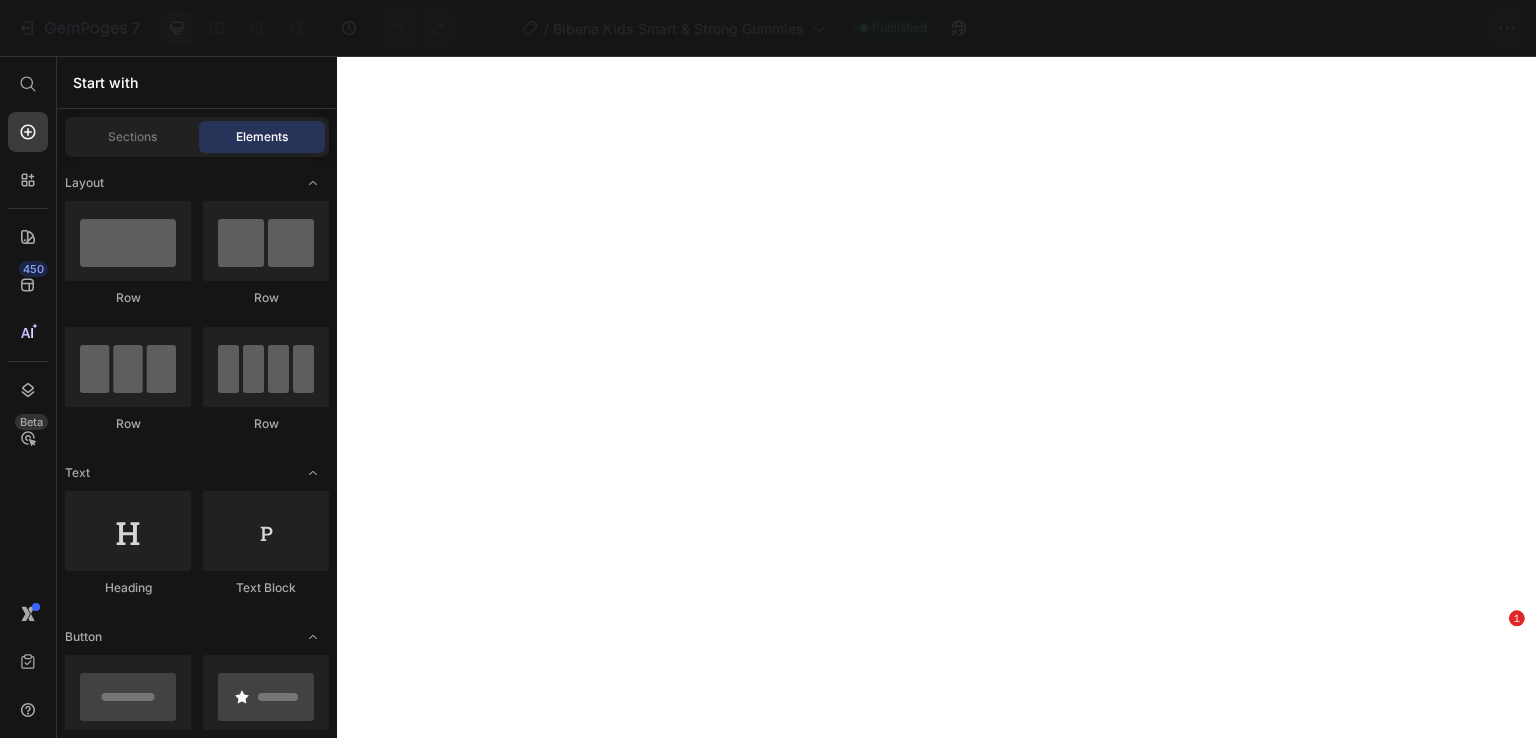 scroll, scrollTop: 0, scrollLeft: 0, axis: both 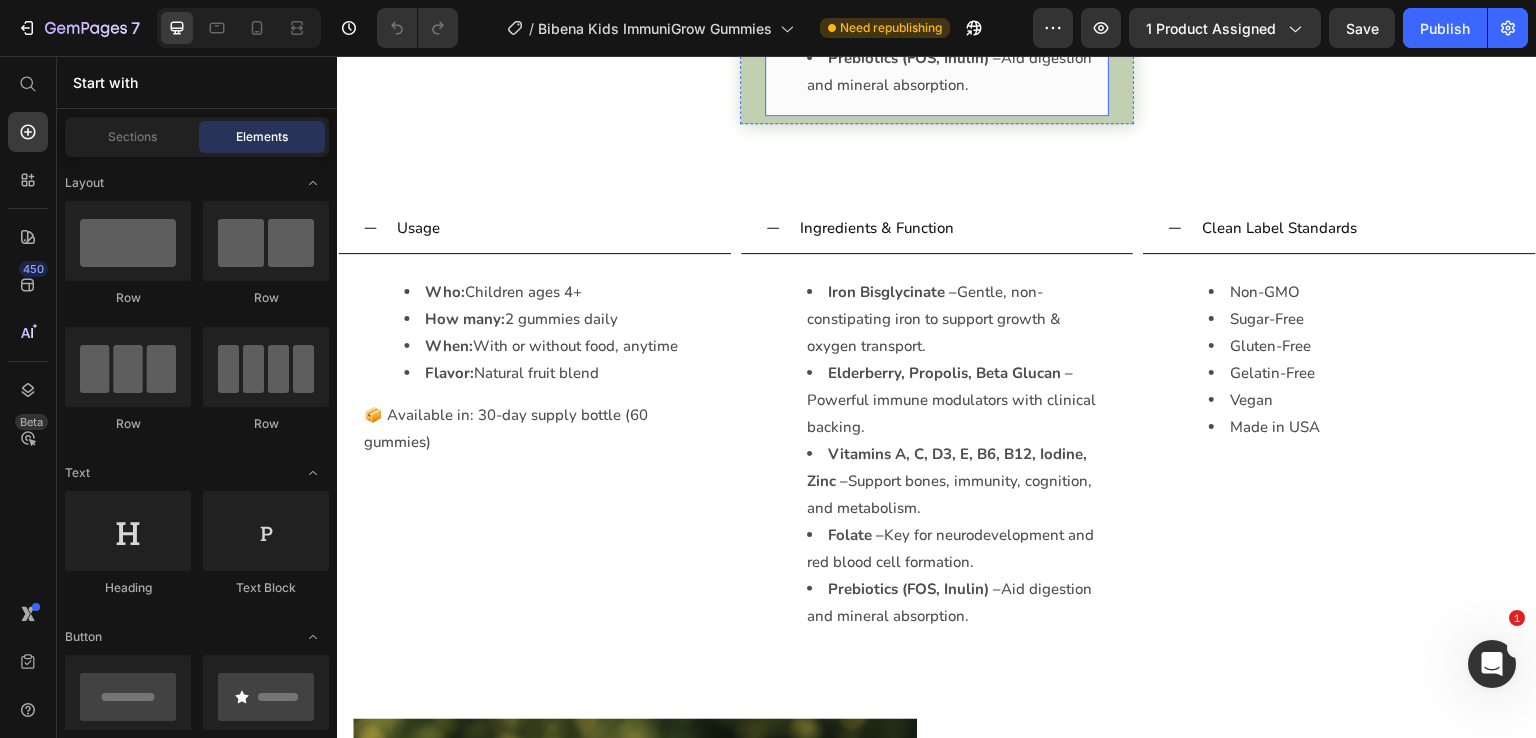 click on "Elderberry, Propolis, Beta Glucan –" at bounding box center [950, 373] 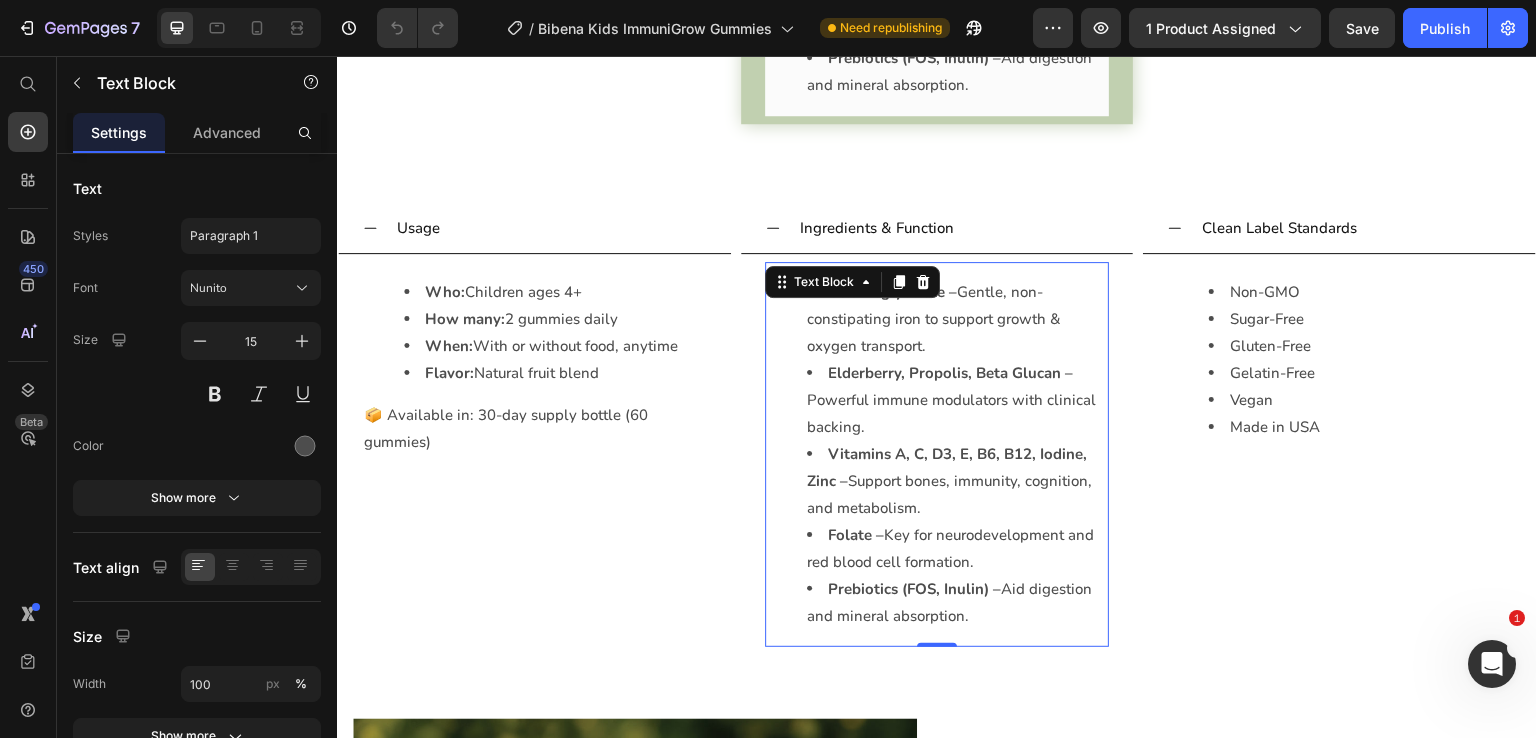click on "Elderberry, Propolis, Beta Glucan –  Powerful immune modulators with clinical backing." at bounding box center [957, 400] 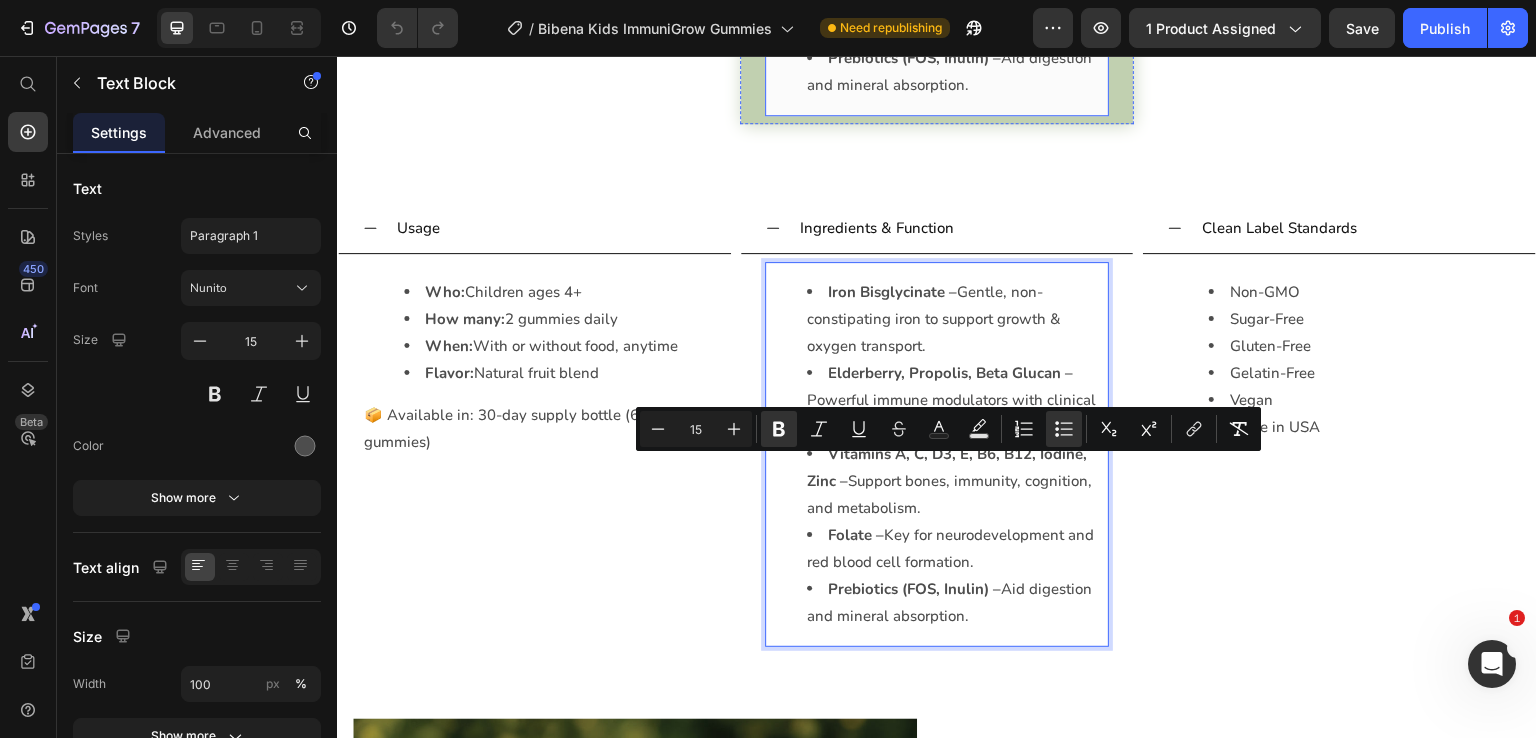 click on "Prebiotics (FOS, Inulin) –" at bounding box center (914, 58) 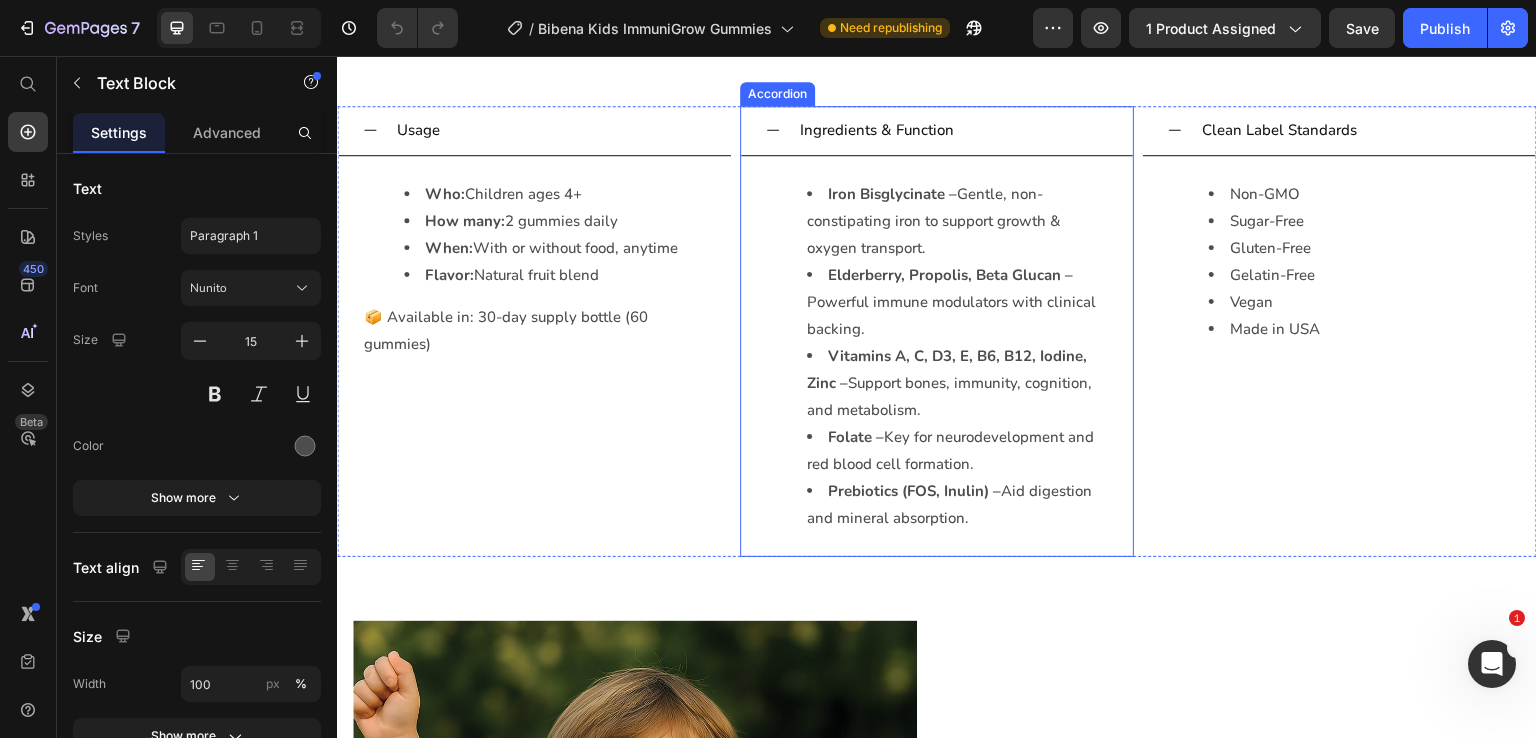 scroll, scrollTop: 2600, scrollLeft: 0, axis: vertical 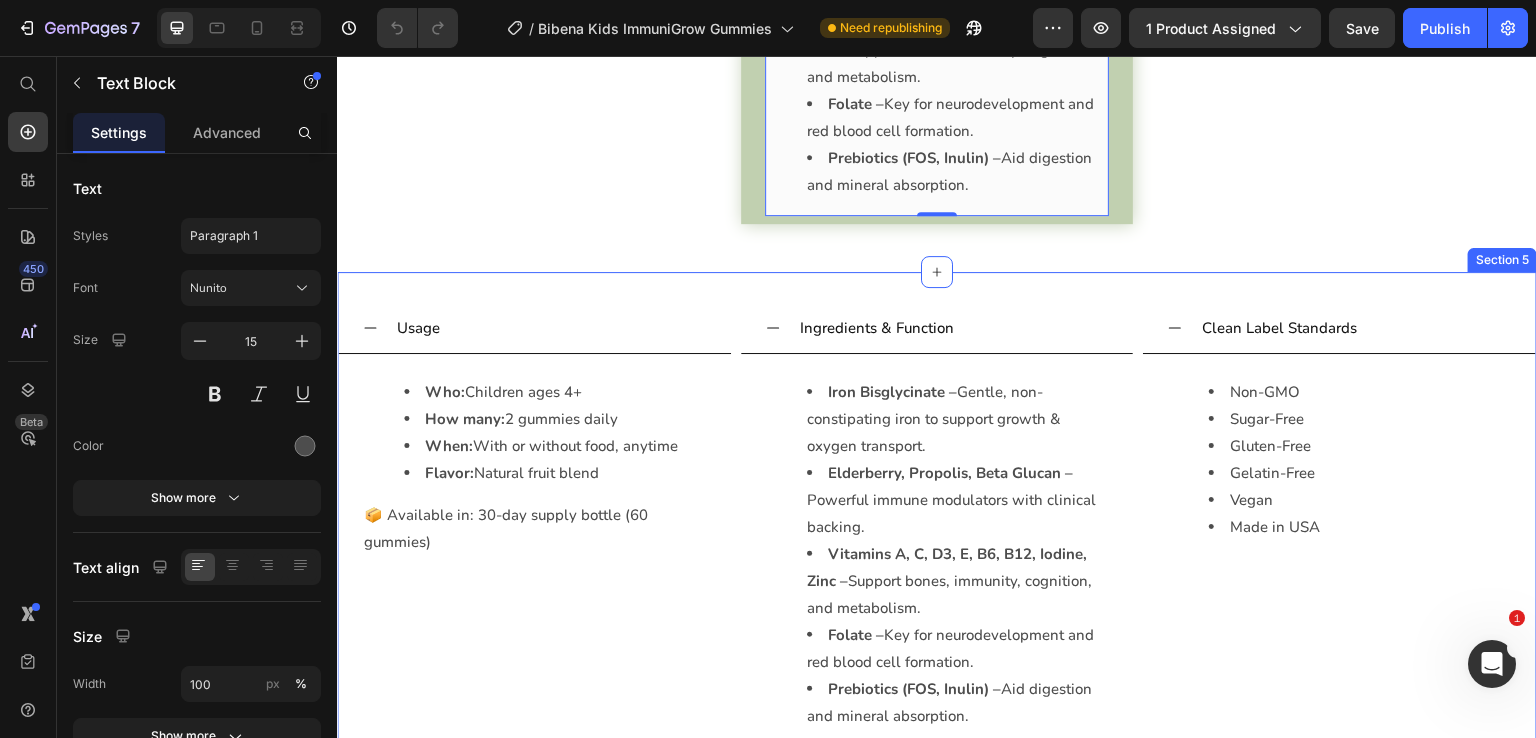 click on "Usage Who:  Children ages 4+ How many:  2 gummies daily When:  With or without food, anytime Flavor:  Natural fruit blend  📦 Available in: 30-day supply bottle (60 gummies) Text Block Accordion
Ingredients & Function Iron Bisglycinate –  Gentle, non-constipating iron to support growth & oxygen transport. Elderberry, Propolis, Beta Glucan –  Powerful immune modulators with clinical backing. Vitamins A, C, D3, E, B6, B12, Iodine, Zinc –  Support bones, immunity, cognition, and metabolism. Folate –  Key for neurodevelopment and red blood cell formation. Prebiotics (FOS, Inulin) –  Aid digestion and mineral absorption. Text Block Accordion
Clean Label Standards Non-GMO Sugar-Free Gluten-Free Gelatin-Free Vegan Made in USA Text Block Accordion Row Section 5" at bounding box center (937, 537) 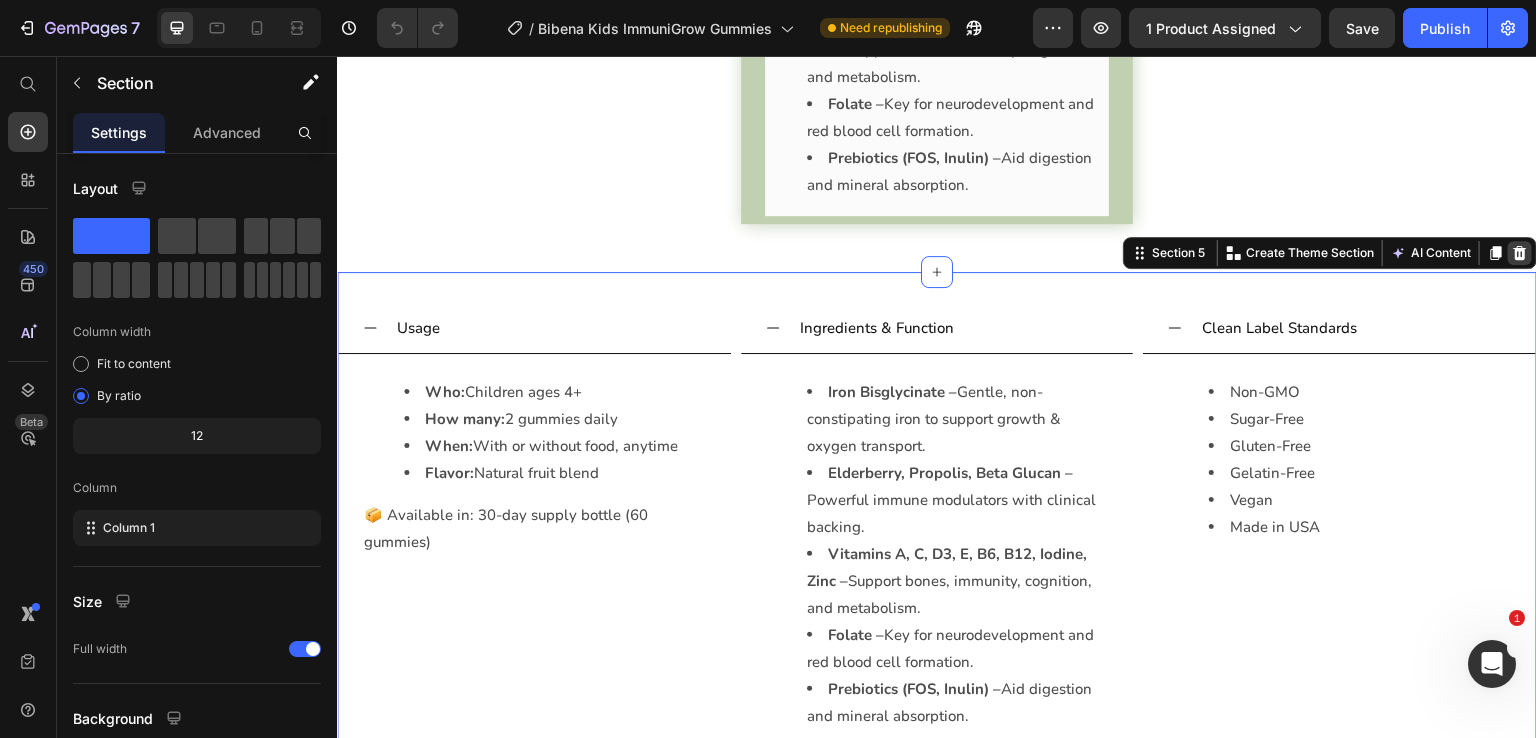 click 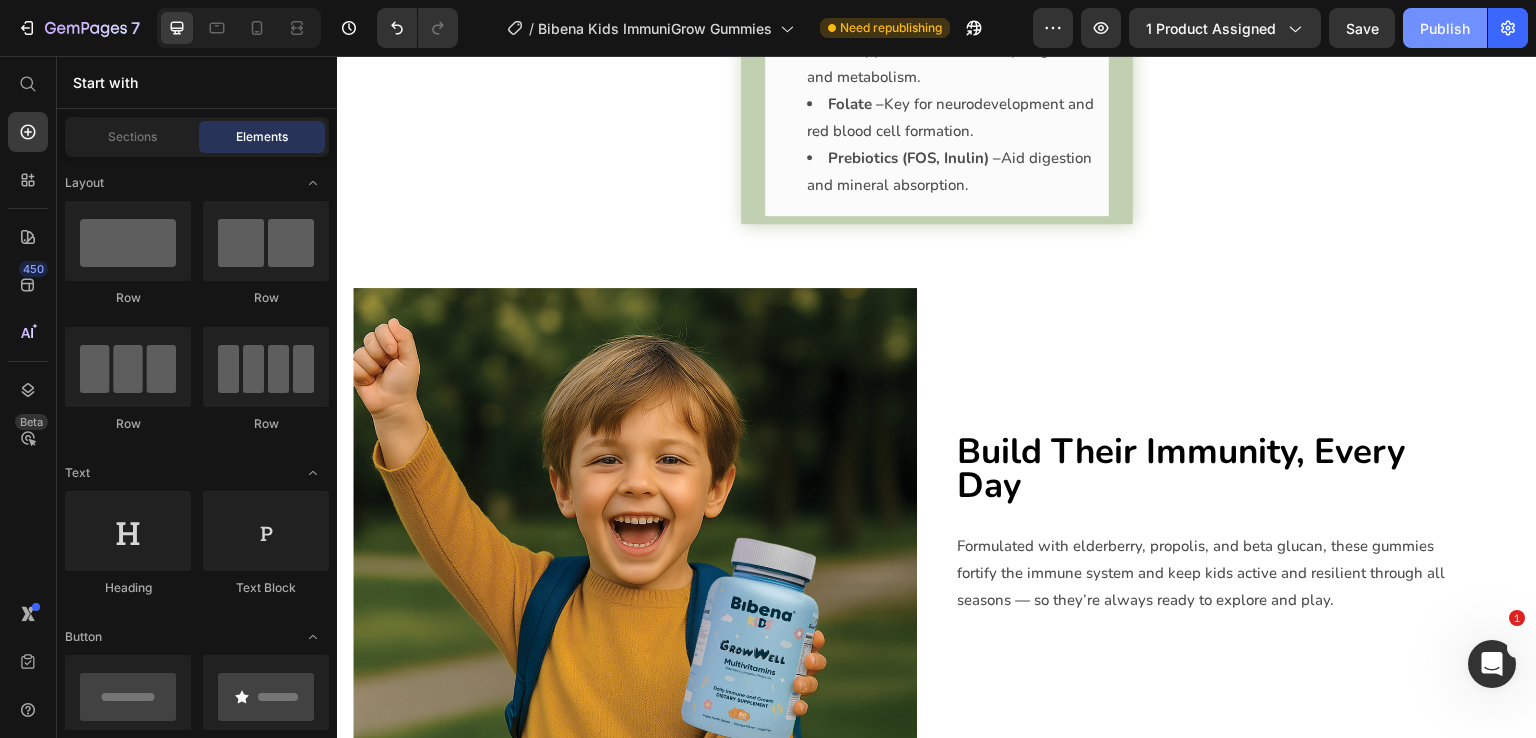 drag, startPoint x: 1448, startPoint y: 22, endPoint x: 516, endPoint y: 454, distance: 1027.2527 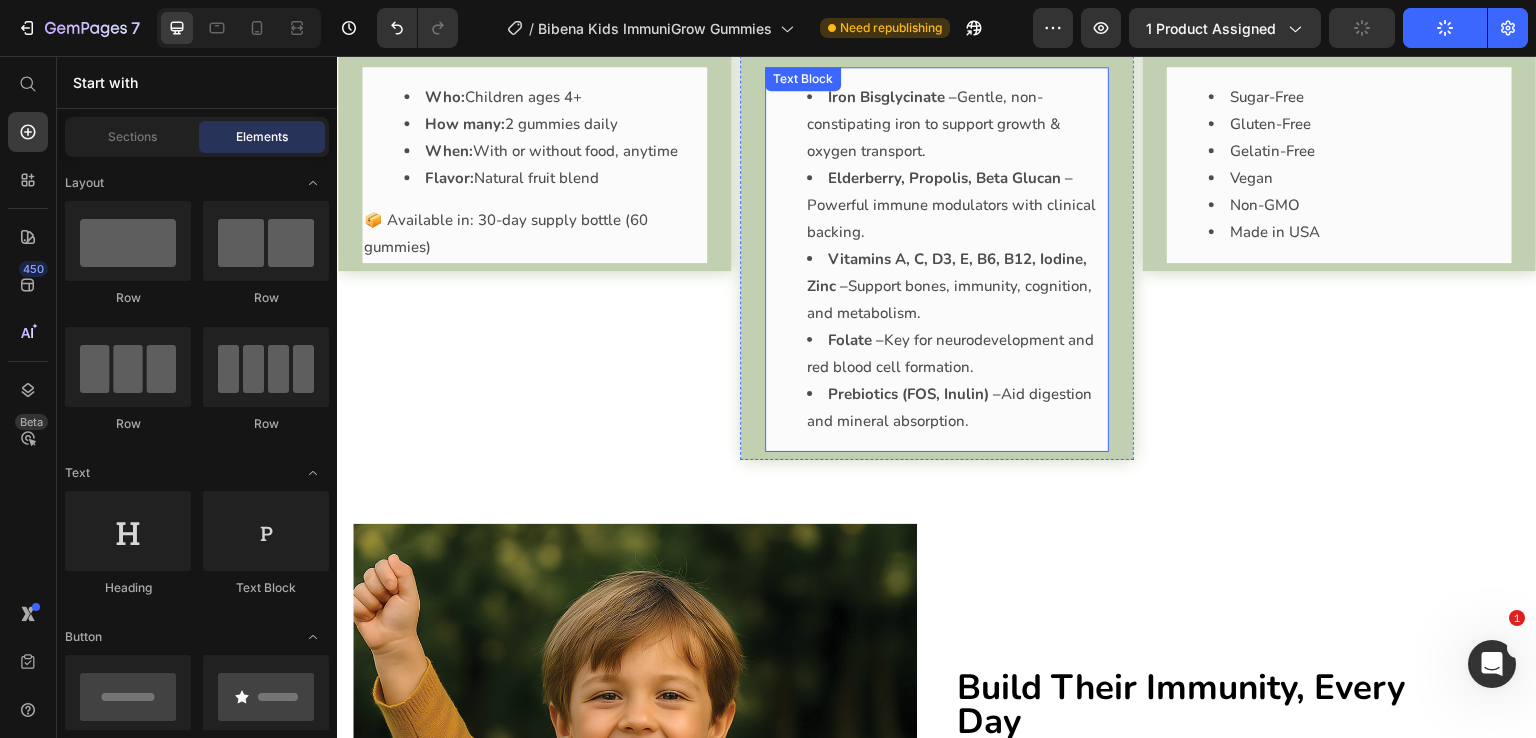 scroll, scrollTop: 2100, scrollLeft: 0, axis: vertical 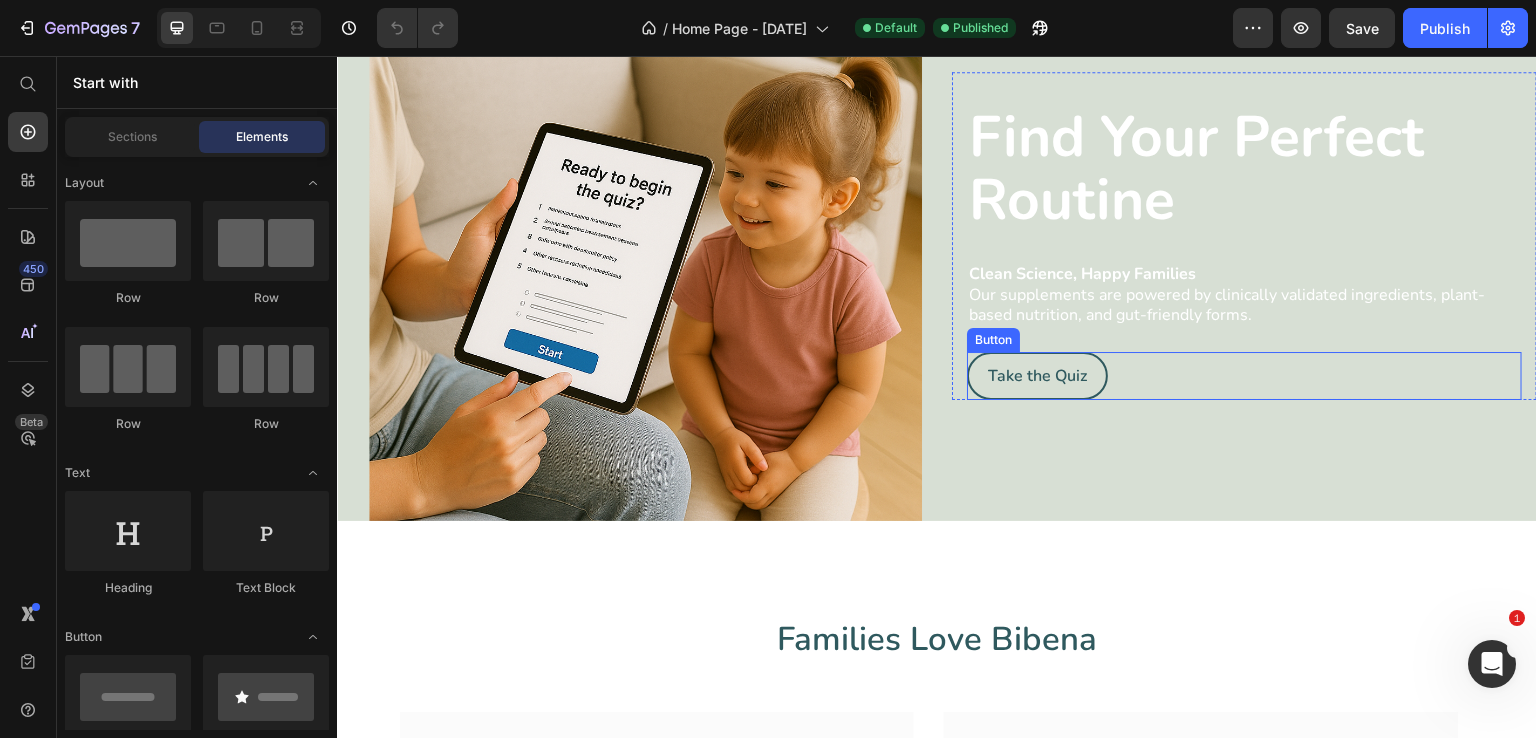 click on "Take the Quiz Button" at bounding box center (1244, 376) 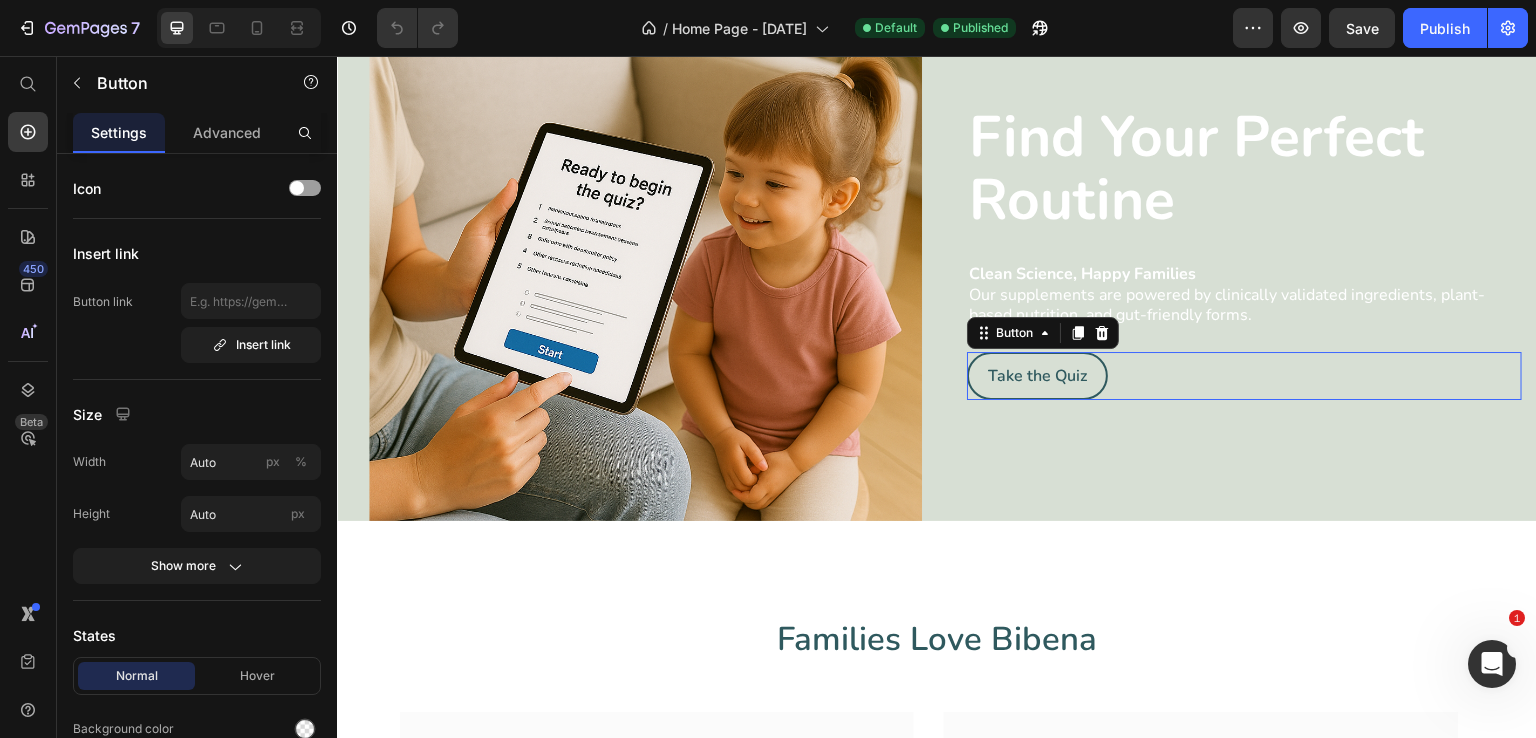click at bounding box center (629, 244) 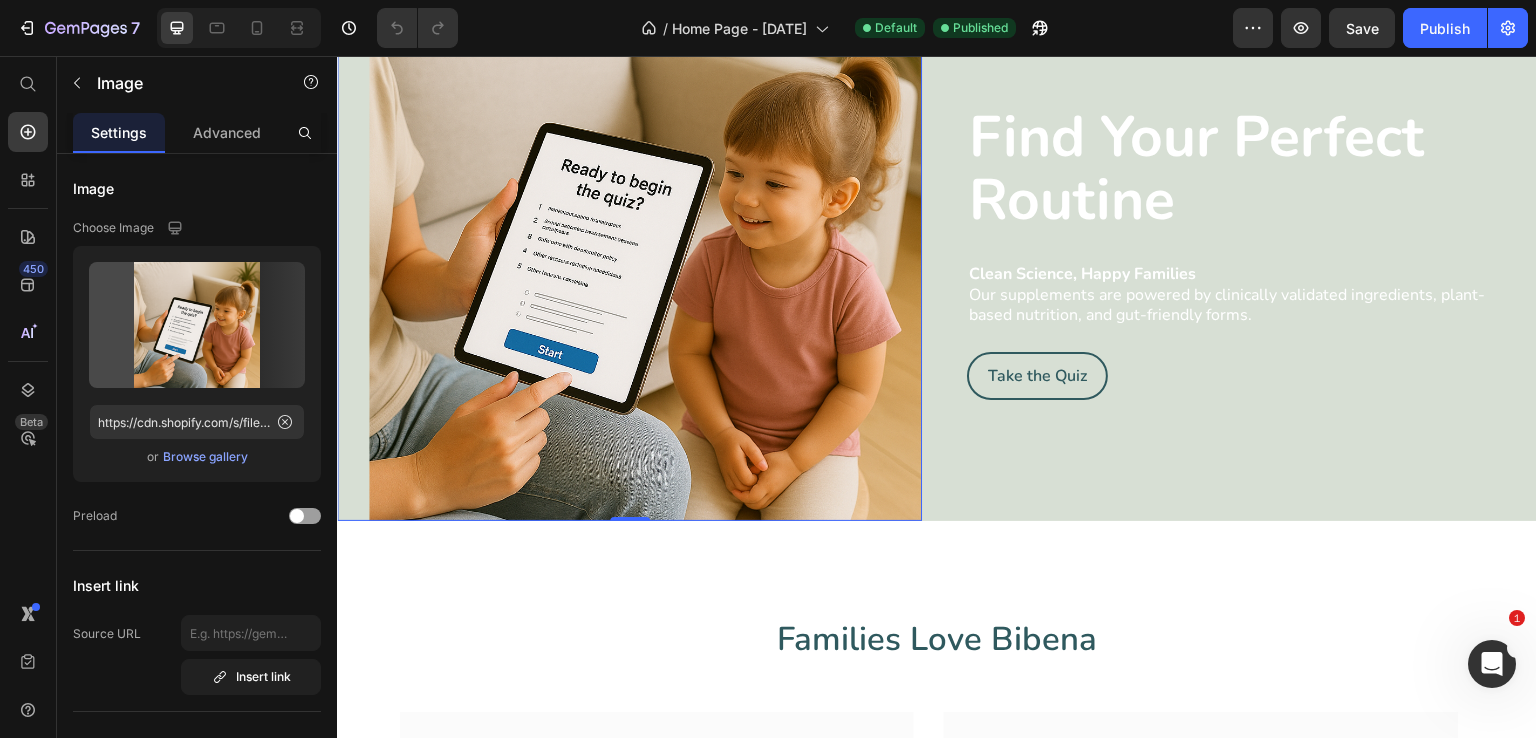 click at bounding box center (629, 244) 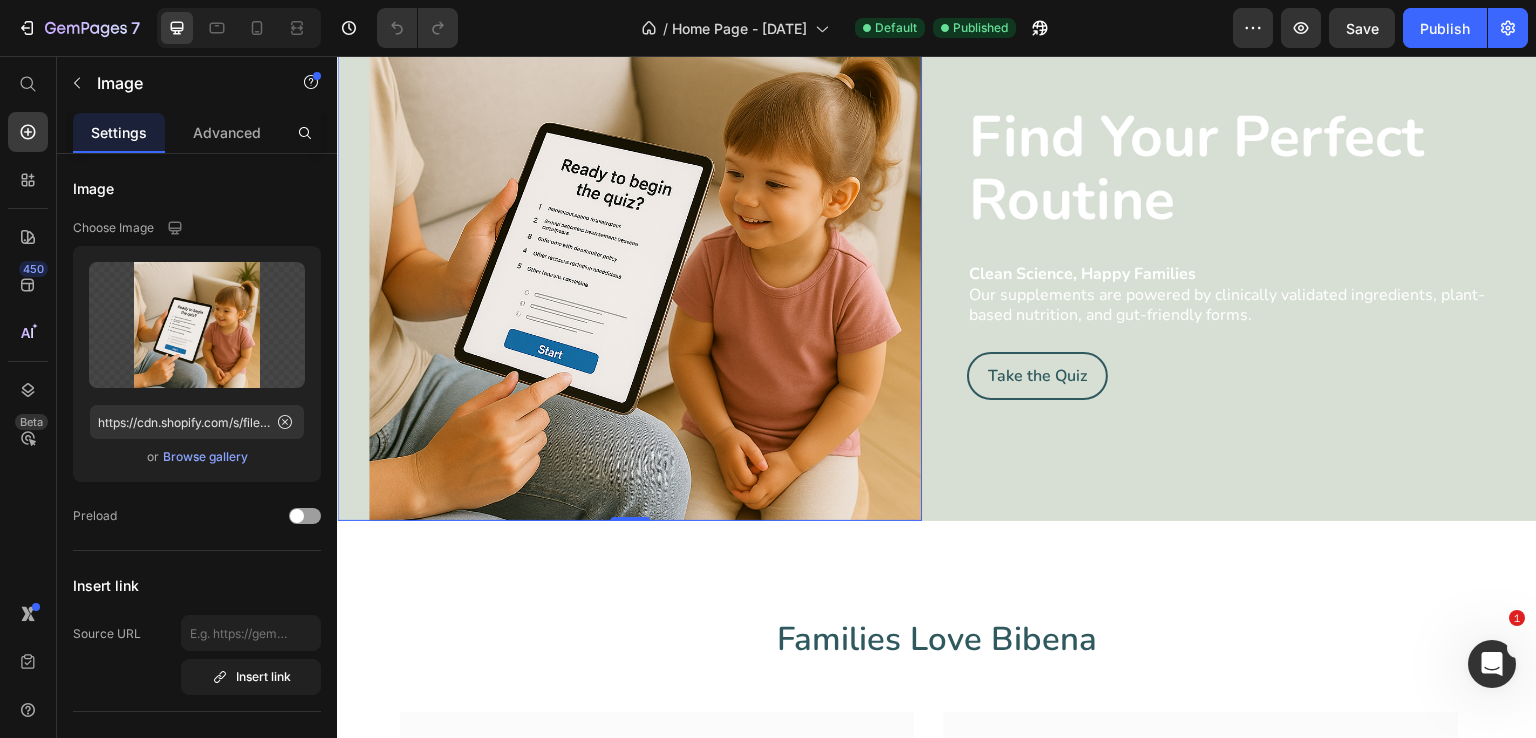 click at bounding box center (629, 244) 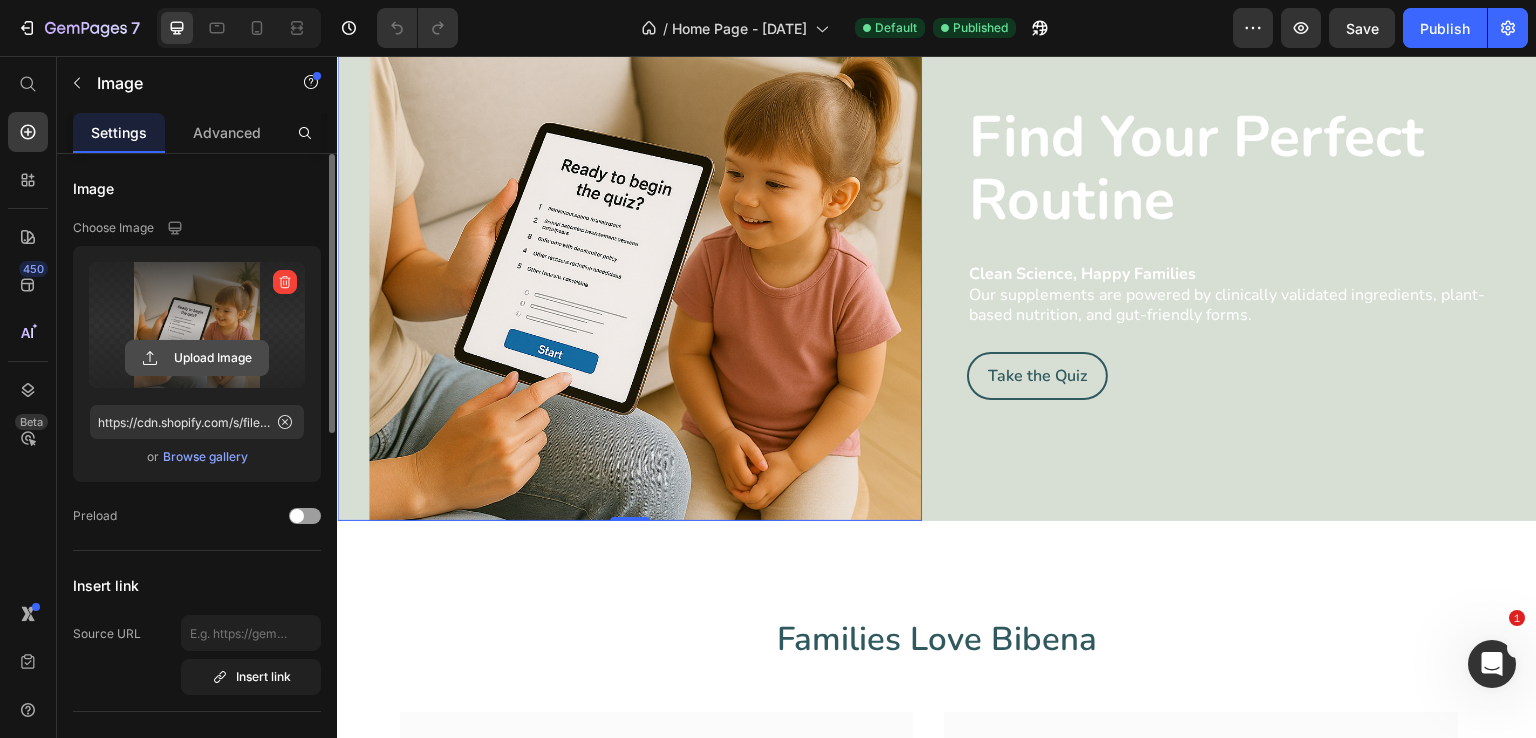 click on "Upload Image" at bounding box center (197, 358) 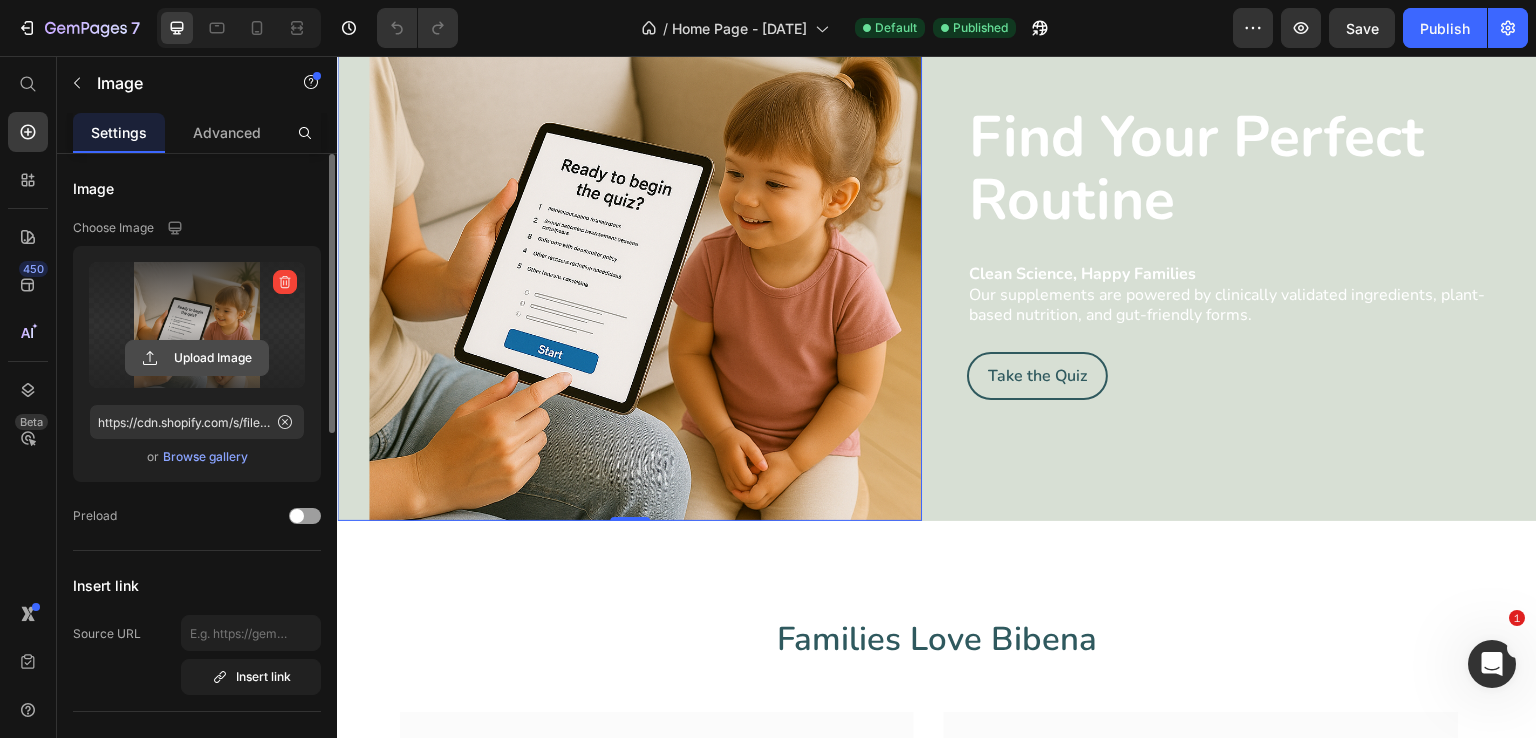 click 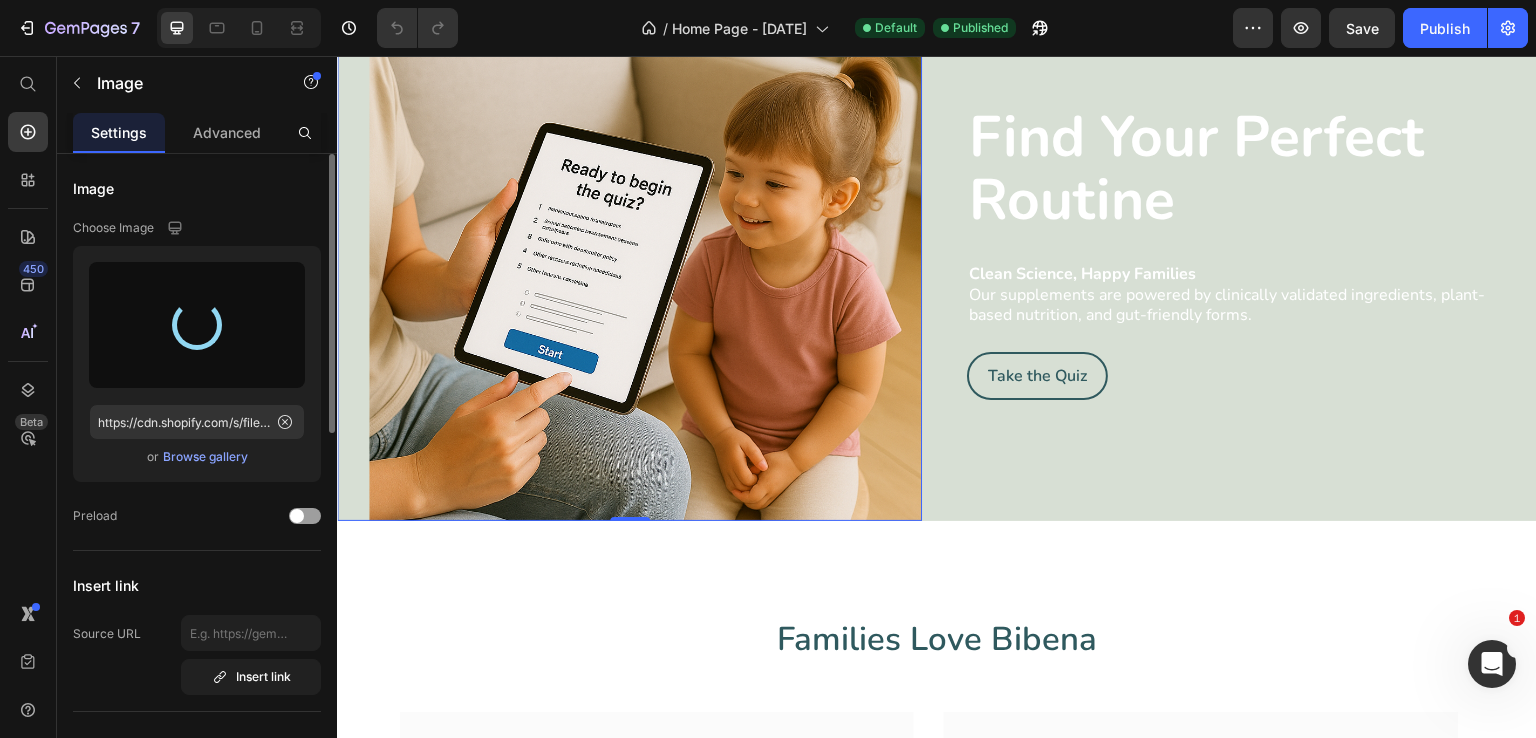 type on "https://cdn.shopify.com/s/files/1/0938/1088/4881/files/gempages_572376606564156231-0f1198c9-9363-4a50-81b8-ad198eddf34a.webp" 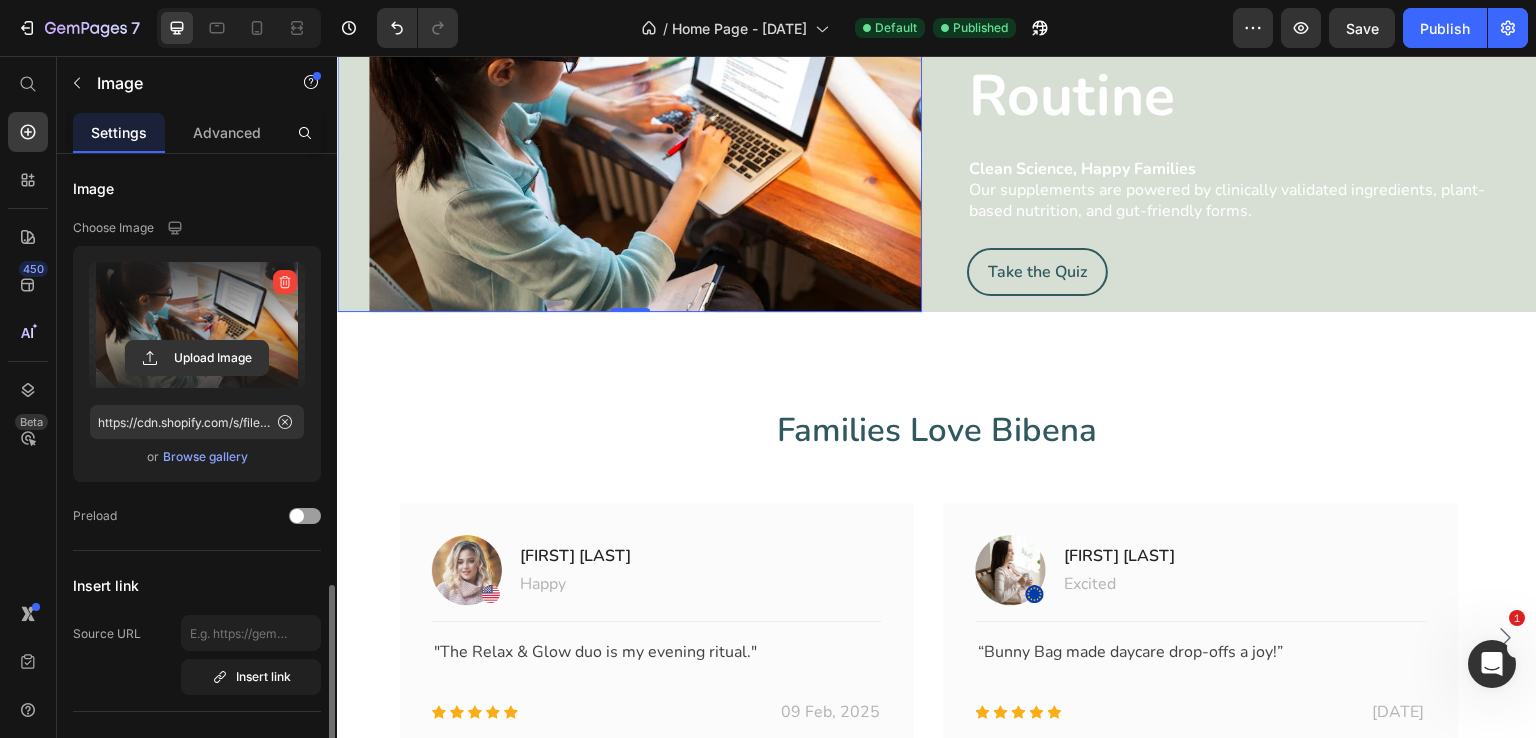 scroll, scrollTop: 400, scrollLeft: 0, axis: vertical 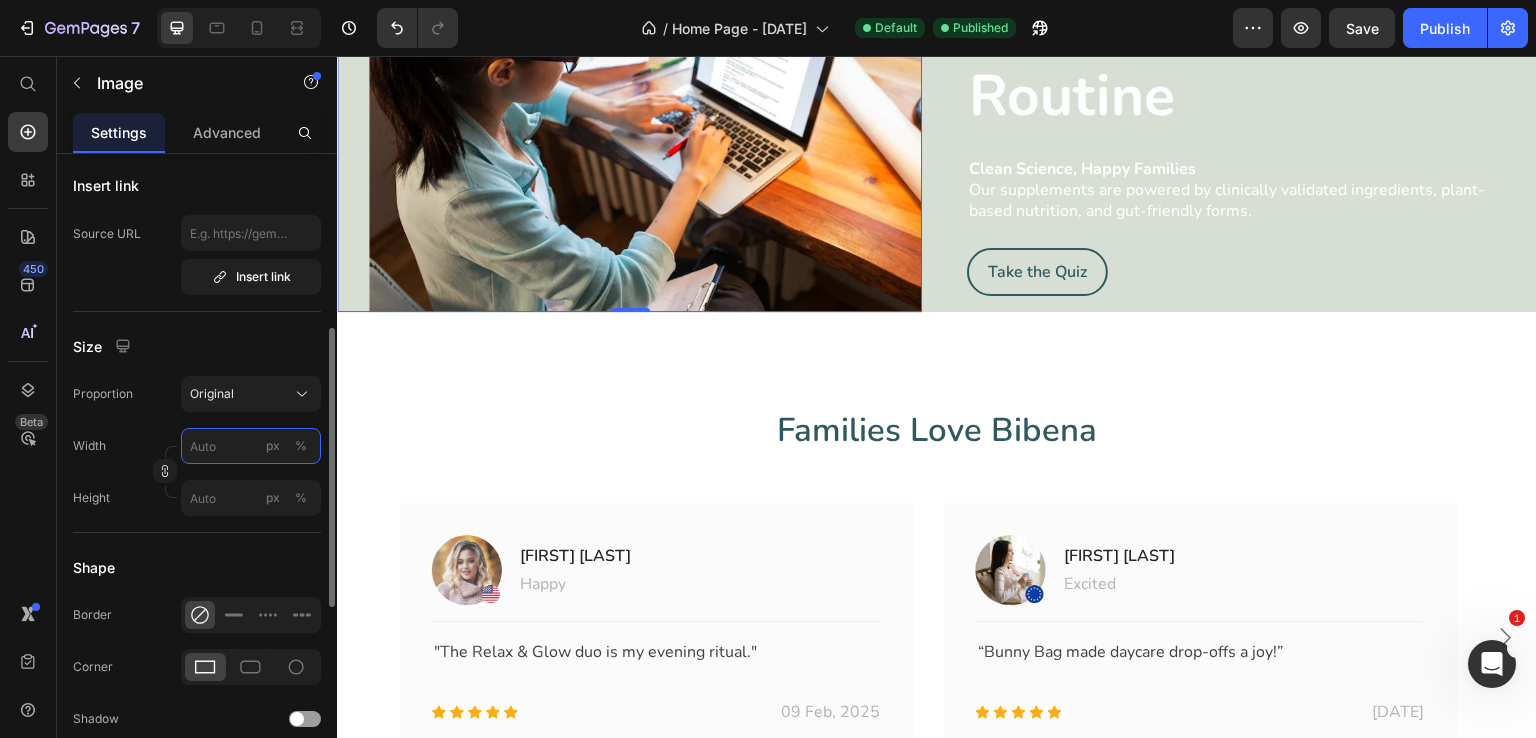 click on "px %" at bounding box center (251, 446) 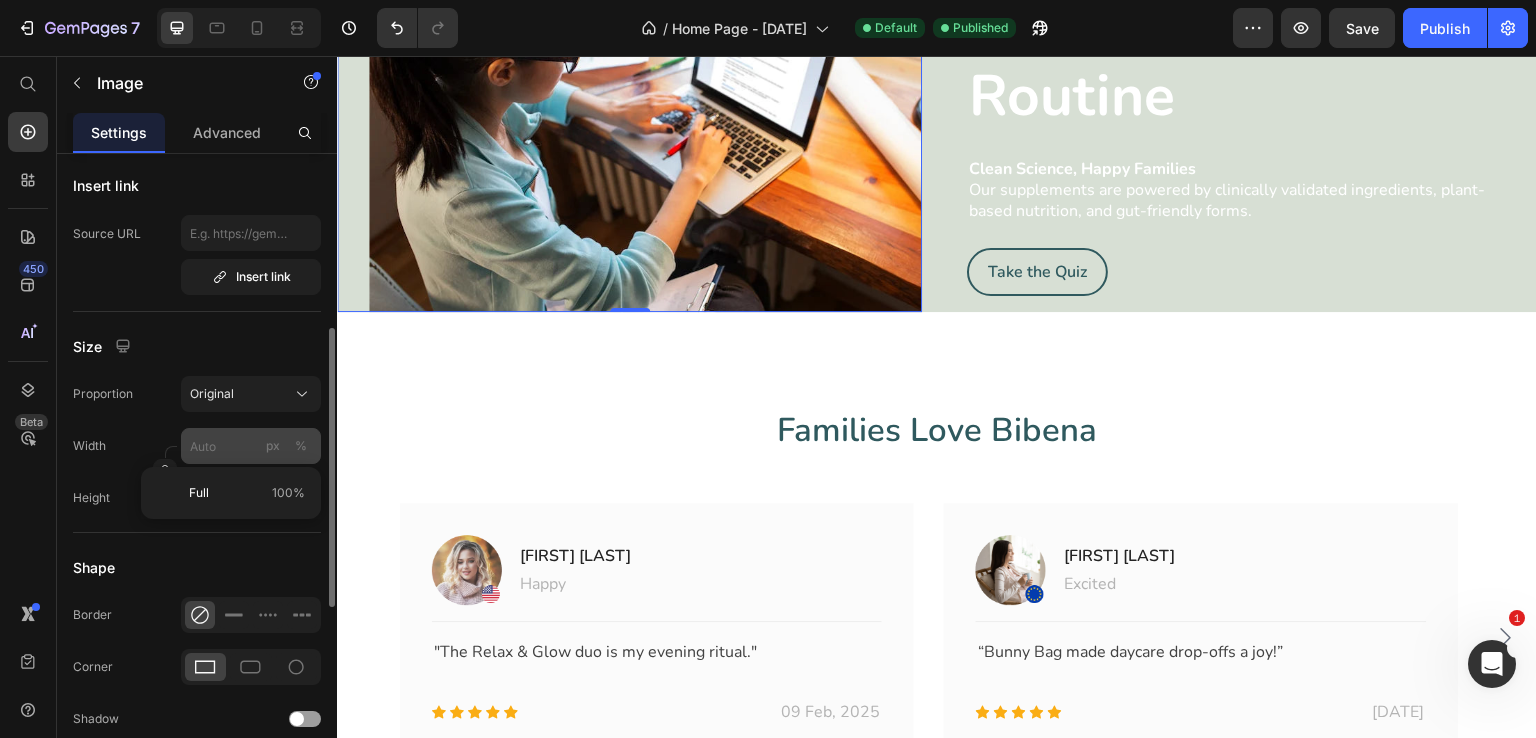 click on "px" at bounding box center [273, 446] 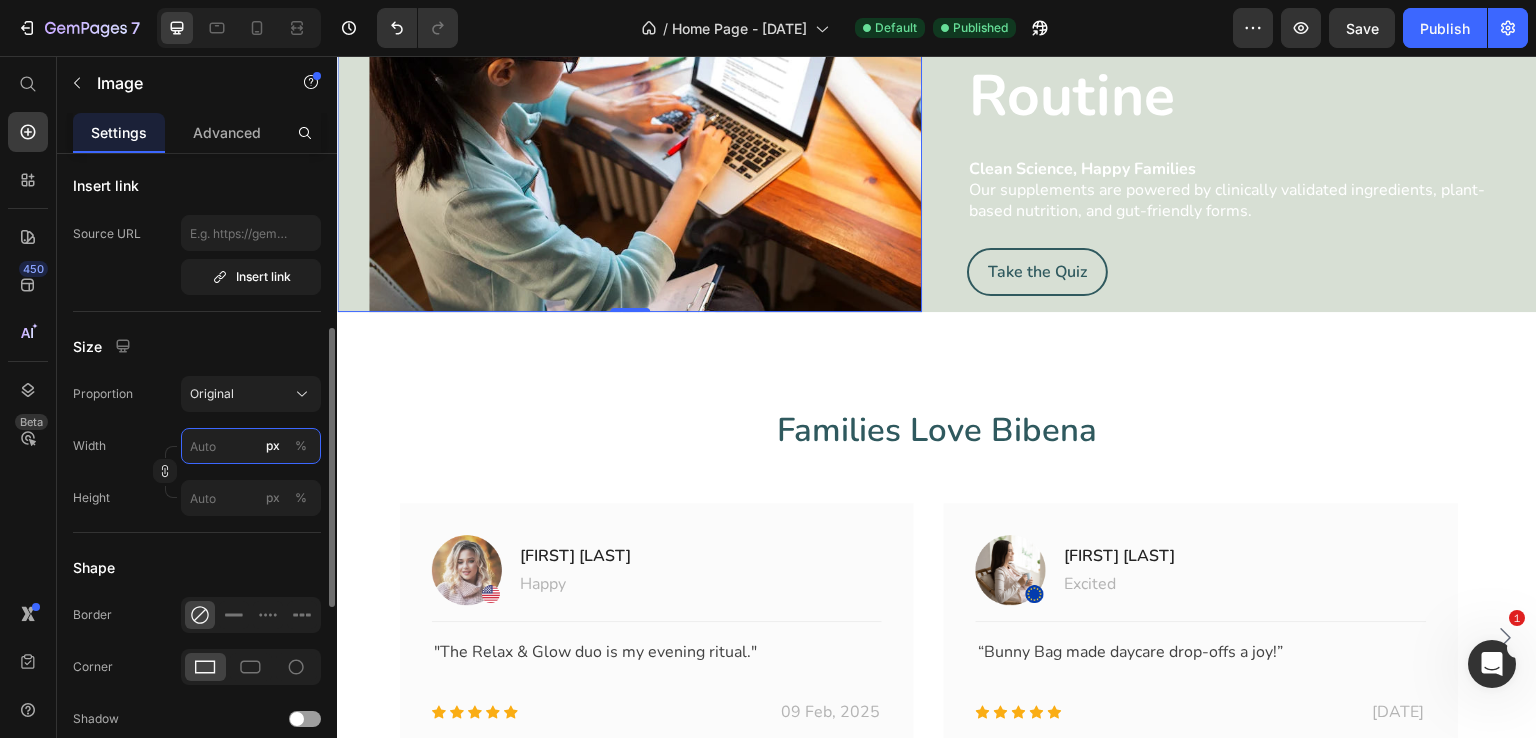click on "px %" at bounding box center [251, 446] 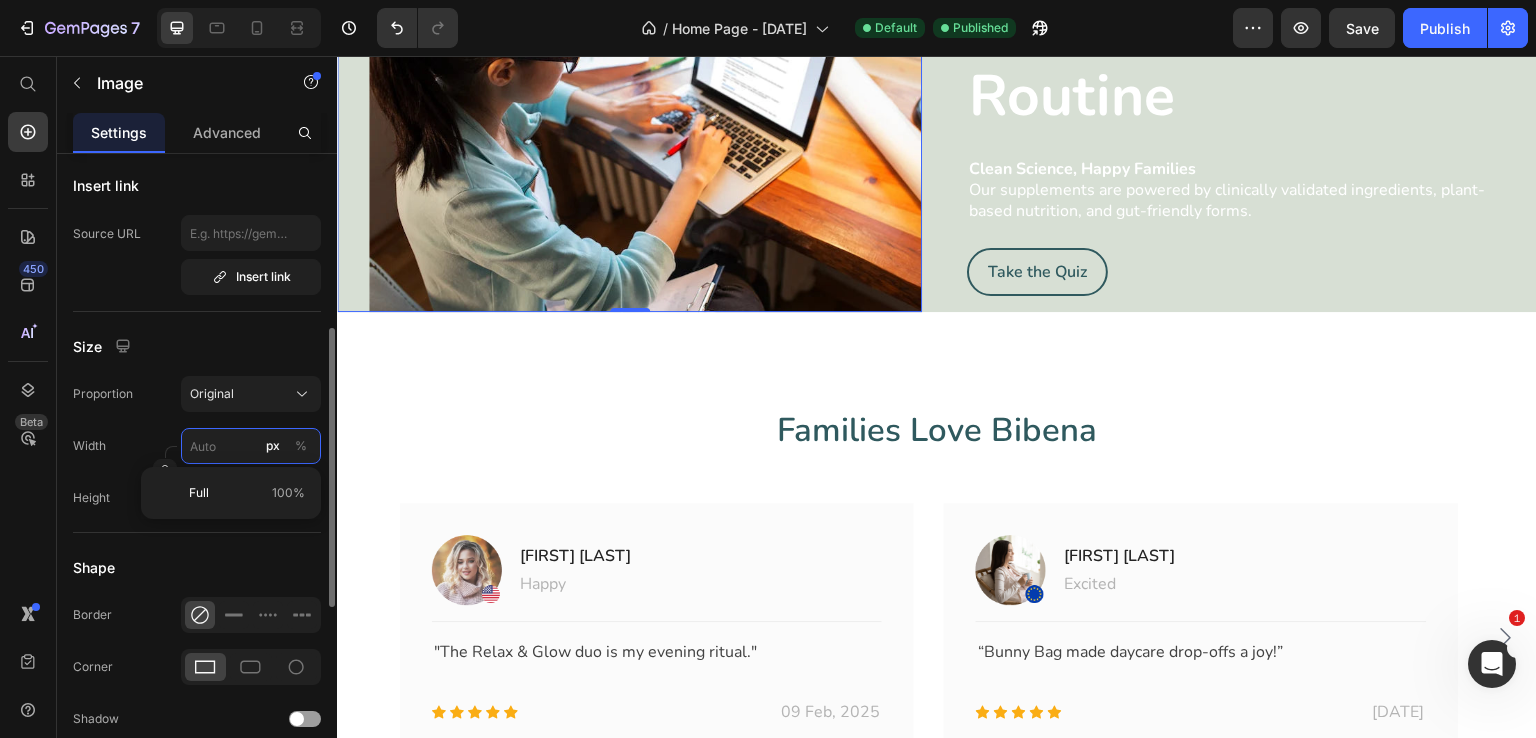 type on "4" 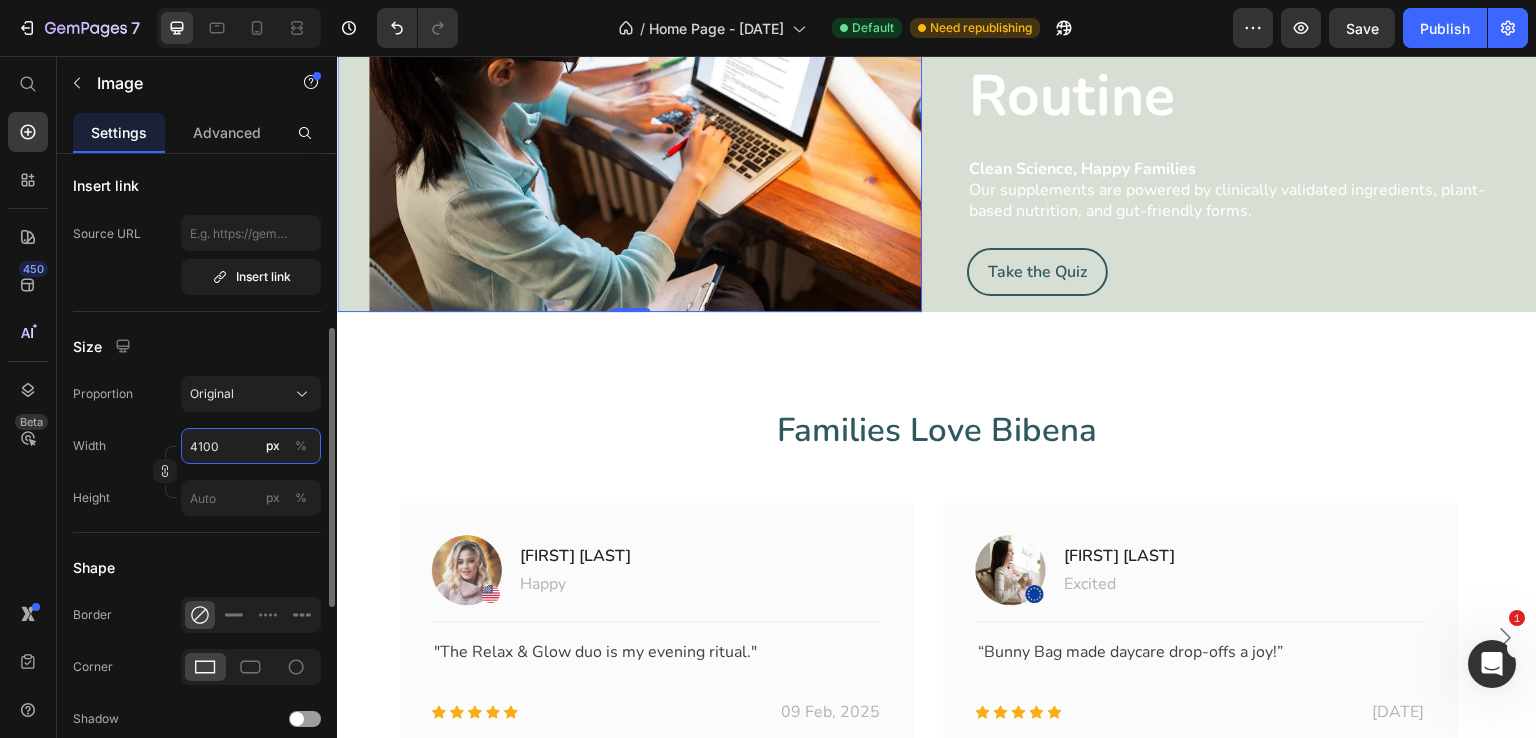 click on "4100" at bounding box center [251, 446] 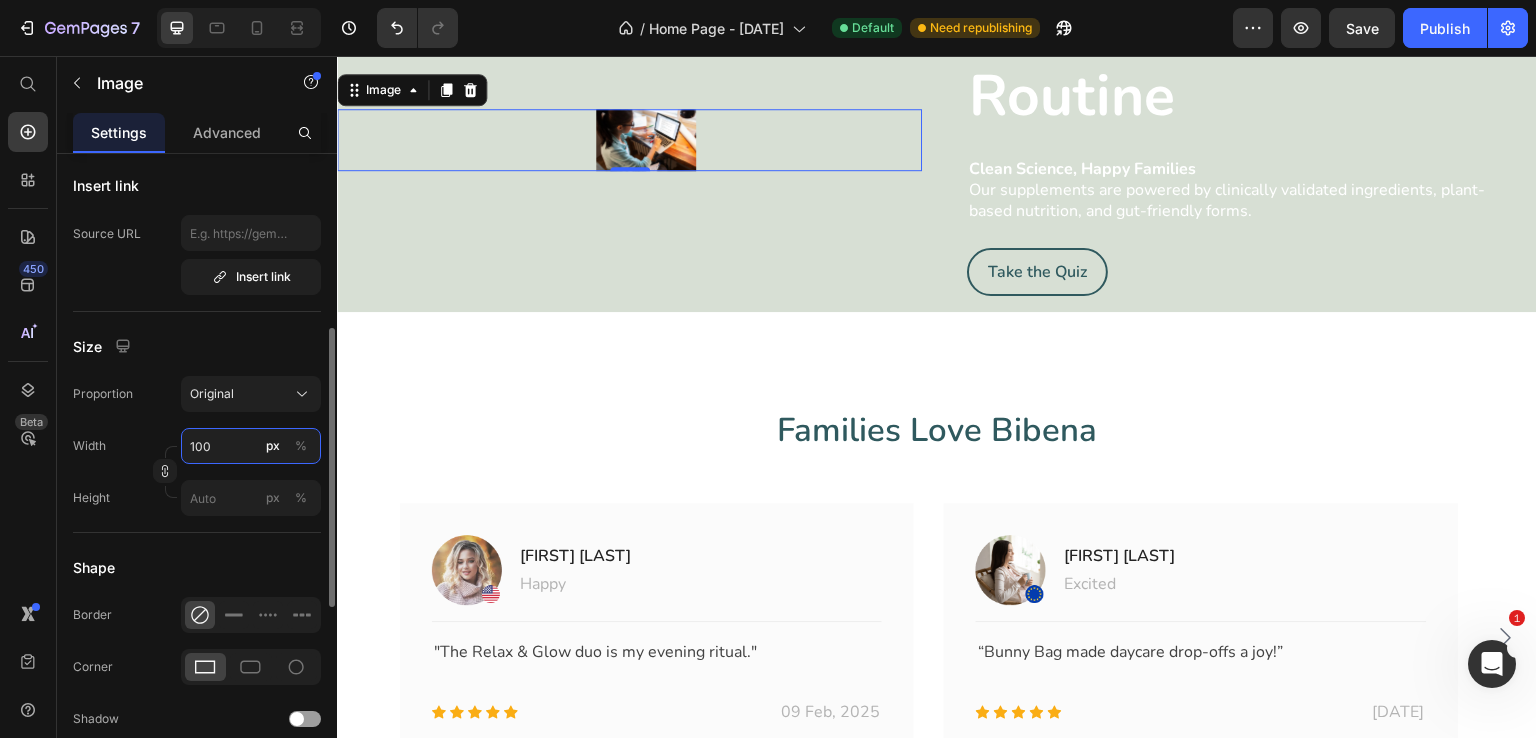 click on "100" at bounding box center (251, 446) 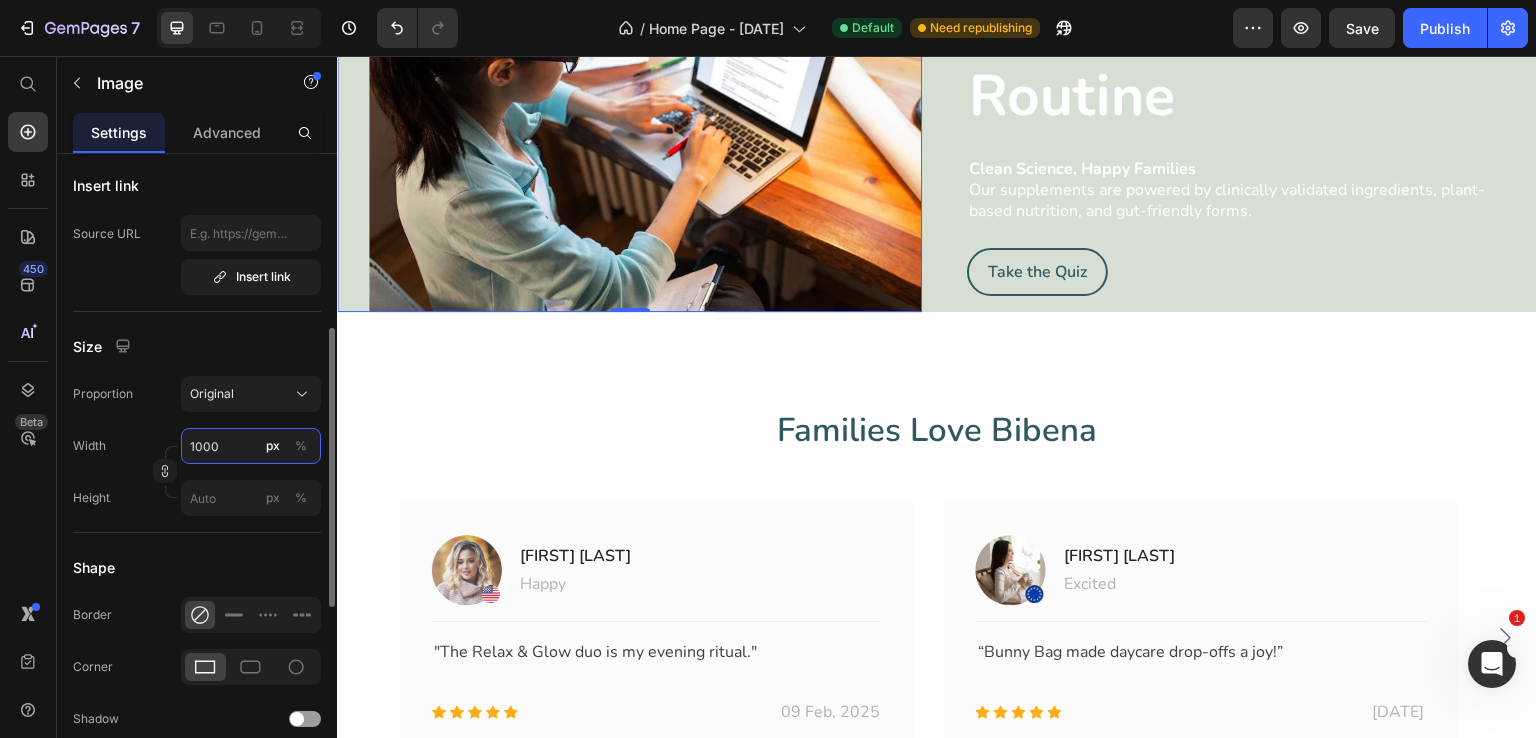 click on "1000" at bounding box center (251, 446) 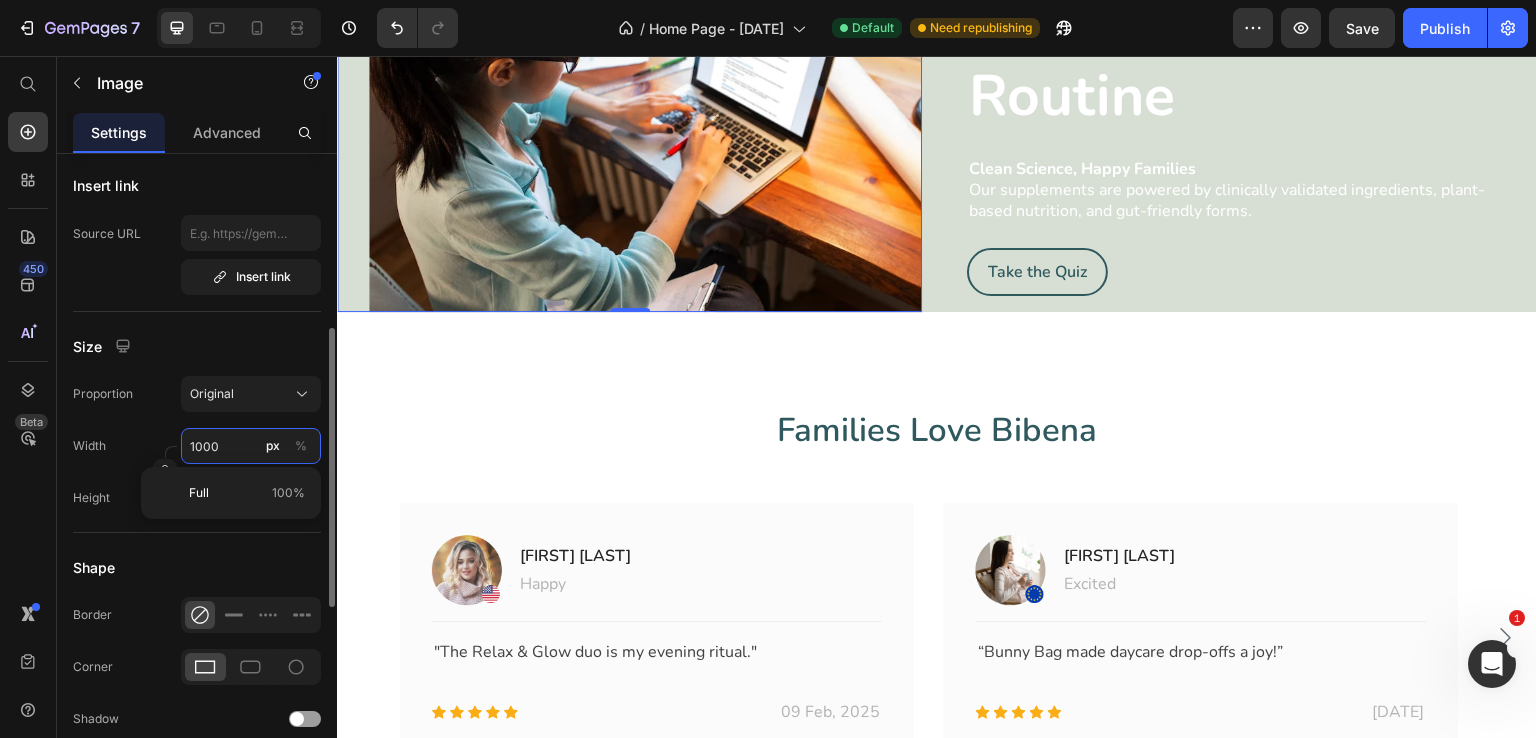 click on "1000" at bounding box center [251, 446] 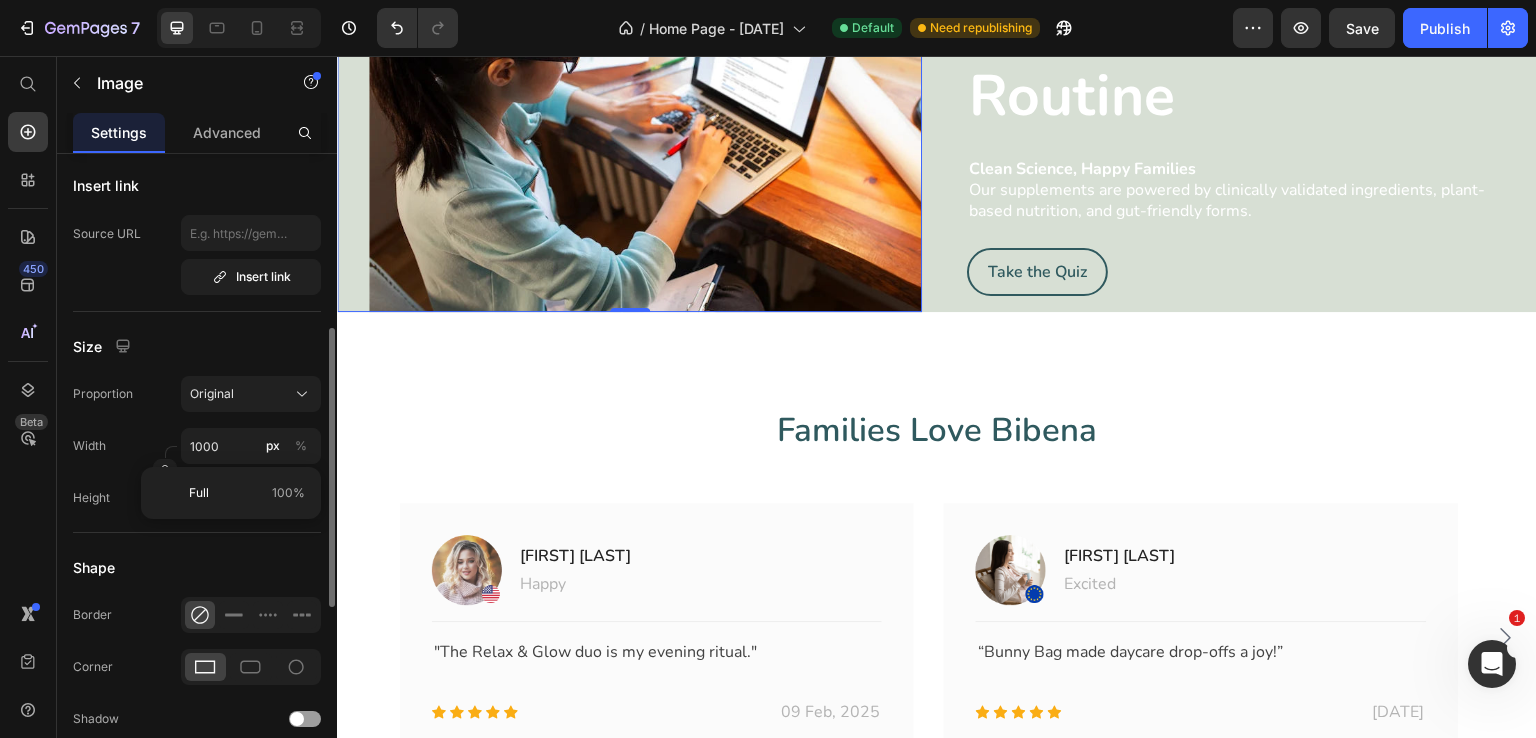 click on "Shape" at bounding box center [197, 567] 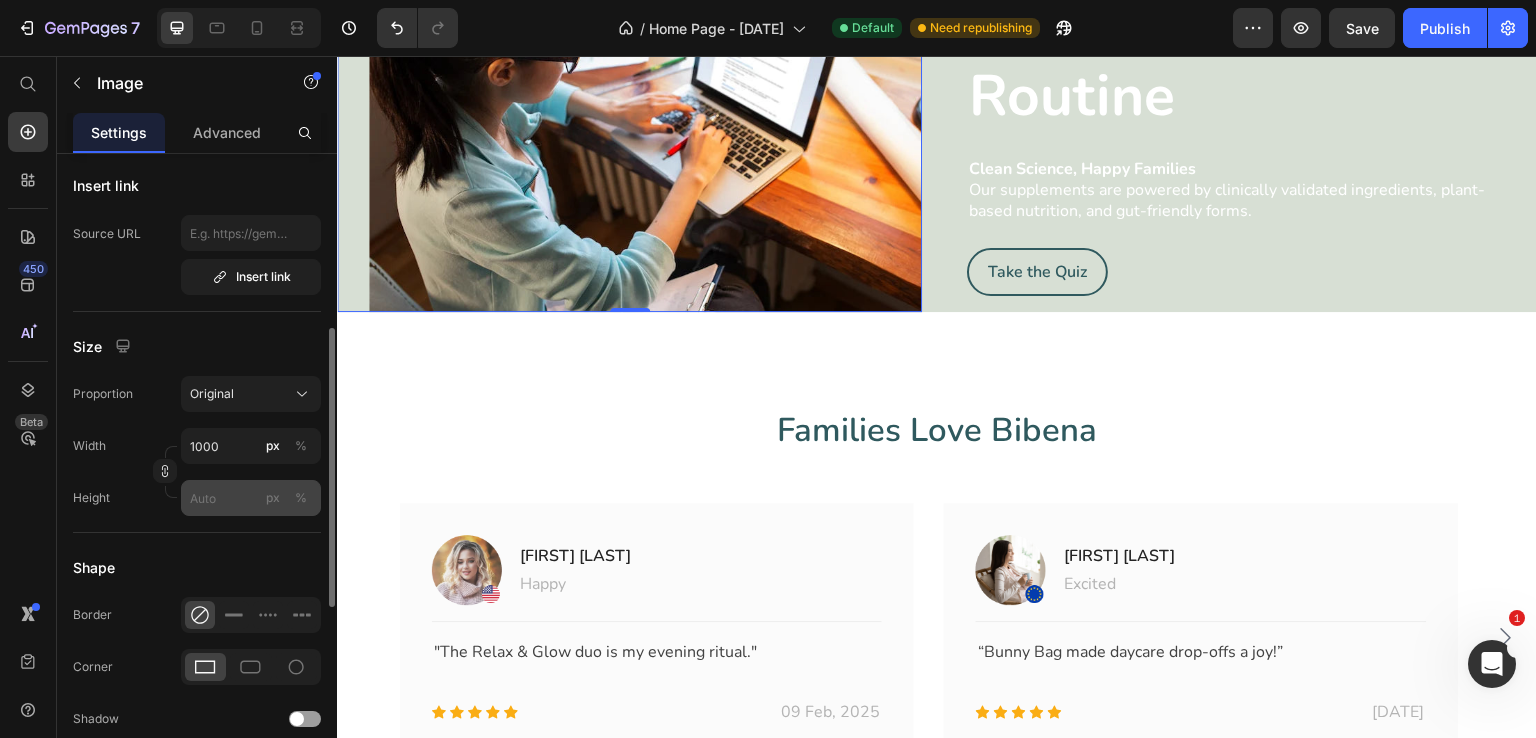 click on "px" at bounding box center [273, 498] 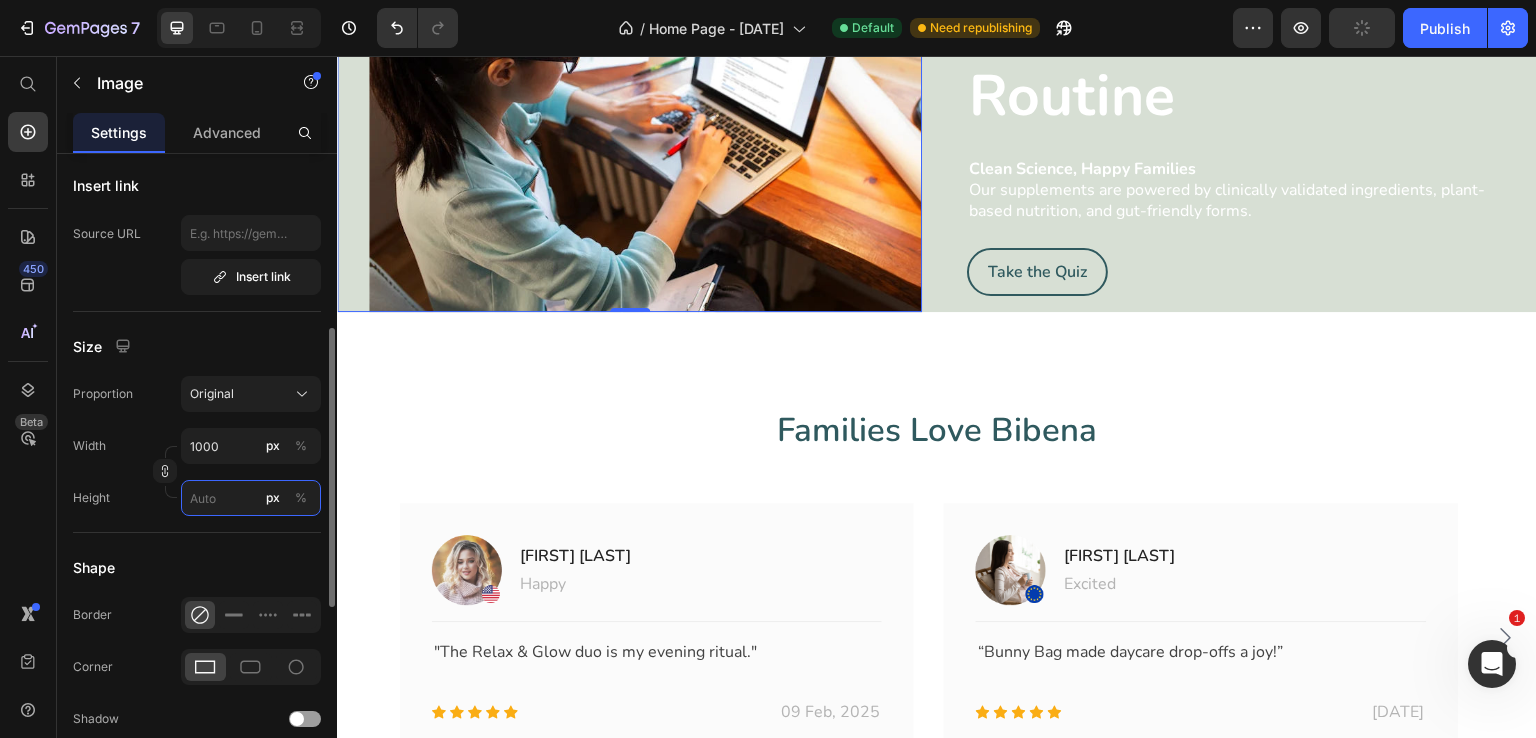 click on "px %" at bounding box center (251, 498) 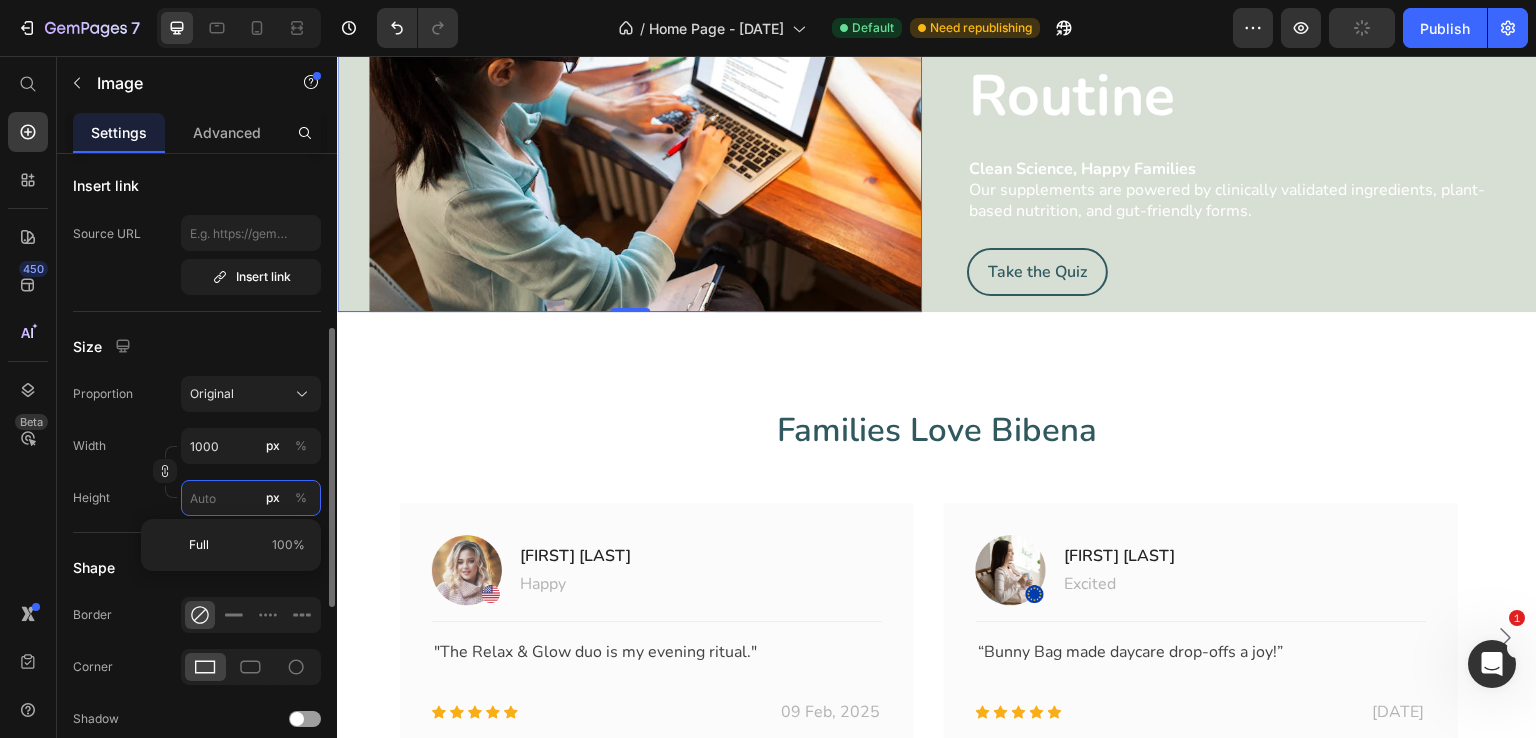 paste on "1000" 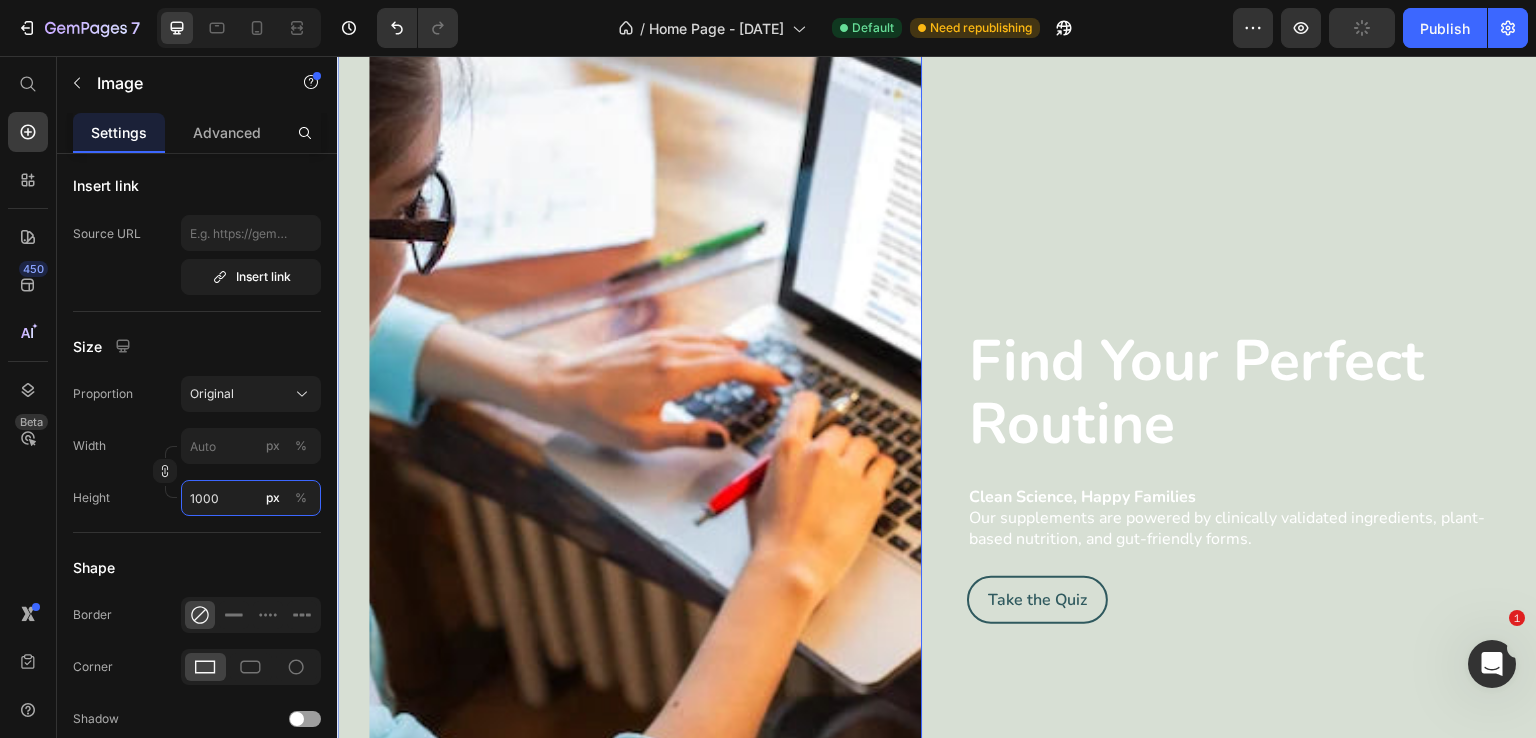 type on "1000" 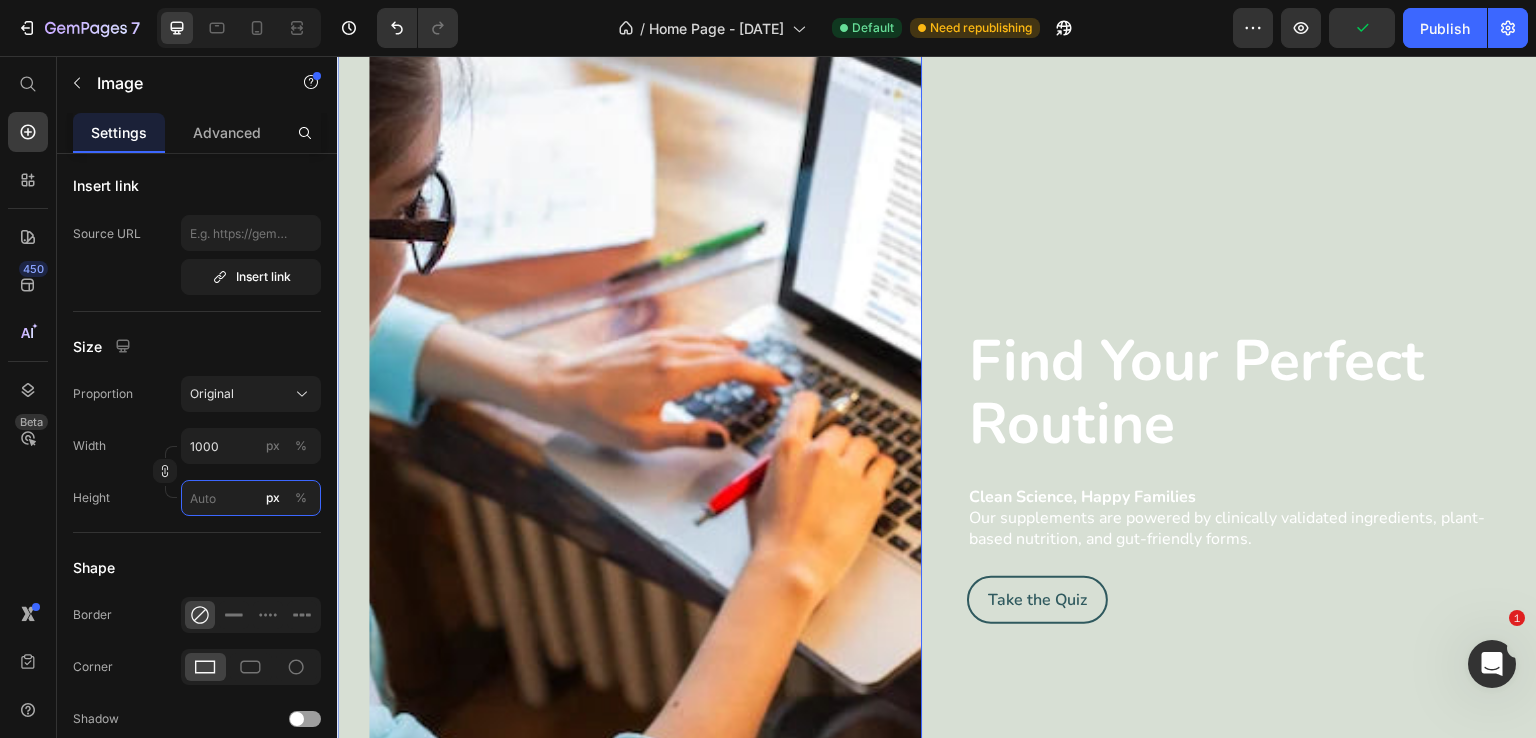 type 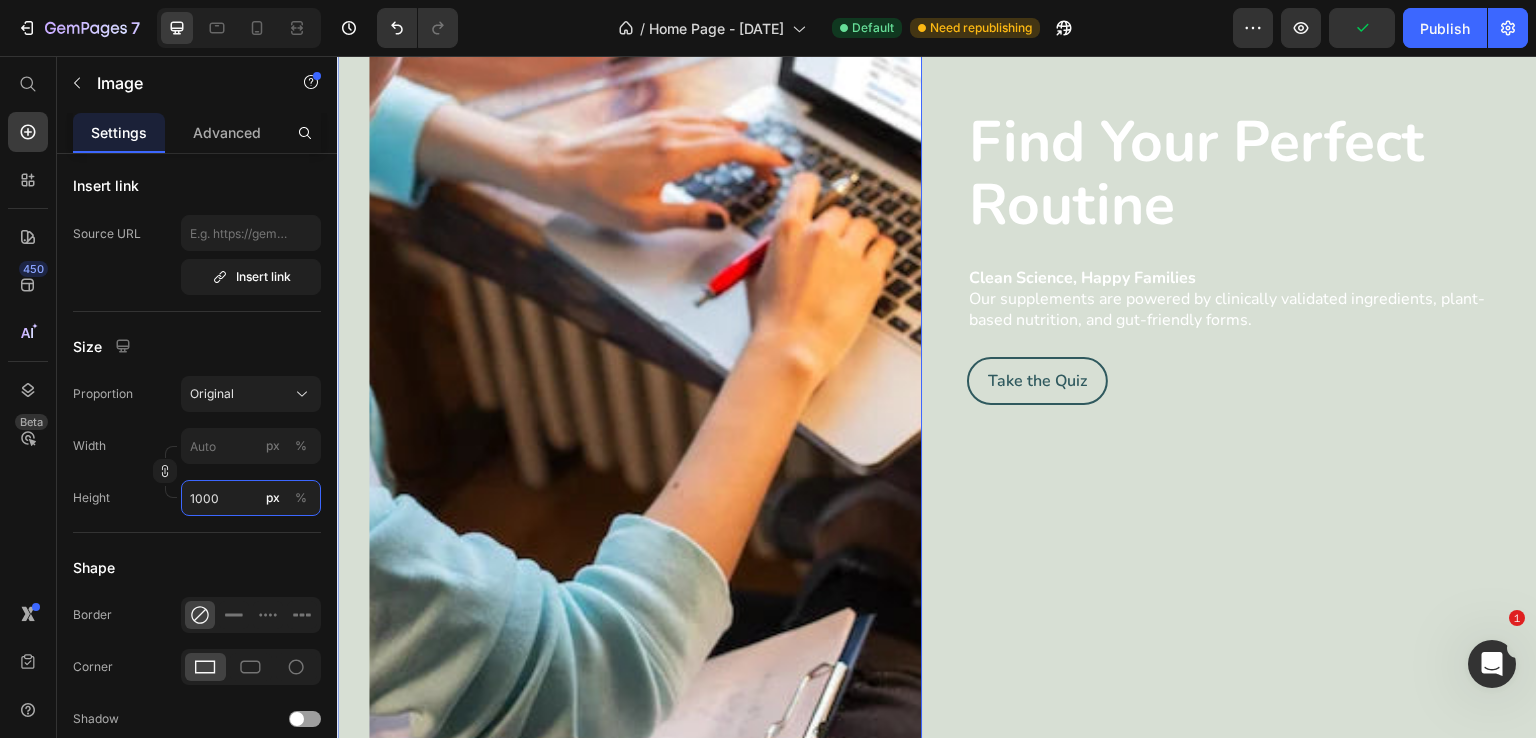 scroll, scrollTop: 3000, scrollLeft: 0, axis: vertical 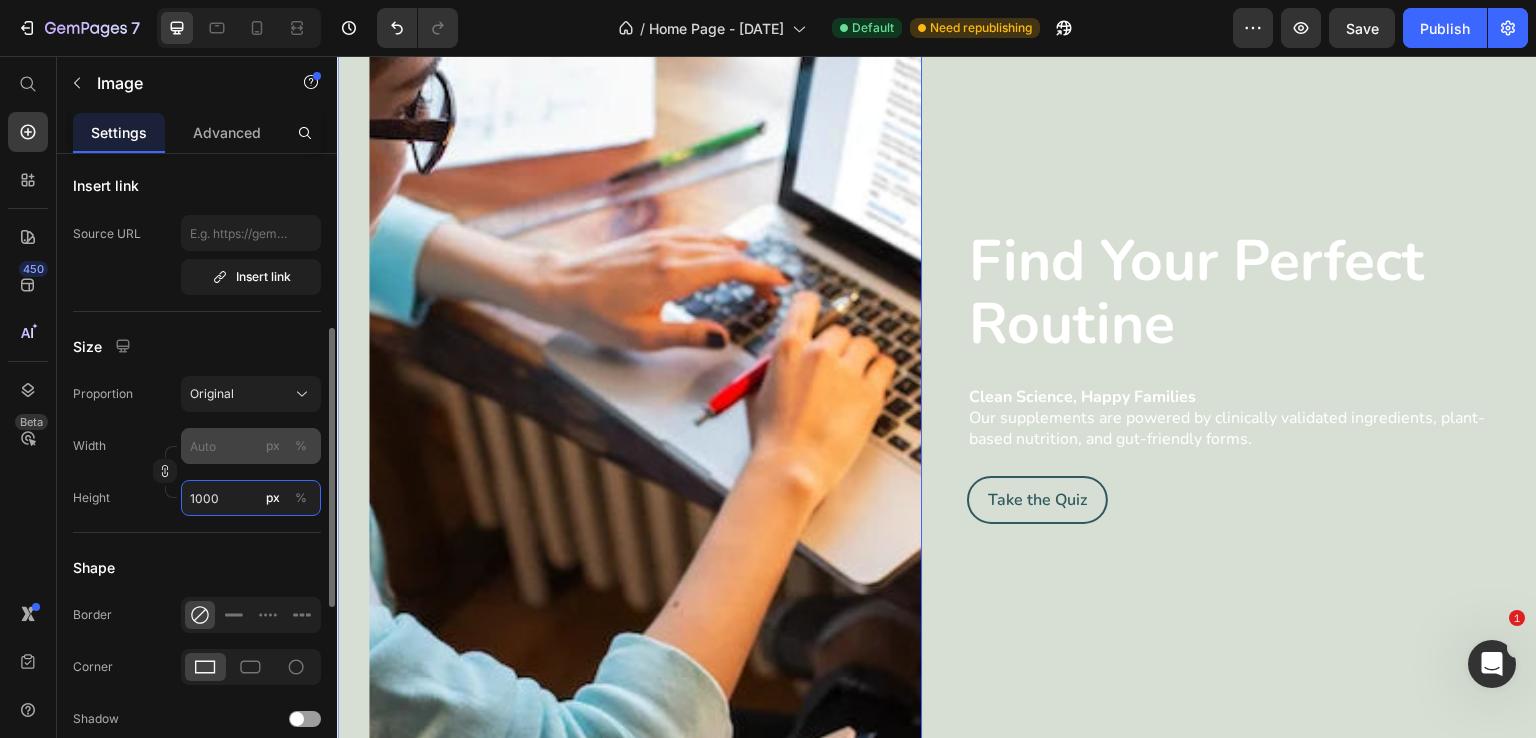type on "1000" 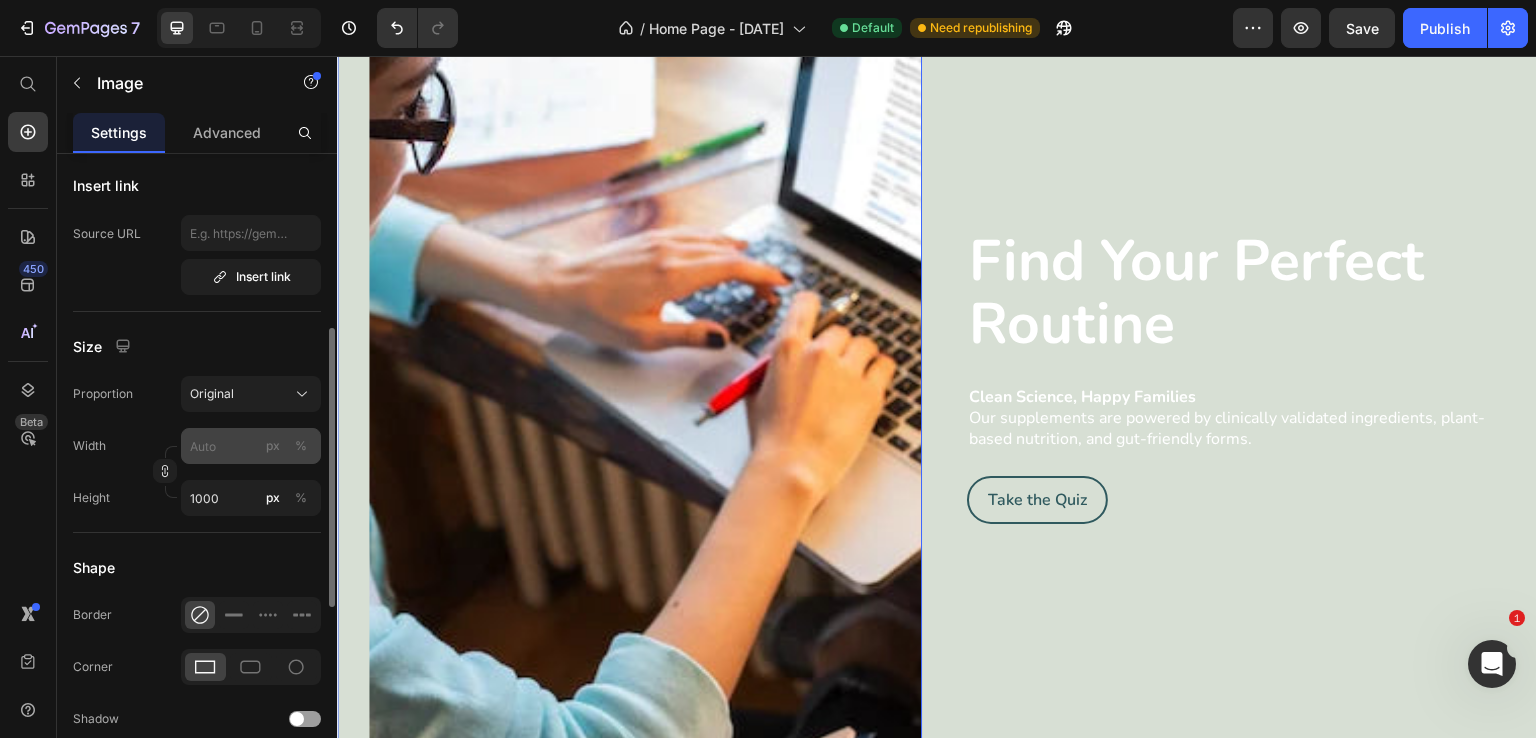 click on "px" 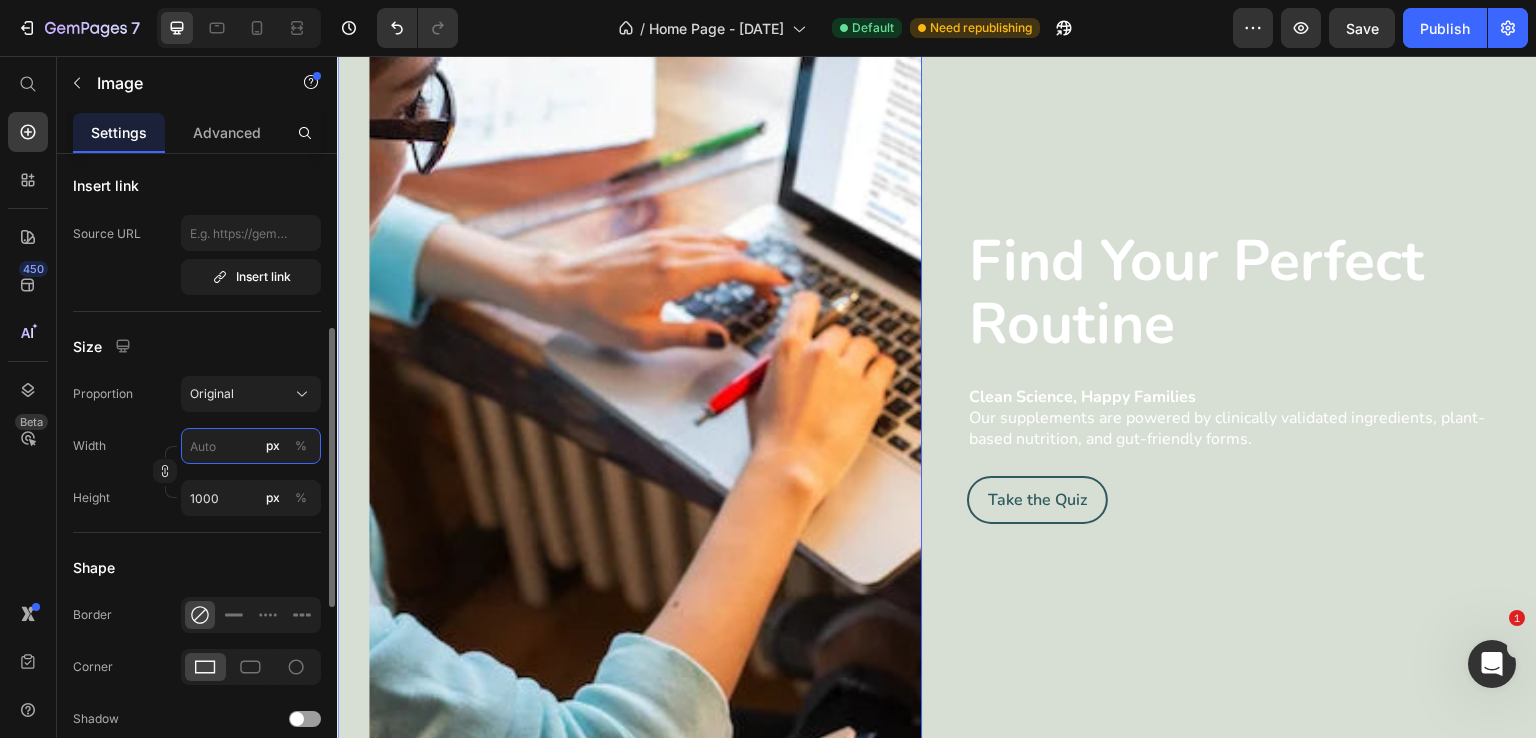click on "px %" at bounding box center (251, 446) 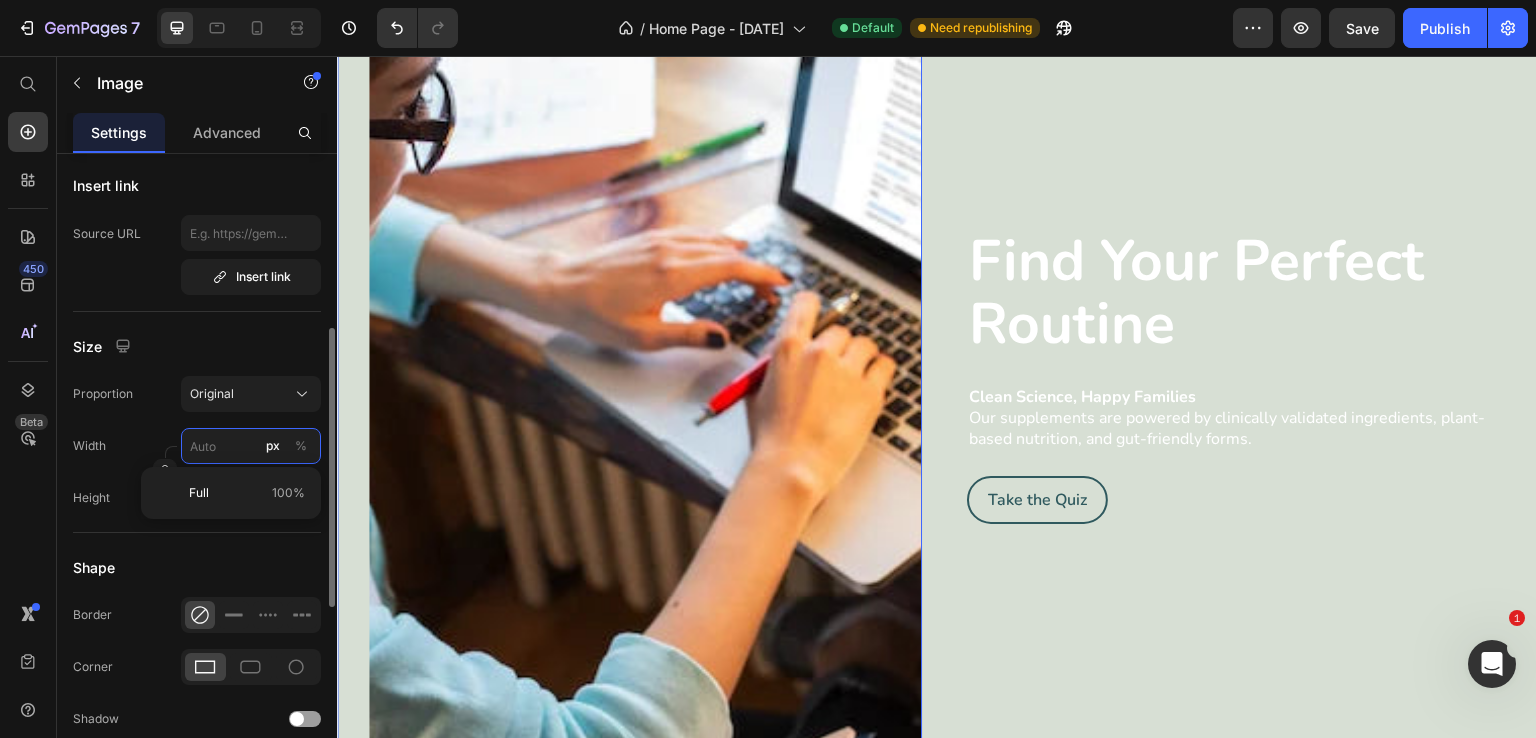 paste on "1000" 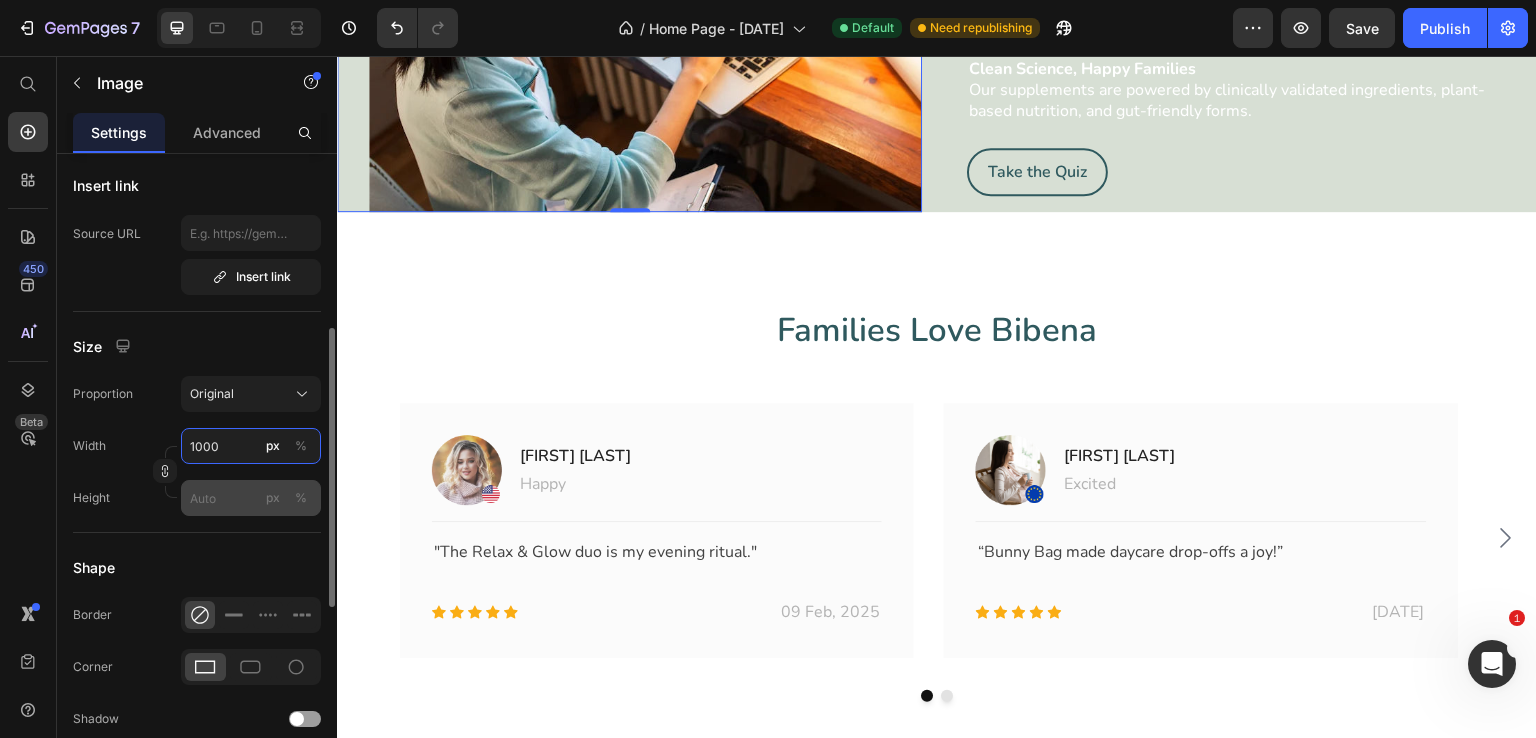 type on "1000" 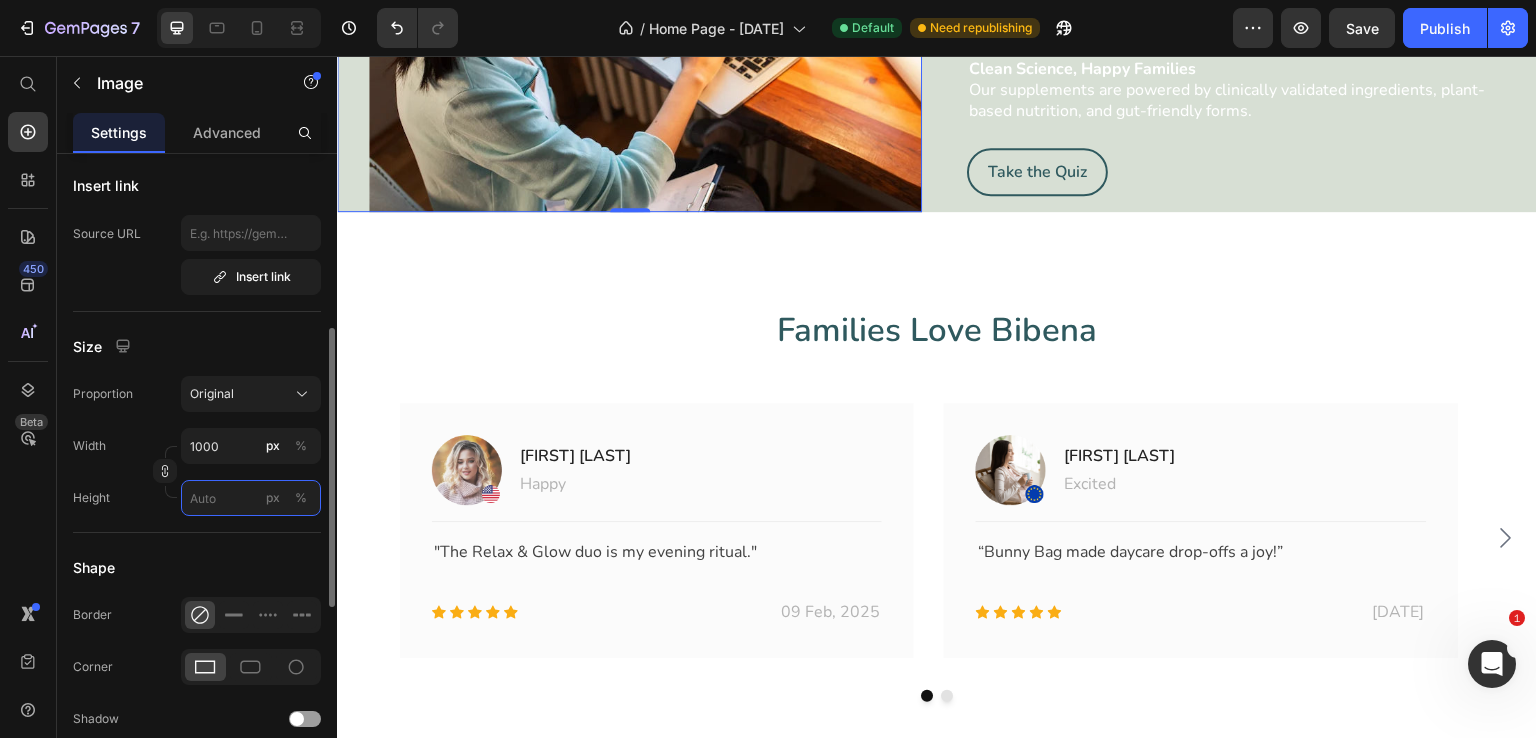 click on "px %" at bounding box center (251, 498) 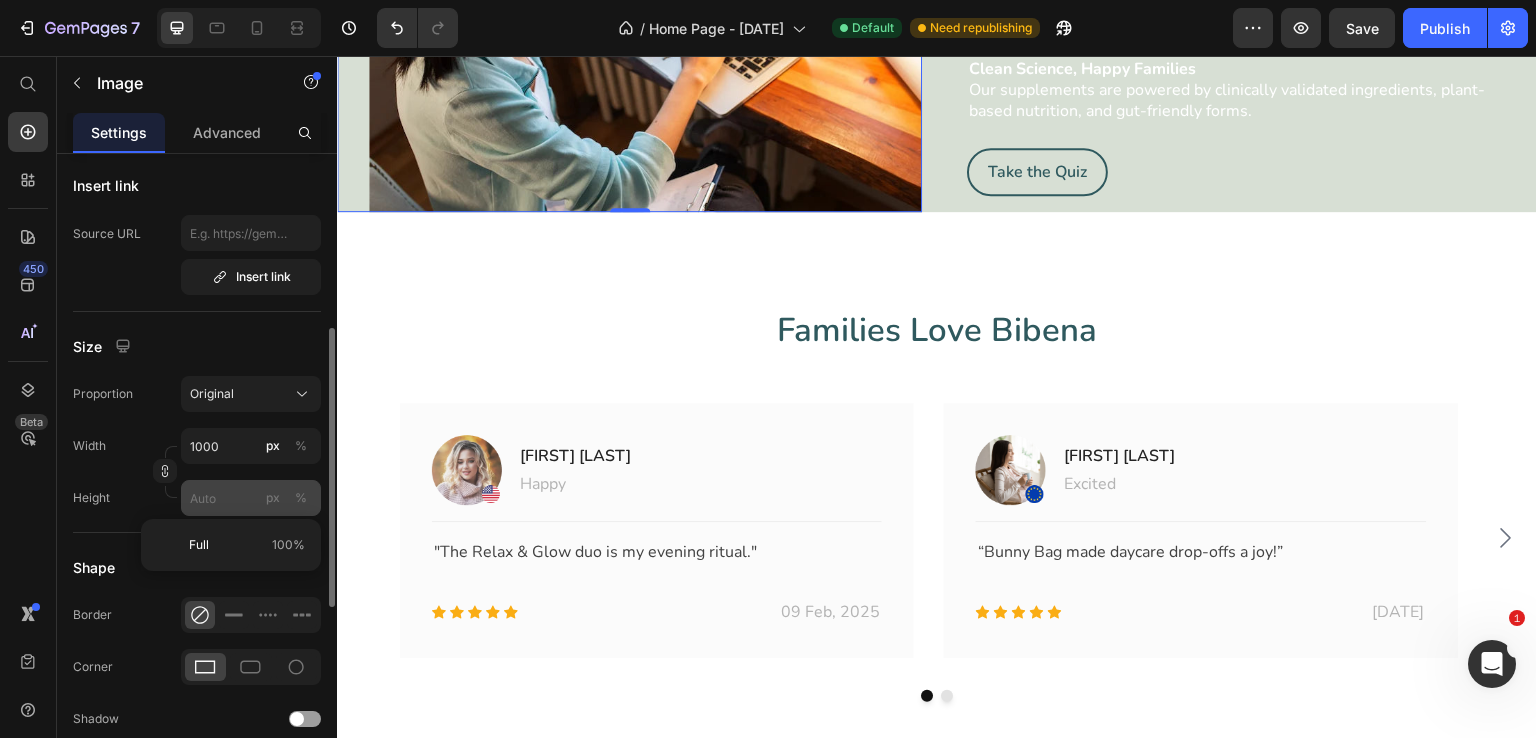 click 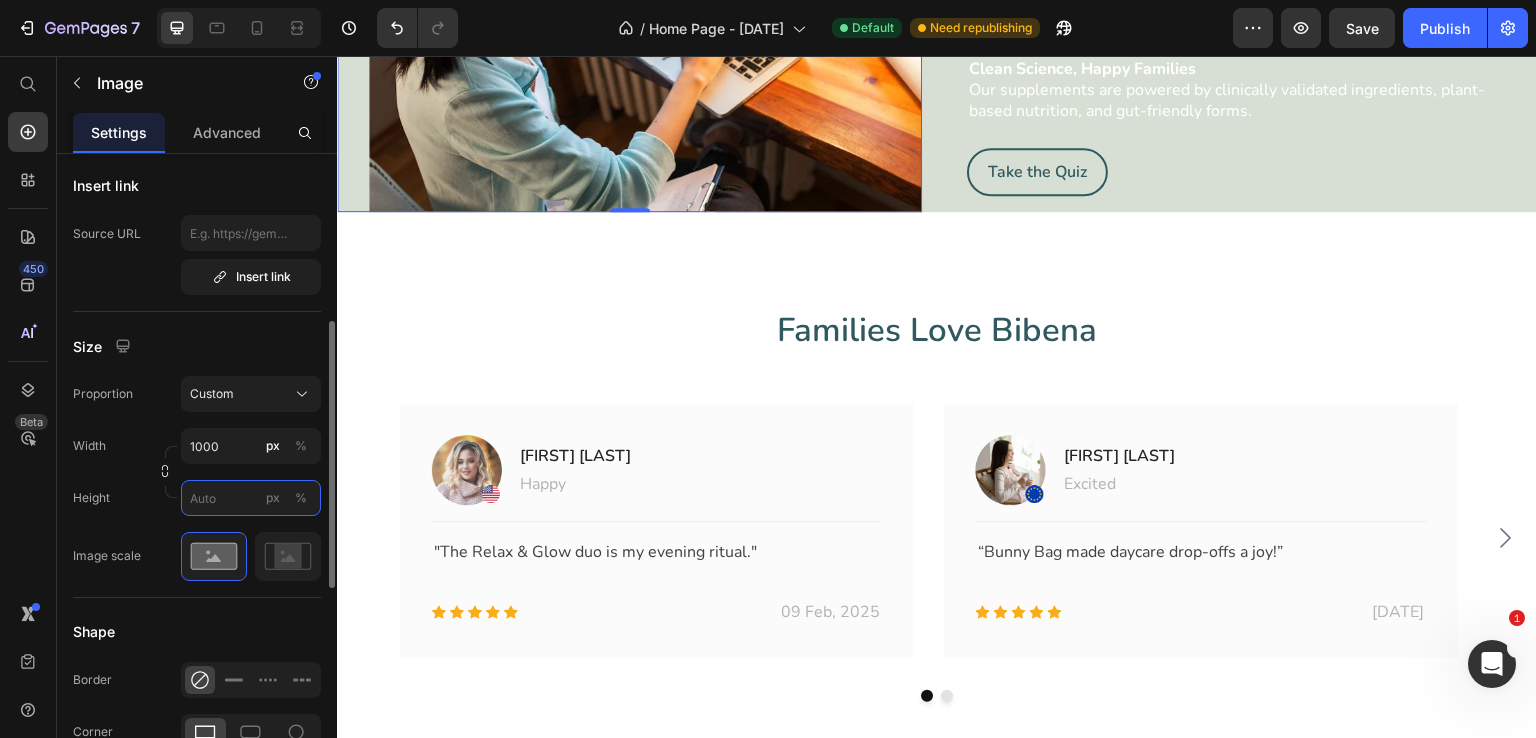 click on "px %" at bounding box center (251, 498) 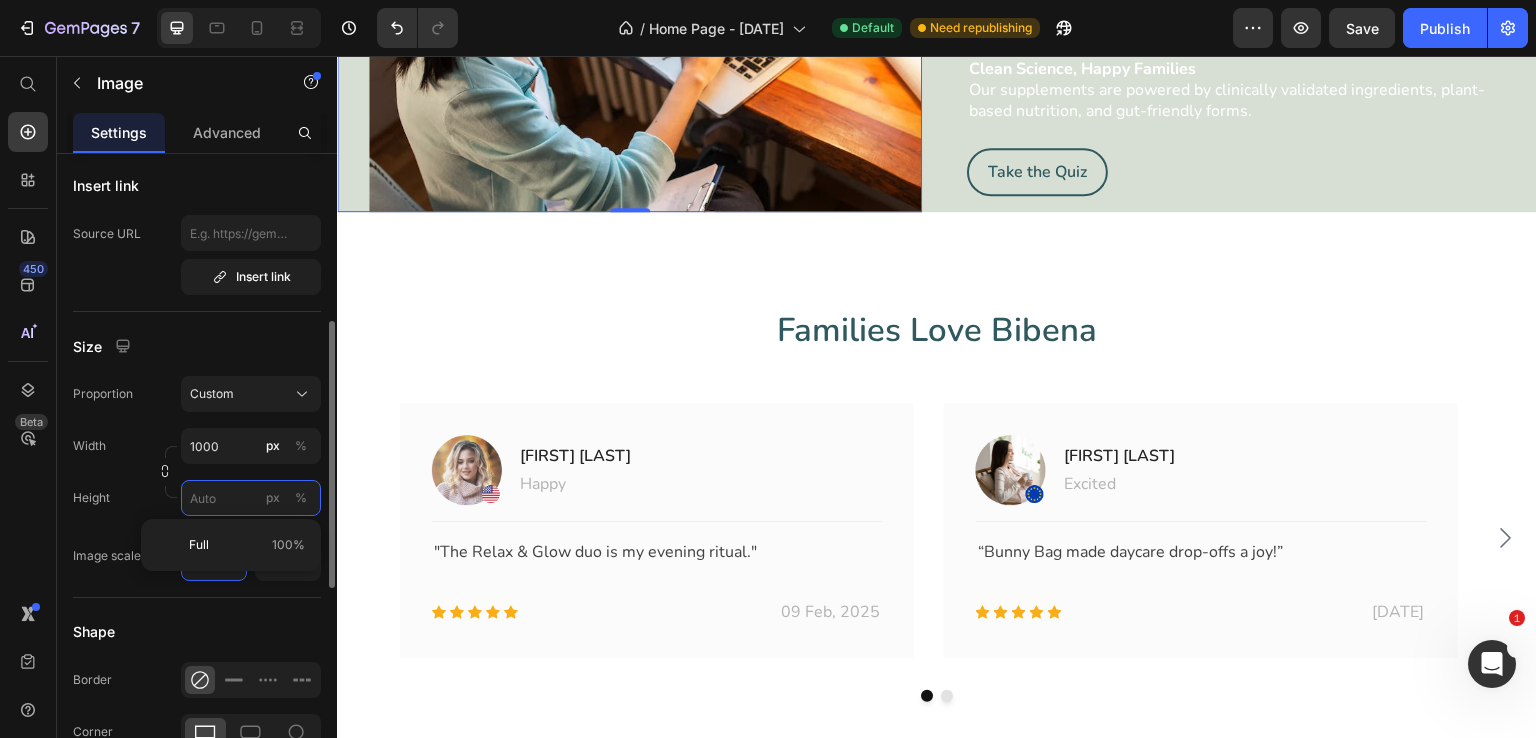 paste on "1000" 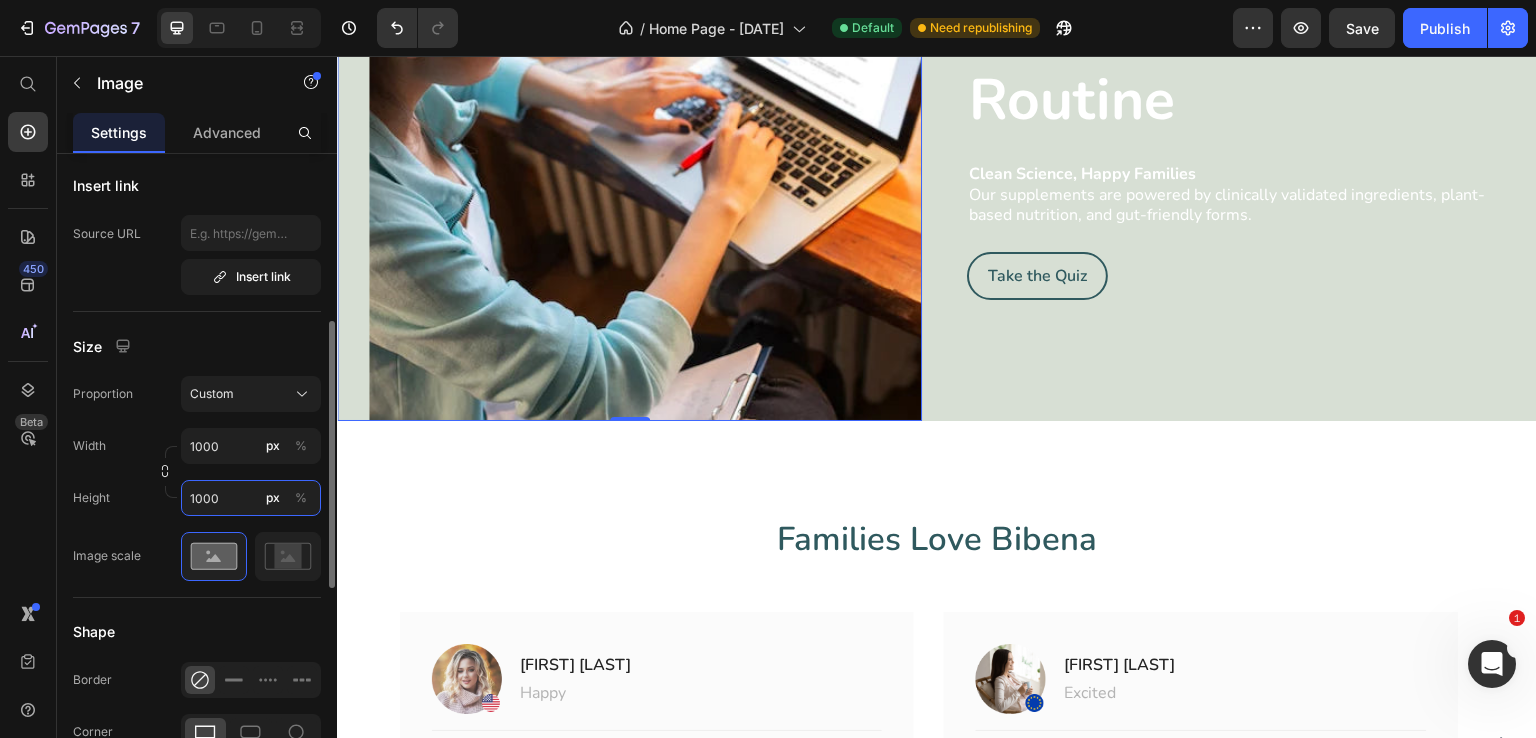 type on "1000" 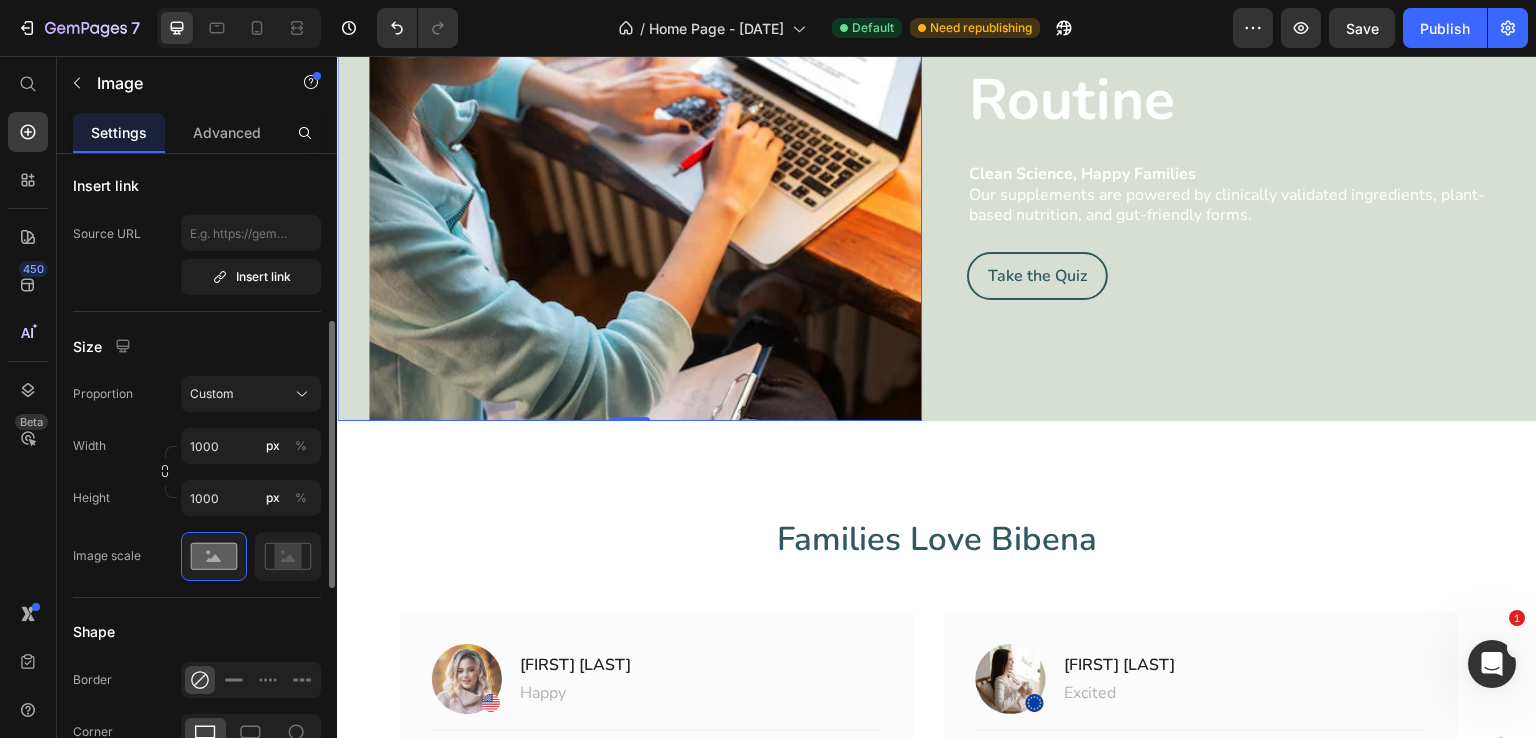 click on "Width 1000 px %" at bounding box center [197, 446] 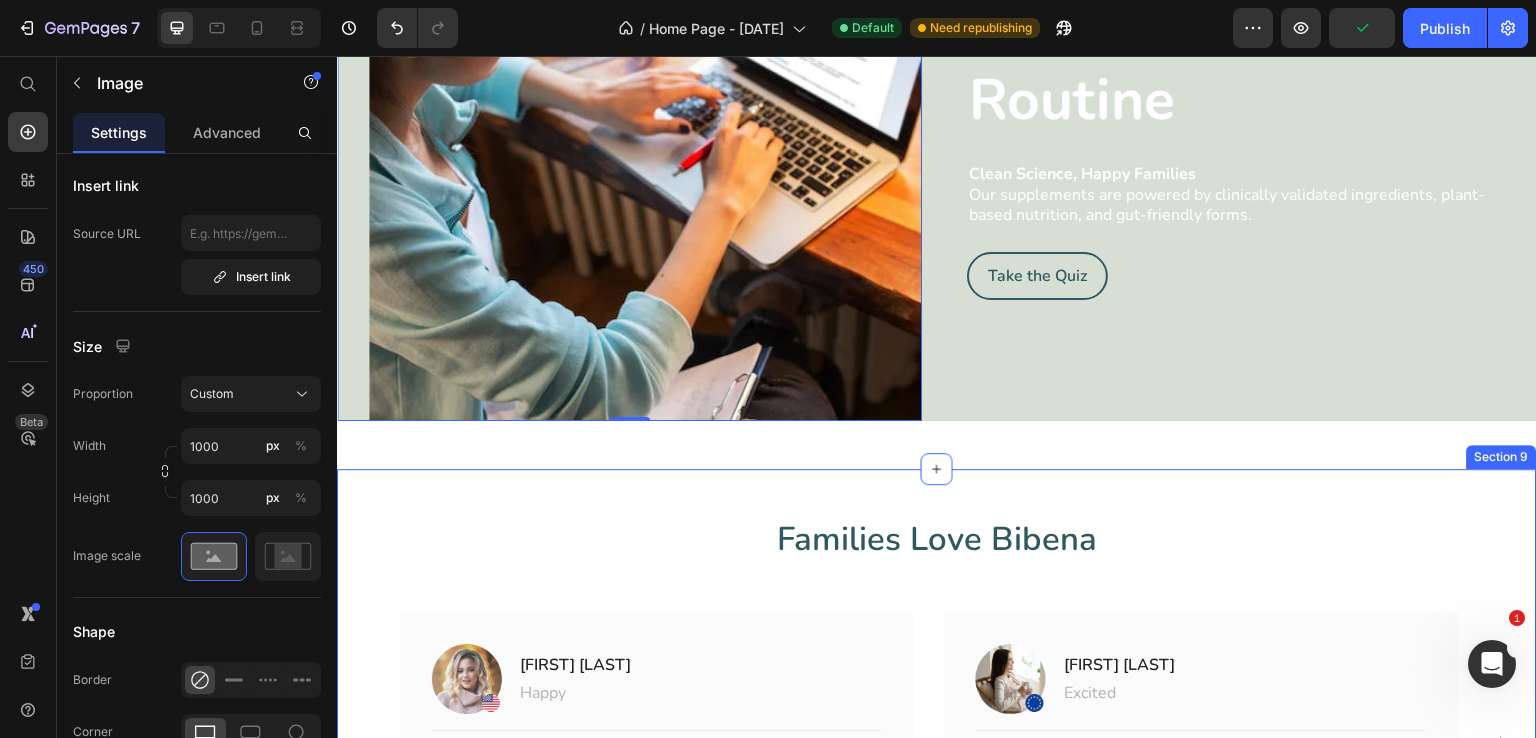 click on "Families Love Bibena Heading
Image Amira B. Text block Happy Text block Row                Title Line "The Relax & Glow duo is my evening ritual." Text block Icon Icon Icon Icon Icon Icon List Hoz 09 Feb, 2025 Text block Row Row Image Elliot K. Text block Excited Text block Row                Title Line “Bunny Bag made daycare drop-offs a joy!” Text block Icon Icon Icon Icon Icon Icon List Hoz 13 Jun, 2025 Text block Row Row Image Jessica R. Text block Satisfied Text block Row                Title Line "Our camper mat goes everywhere with us." Text block Icon Icon Icon Icon Icon Icon List Hoz 29 May, 2025 Text block Row Row
Carousel Row" at bounding box center (937, 698) 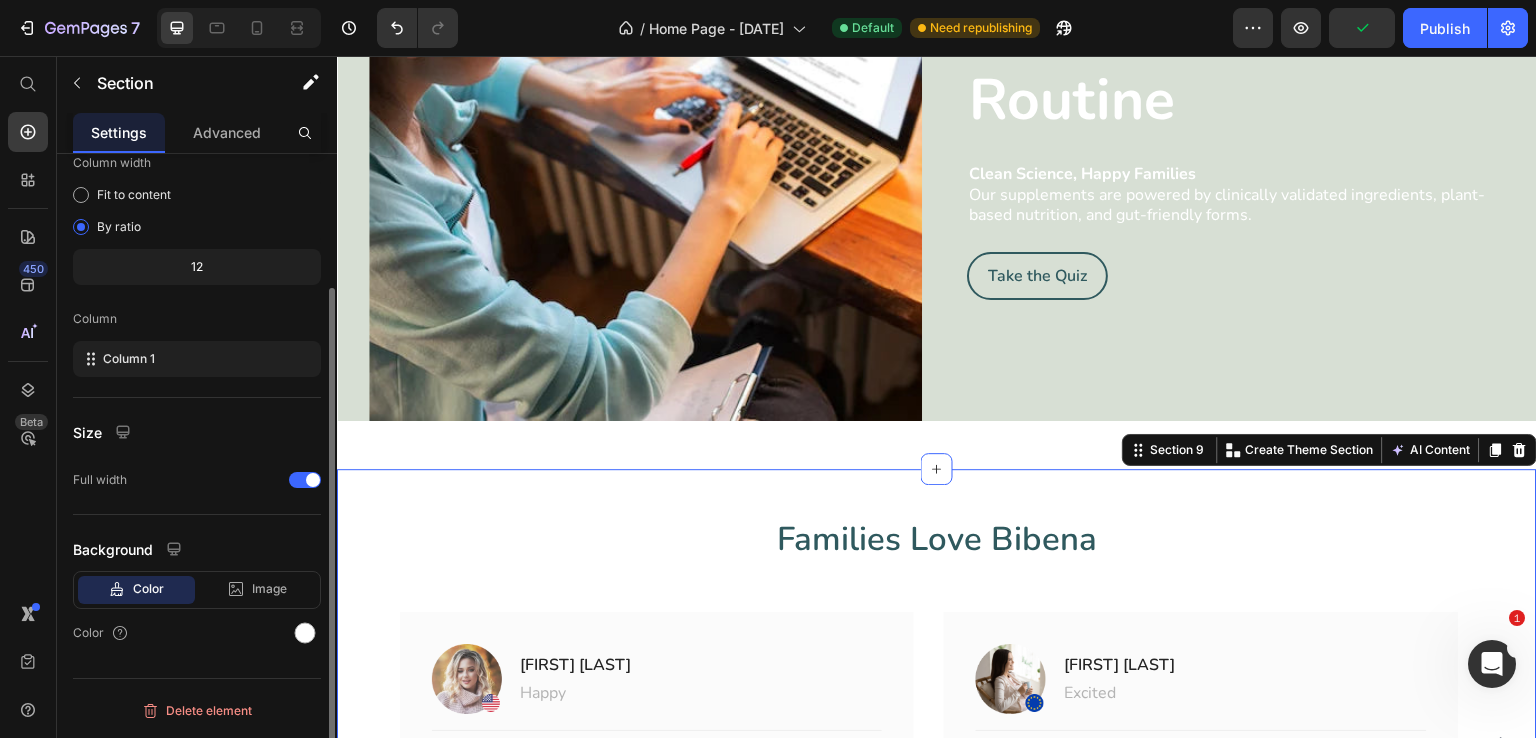 scroll, scrollTop: 0, scrollLeft: 0, axis: both 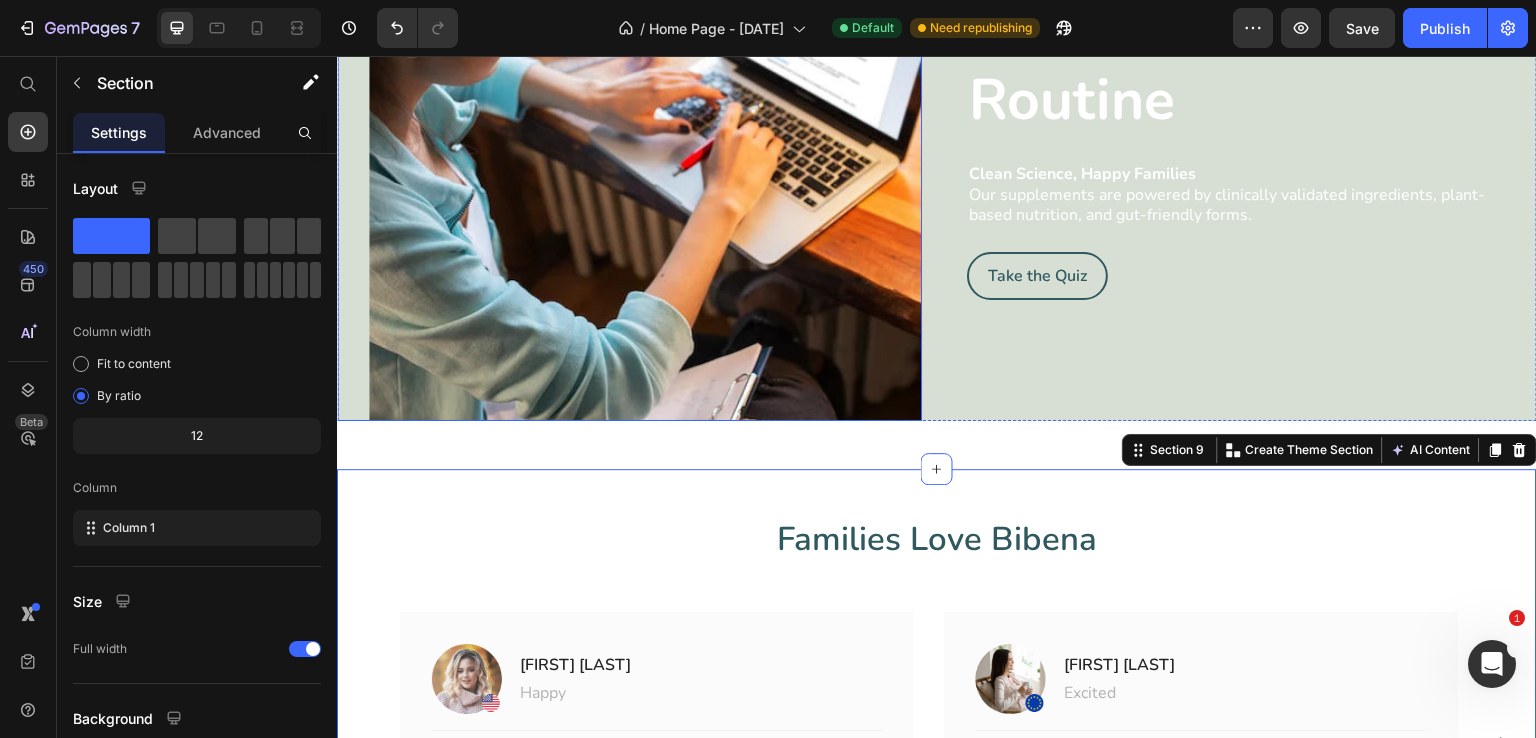 click at bounding box center (629, 144) 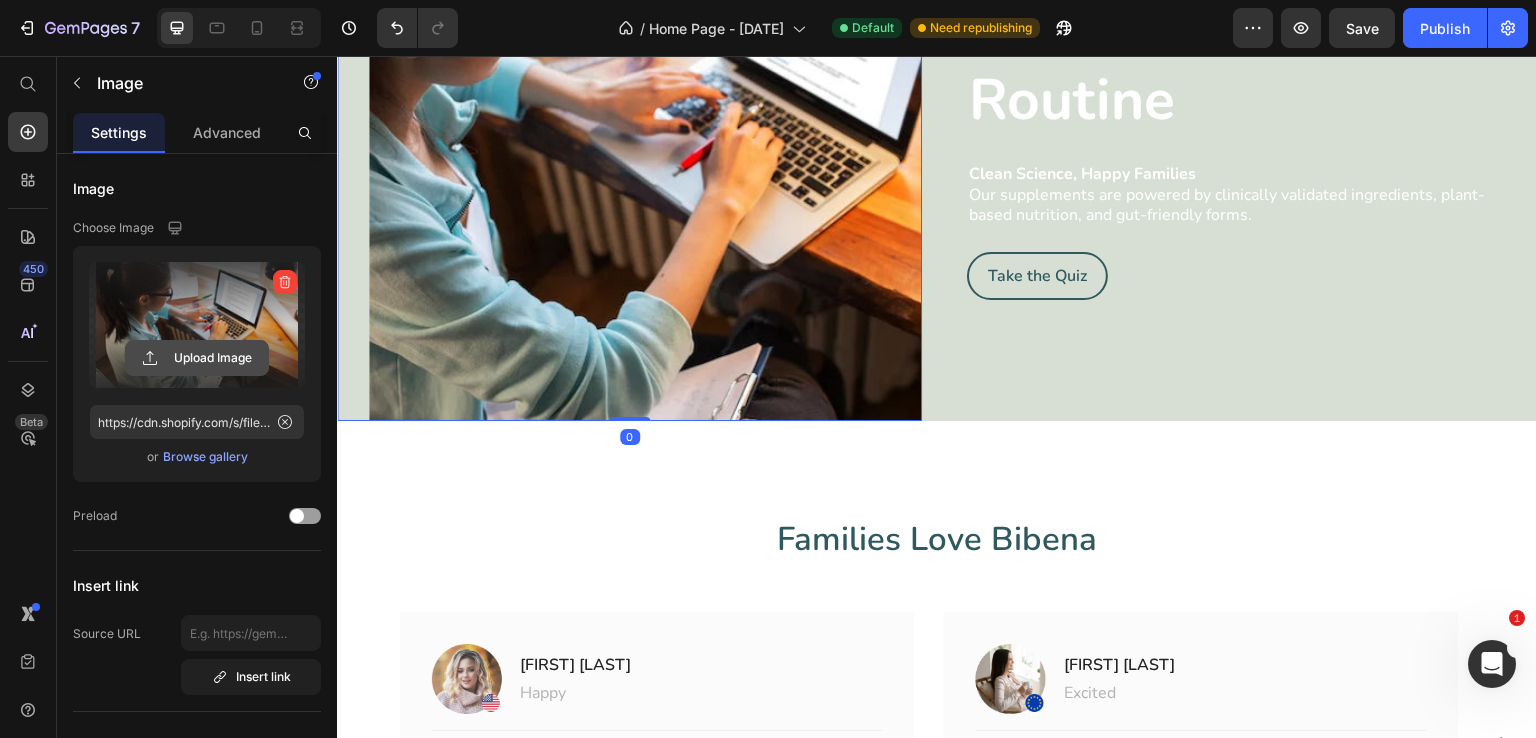 click 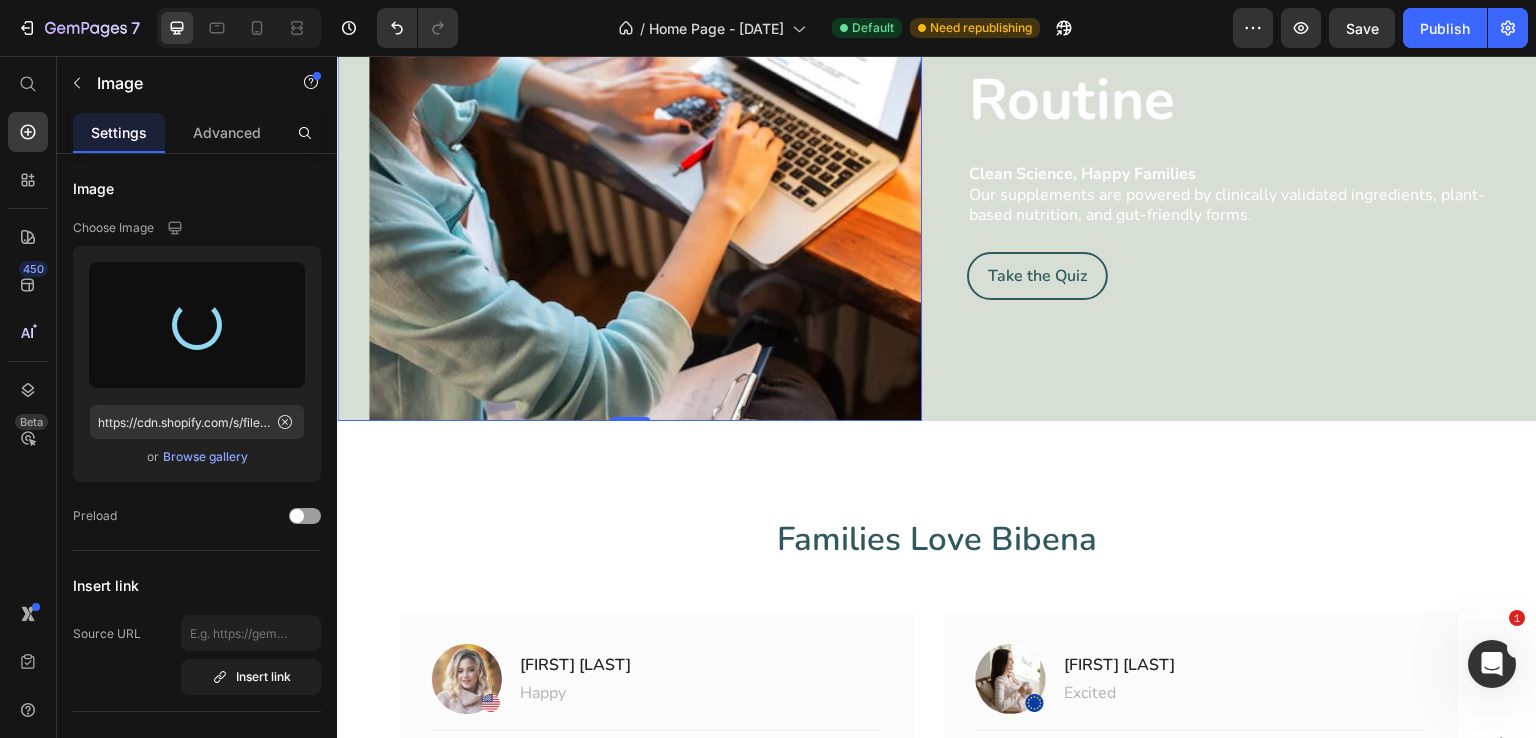 type on "https://cdn.shopify.com/s/files/1/0938/1088/4881/files/gempages_572376606564156231-fc21ab23-6ca4-4db5-8ab7-77bd96fa8f62.jpg" 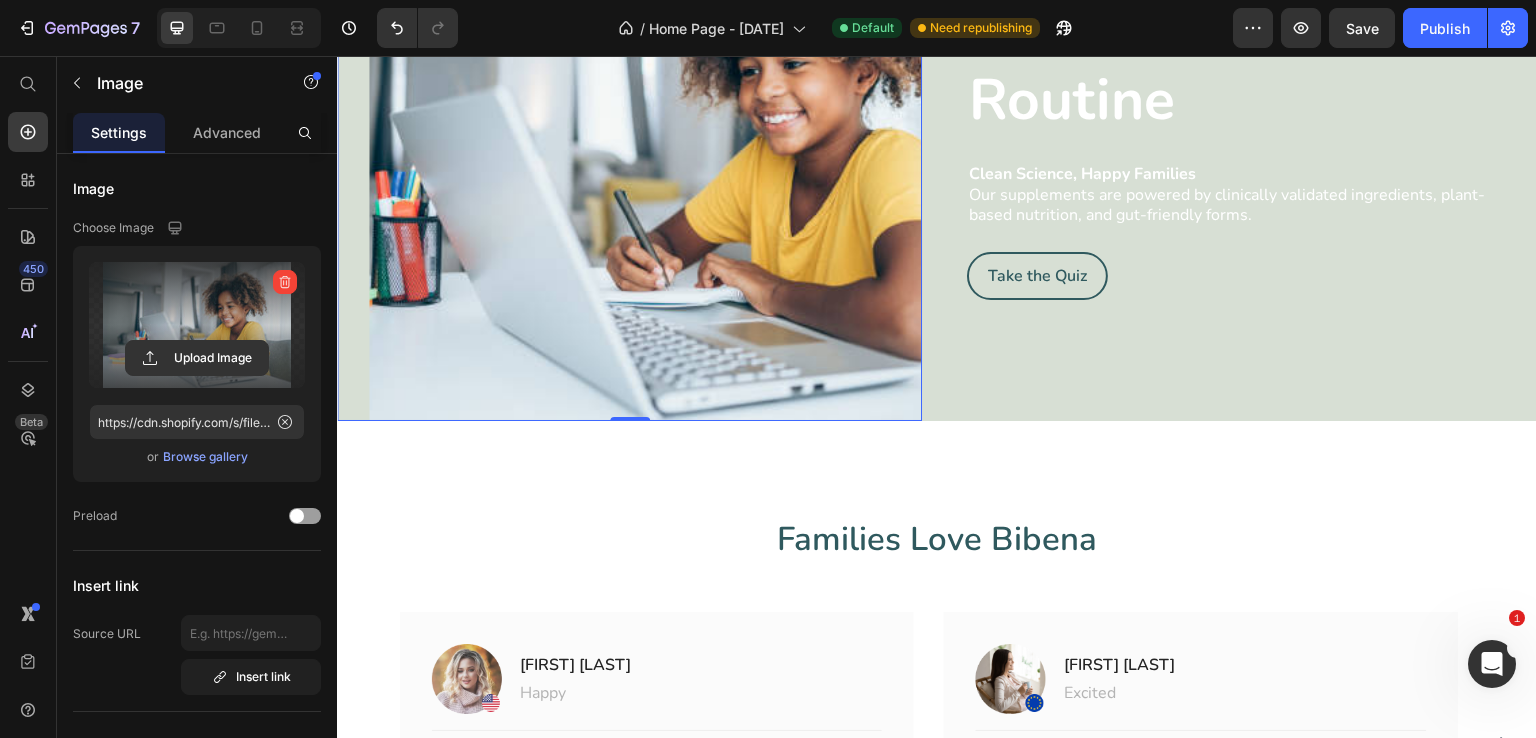 click on "Activity & Gear Text block Row Hero Banner Mom & Kids Suppliments Text block Row Hero Banner Row Oral Care Text block Row Hero Banner Row Section 4 Wellness Lab Highlight Heading Clean Science, Happy Families Our supplements are powered by clinically validated ingredients, plant-based nutrition, and gut-friendly forms. Text Block Row Image Section 5 Wellness Lab Highlight Heading Clean Science, Happy Families Our supplements are powered by clinically validated ingredients, plant-based nutrition, and gut-friendly forms. Text Block Row Image Section 6 Find Your Perfect Routine Heading Clean Science, Happy Families Our supplements are powered by clinically validated ingredients, plant-based nutrition, and gut-friendly forms. Text Block Take the Quiz Button Row Image   0 Section 7 Find Your Perfect Routine Heading Clean Science, Happy Families Our supplements are powered by clinically validated ingredients, plant-based nutrition, and gut-friendly forms. Text Block Take the Quiz Button Row Image Section 8 Heading" at bounding box center [937, -441] 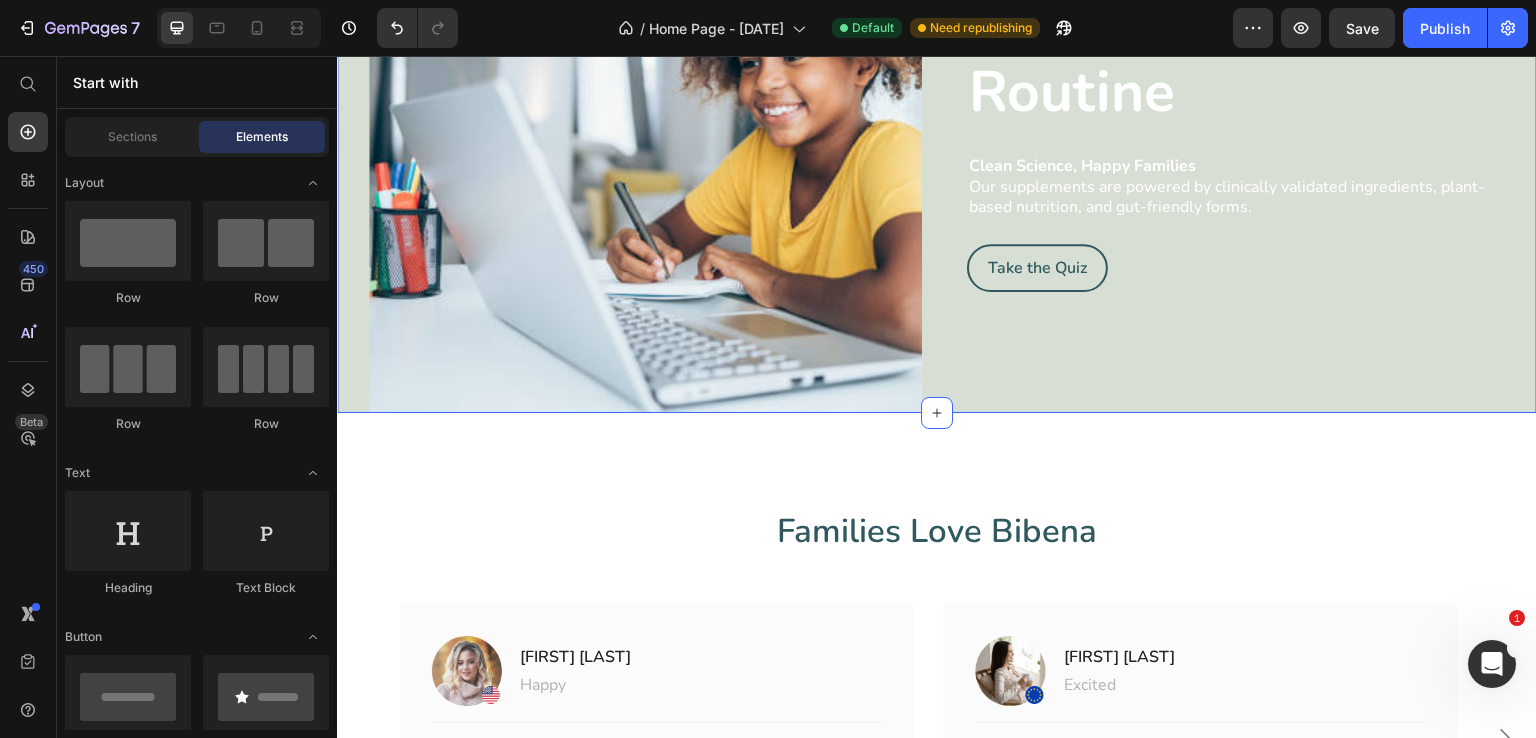 scroll, scrollTop: 2900, scrollLeft: 0, axis: vertical 